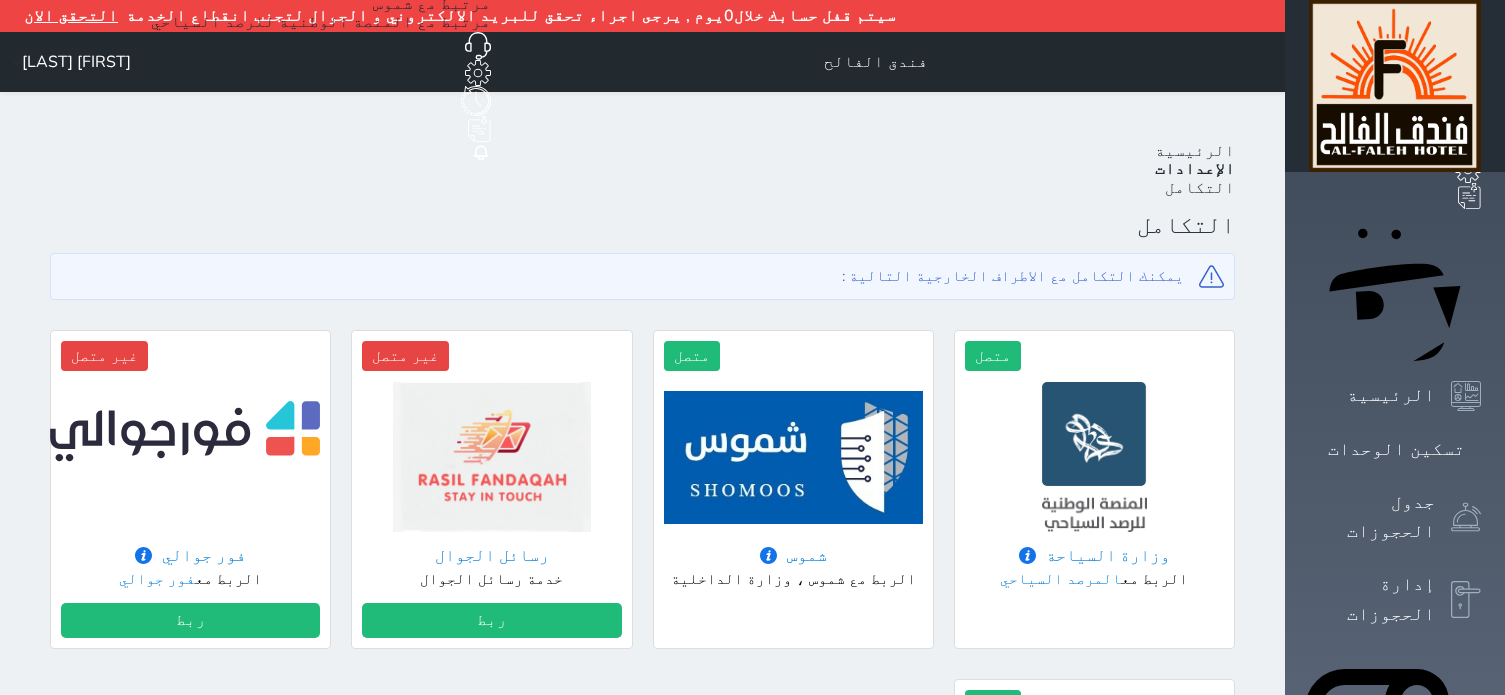 scroll, scrollTop: 0, scrollLeft: 0, axis: both 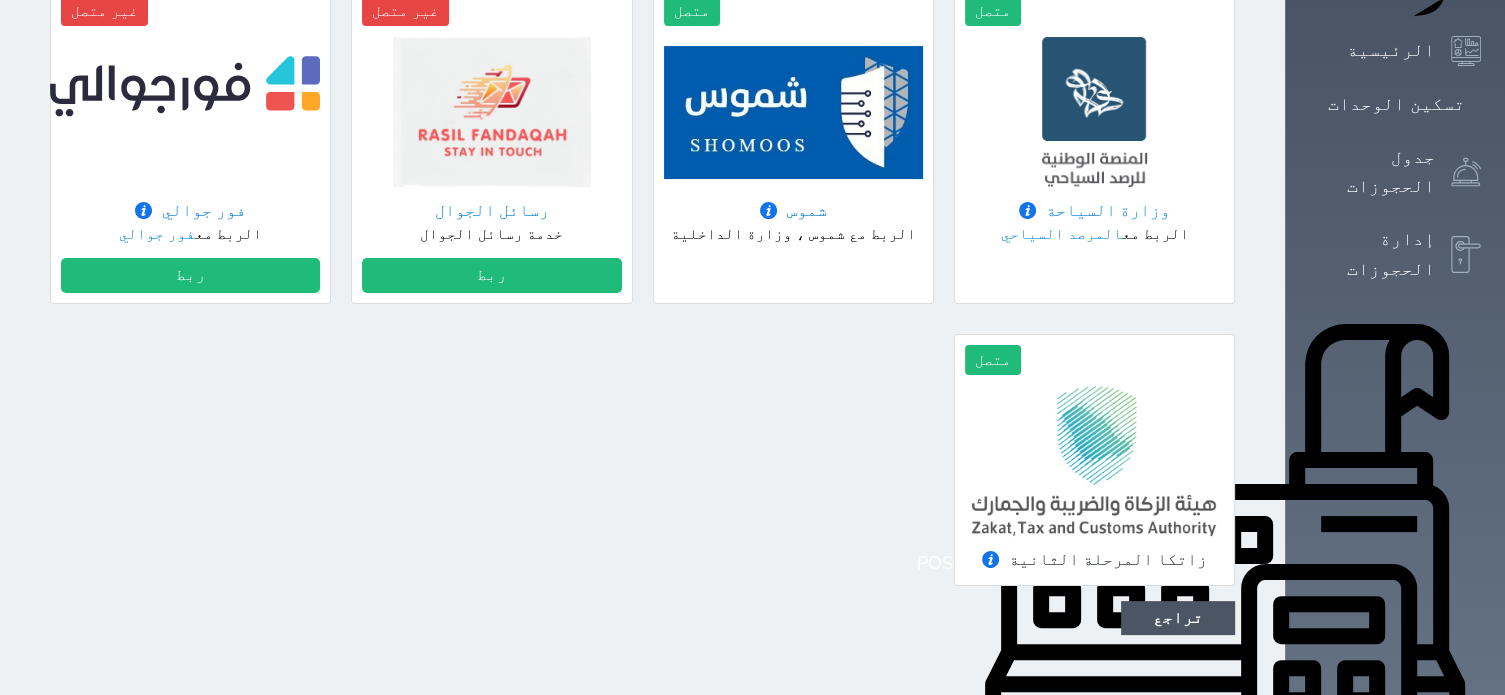 click 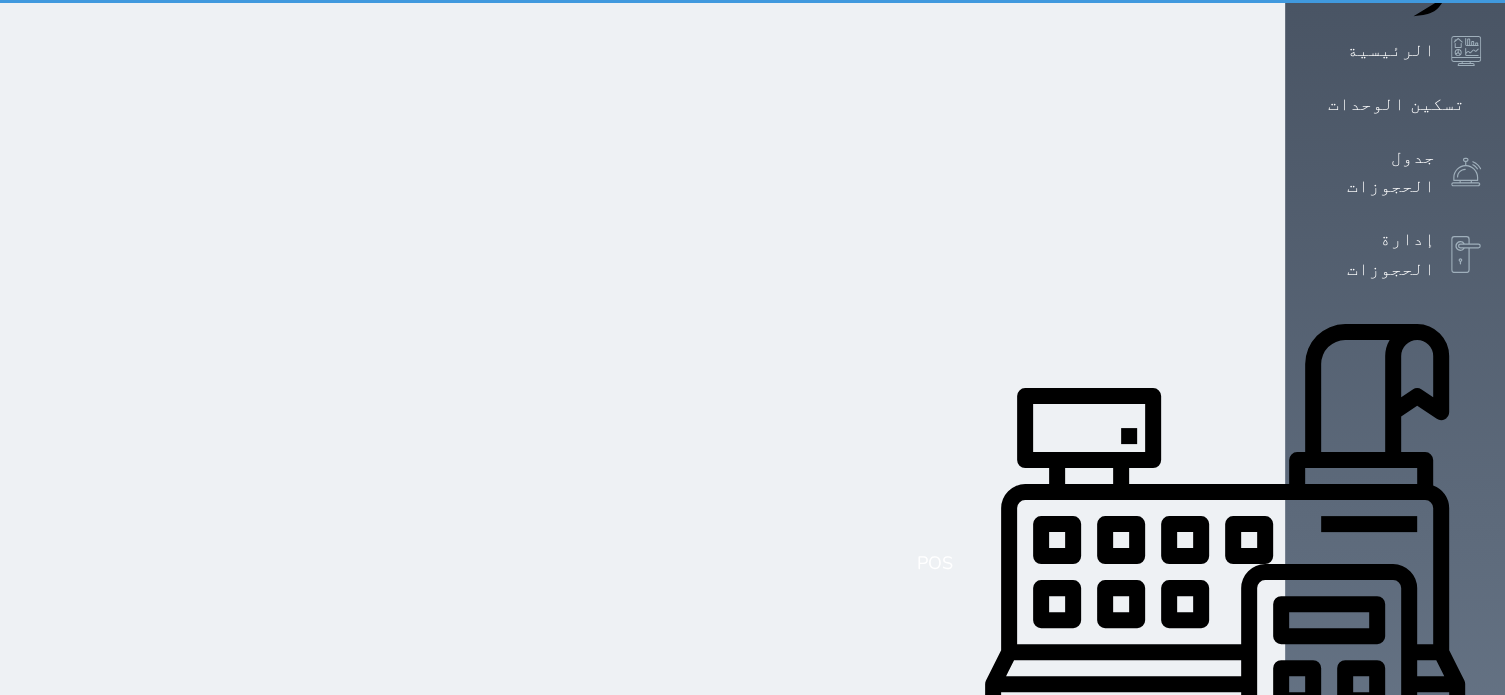 scroll, scrollTop: 0, scrollLeft: 0, axis: both 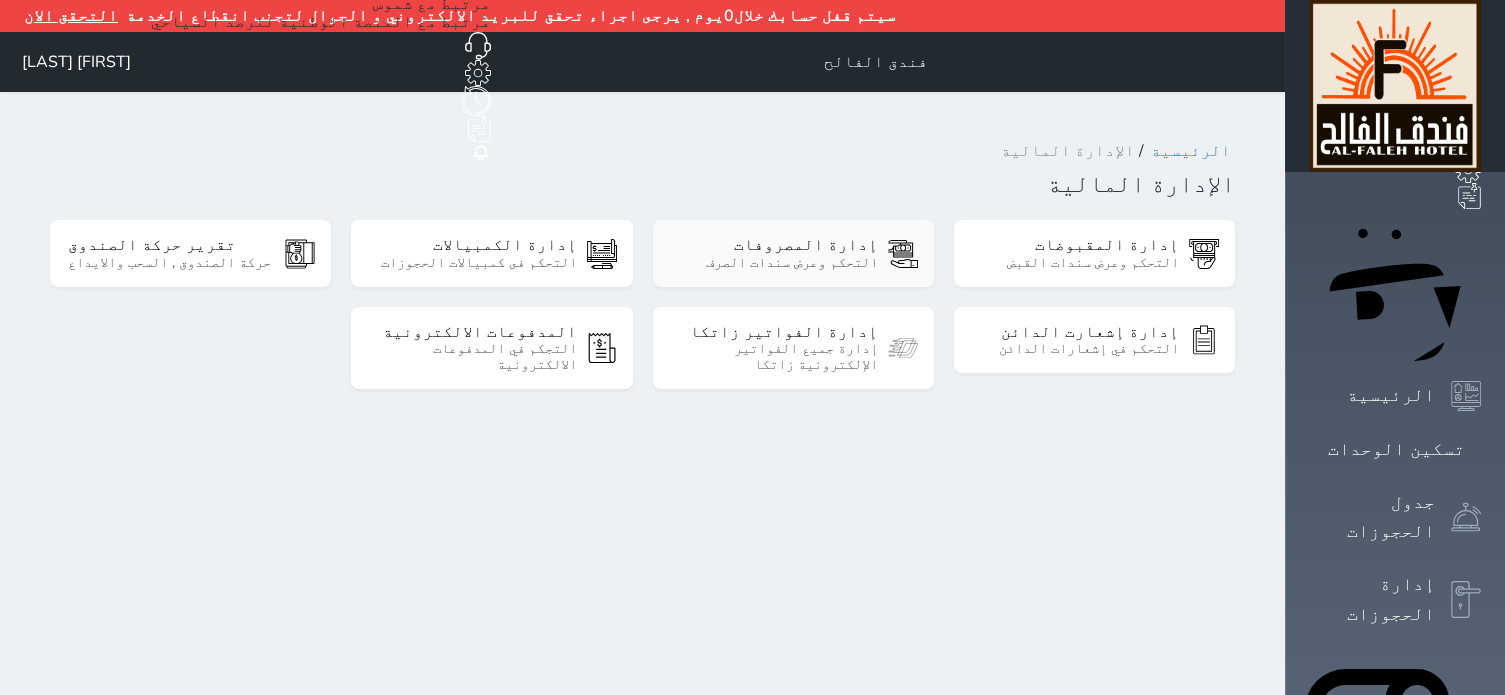click on "التحكم وعرض سندات الصرف" at bounding box center (774, 263) 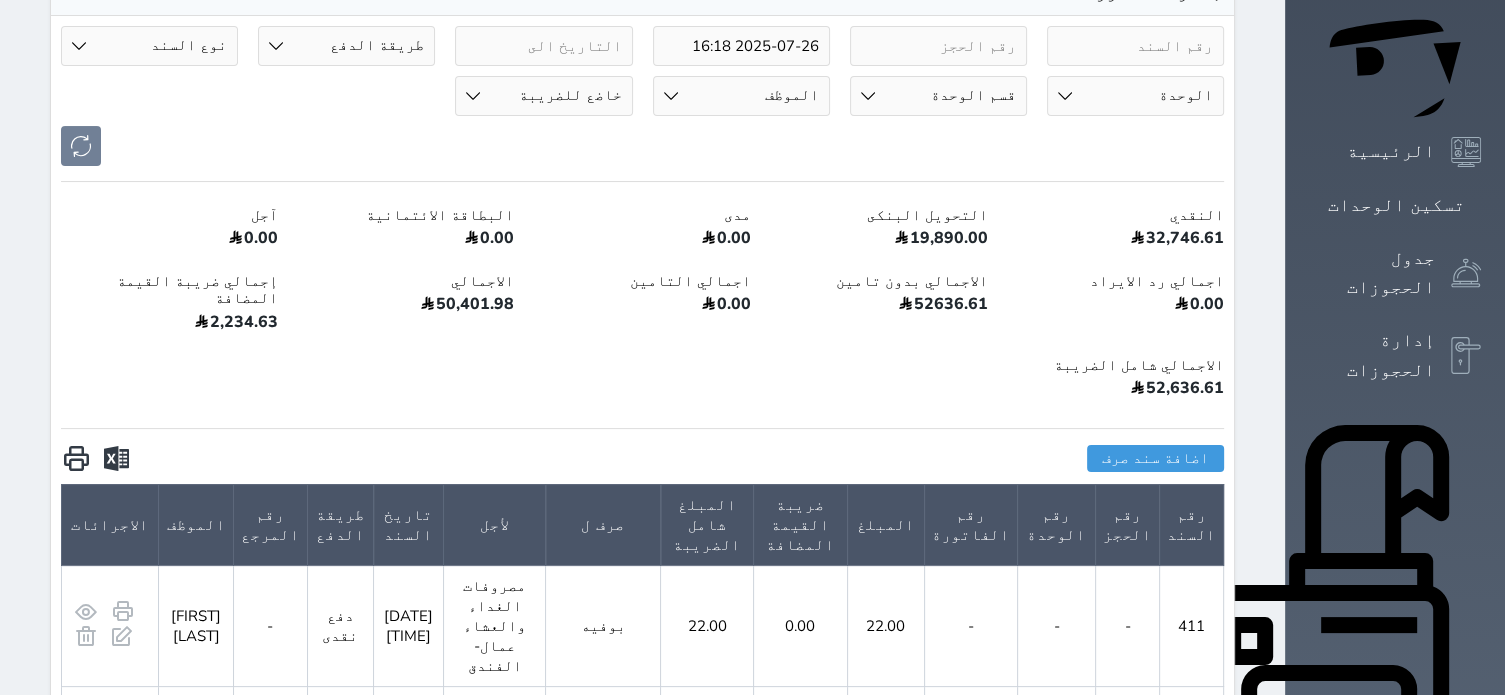 scroll, scrollTop: 0, scrollLeft: 0, axis: both 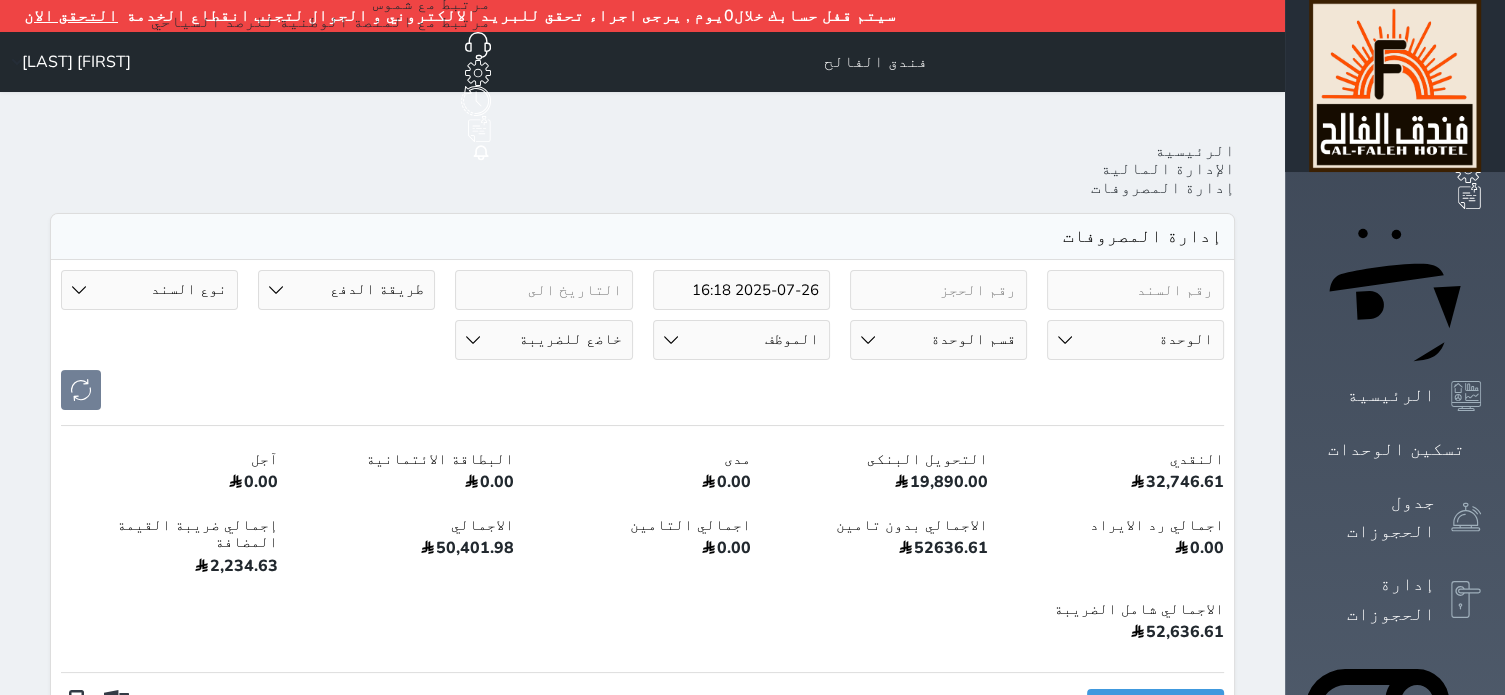 click on "طريقة الدفع   دفع نقدى   تحويل بنكى   مدى   بطاقة ائتمان   آجل   رد ايراد" at bounding box center (346, 290) 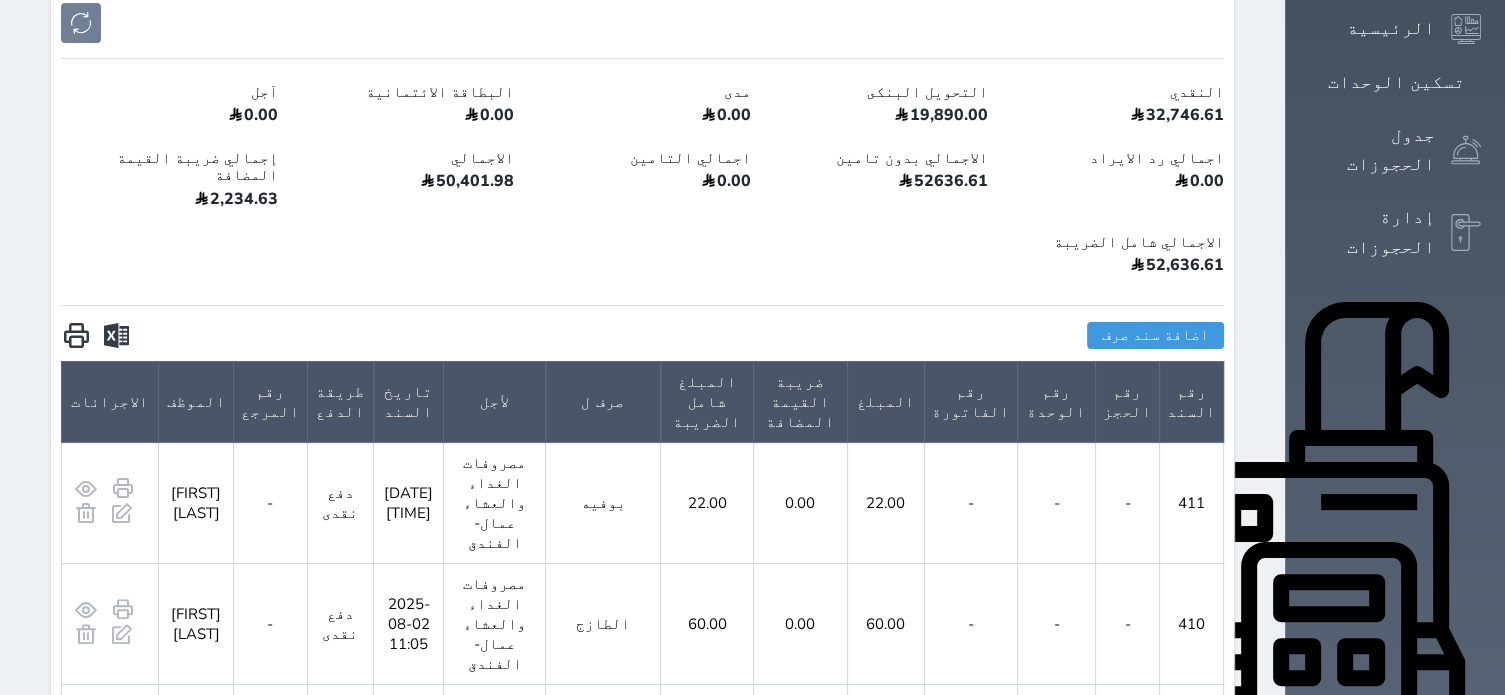 scroll, scrollTop: 489, scrollLeft: 0, axis: vertical 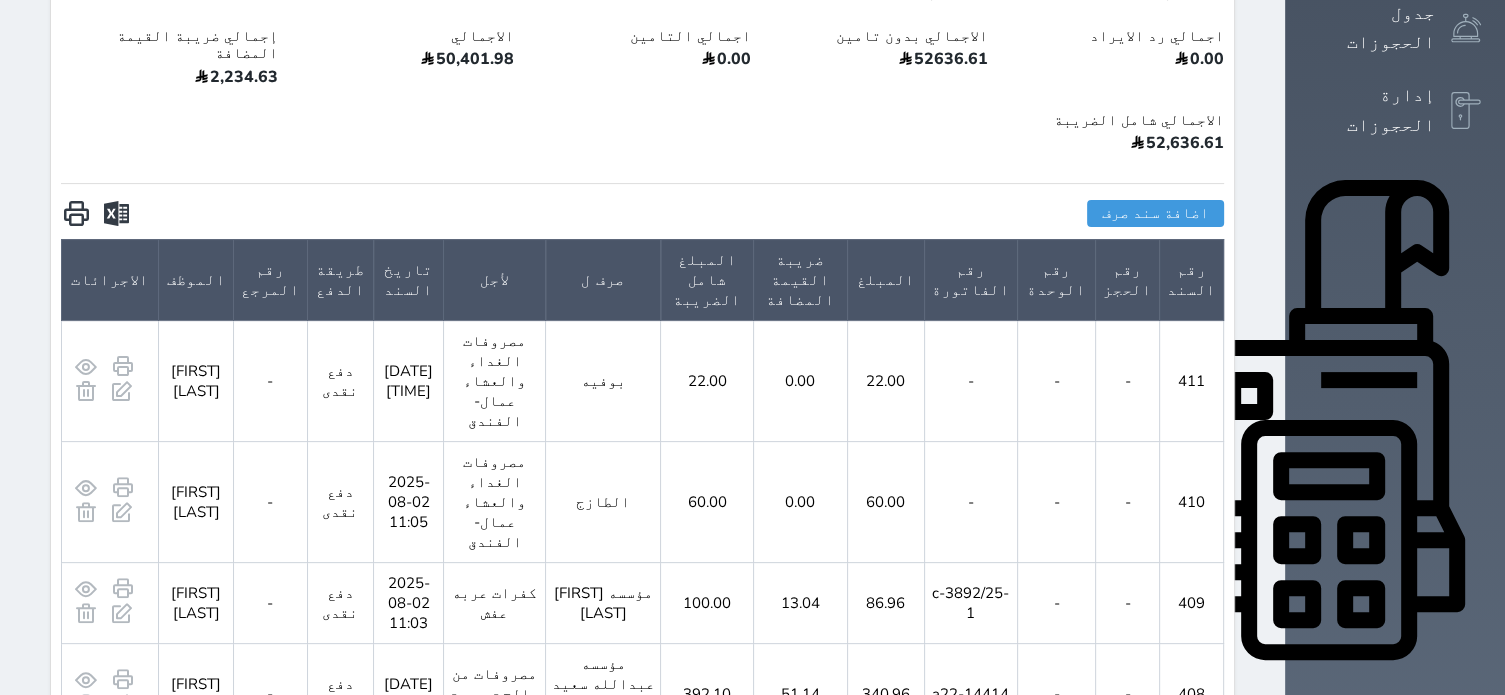 click on "حجز جماعي جديد   حجز جديد             الرئيسية     تسكين الوحدات     جدول الحجوزات     إدارة الحجوزات     POS     الإدارة المالية     العملاء     تقييمات العملاء     الوحدات     الخدمات     التقارير     الإعدادات                                 المدفوعات الالكترونية     الدعم الفني" at bounding box center [1395, 843] 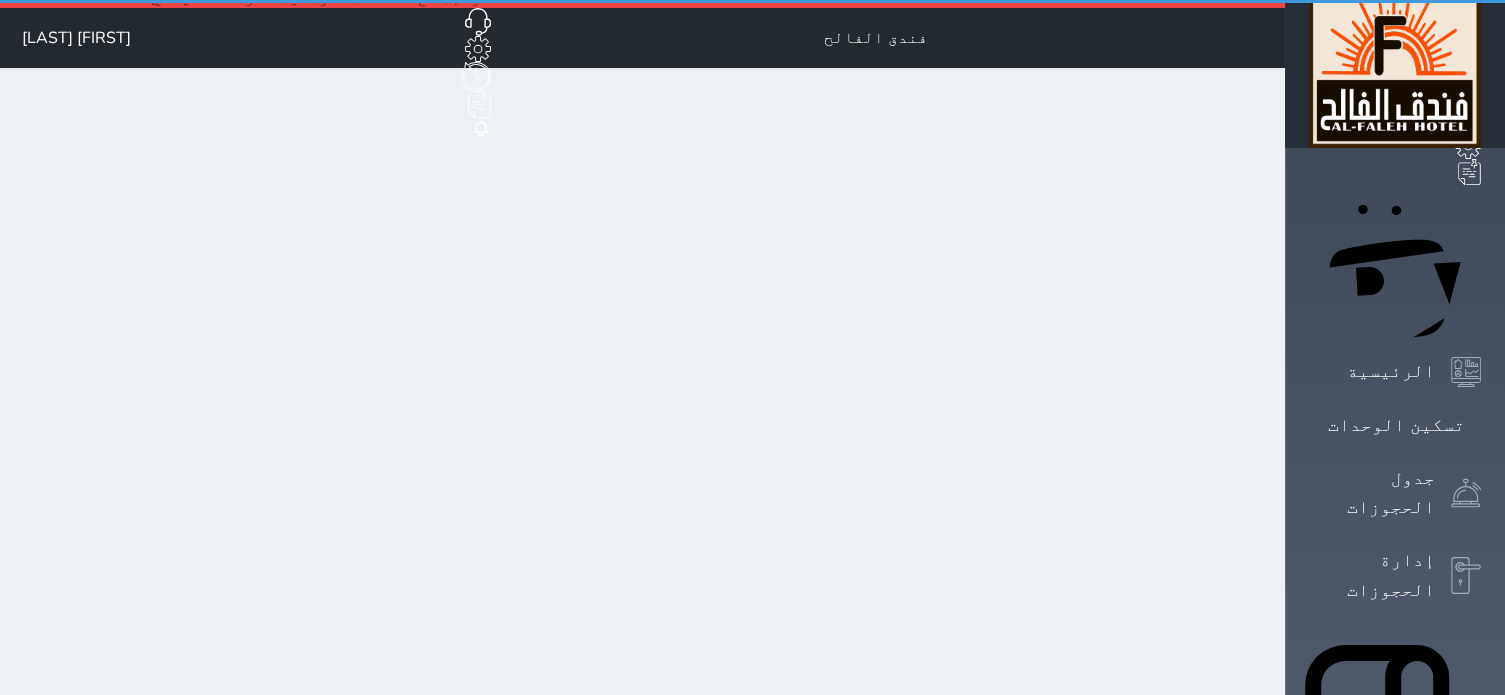 scroll, scrollTop: 0, scrollLeft: 0, axis: both 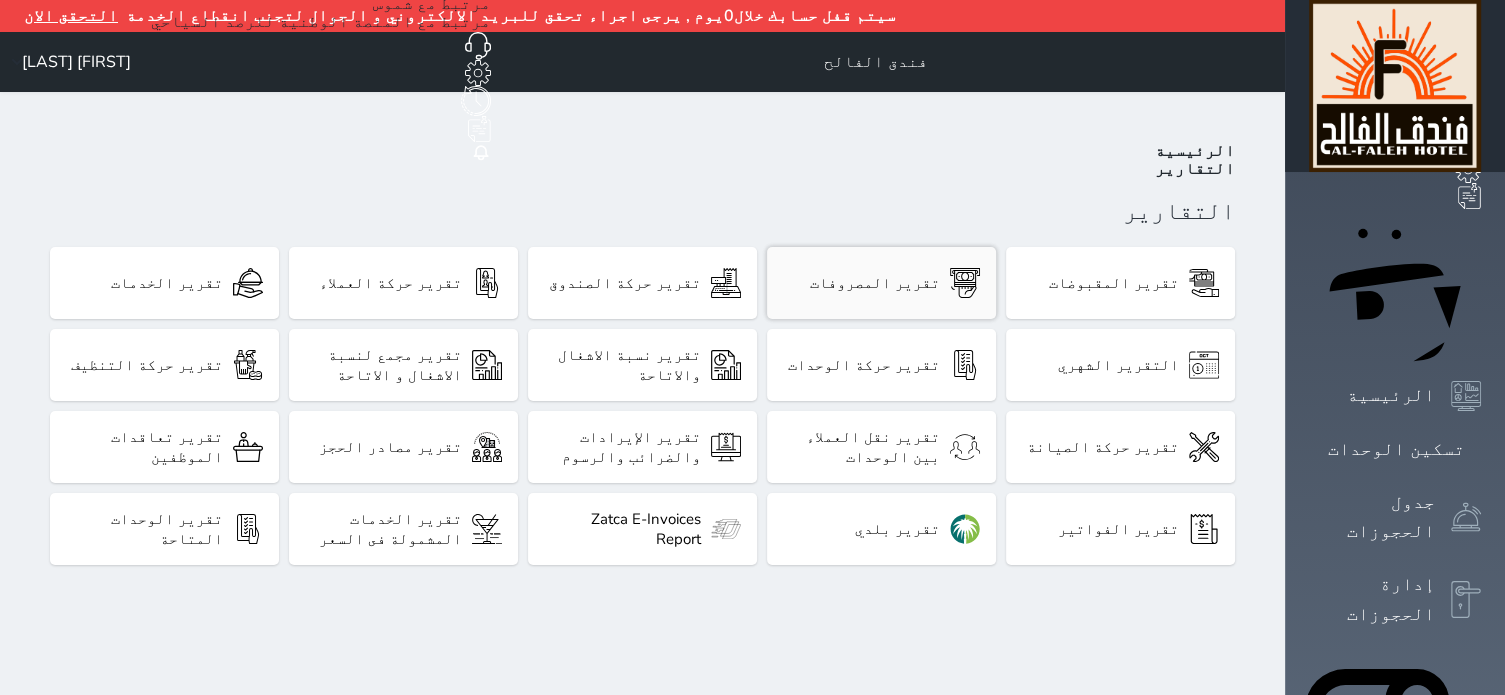 click on "تقرير المصروفات" at bounding box center (875, 283) 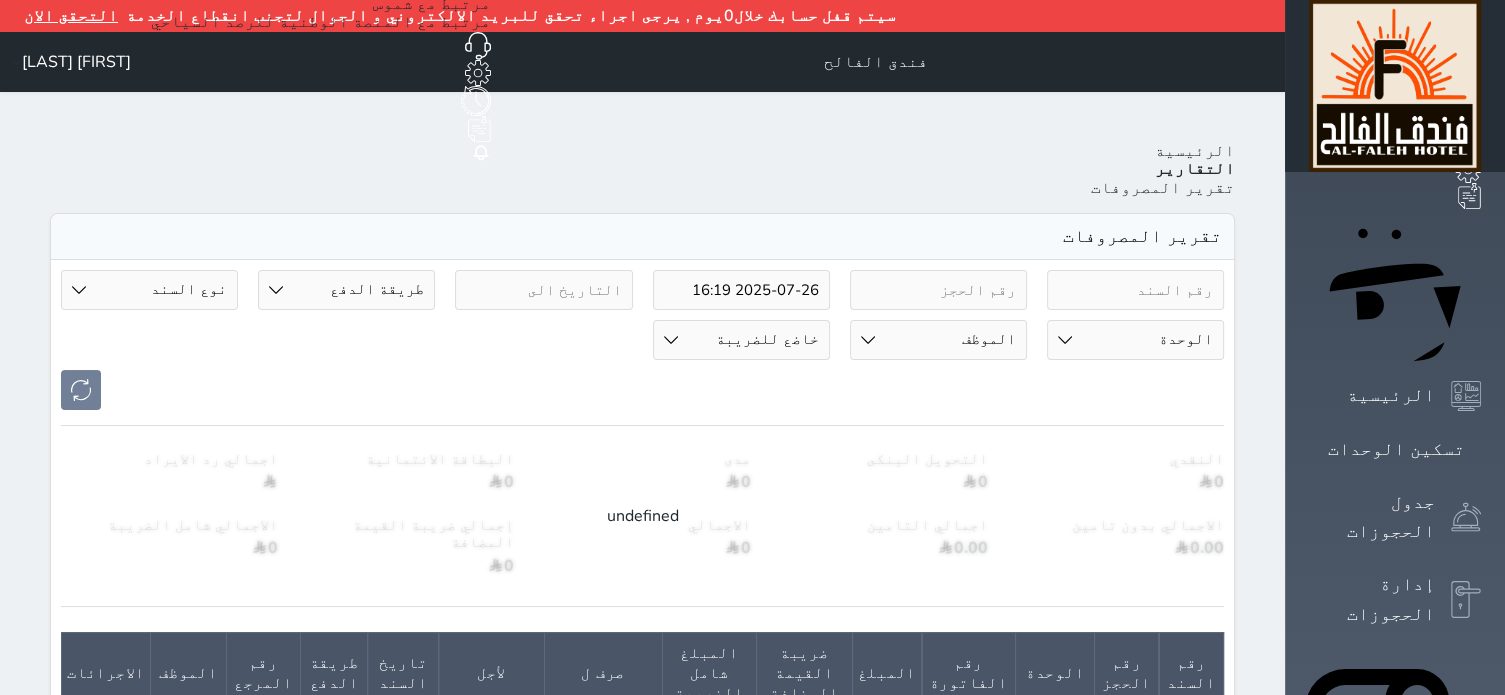 click on "نوع السند   مرتجع إيجار رواتب صيانة مصروفات عامة تحويل من الصندوق الى الادارة استرجاع تامين استرجاع العربون مصروفات من صالح -[FIRST]-[LAST]-احمد مصروفات ابو ياسر -المقاولات مصروفات احمد فالح-المقاولات مصروفات مكتبية-الفندق مصروفات الوايت-الفندق مصروفات الغداء والعشاء عمال-الفندق مصروفات الهاتف والانترنت-الفندق مصروفات نثرية-الفندق مصروفات التامينات الاجتماعية-الفندق مصروفات الكهرباء-الفندق مصروفات البوكين-الفندق مصروفات المحروقات-الفندق مصروفات ادوات نظافة-الفندق سلف عاملين مصروفات الكافي مصروفات سعيد فالح مصروفات البياره مياه للغرف" at bounding box center [149, 290] 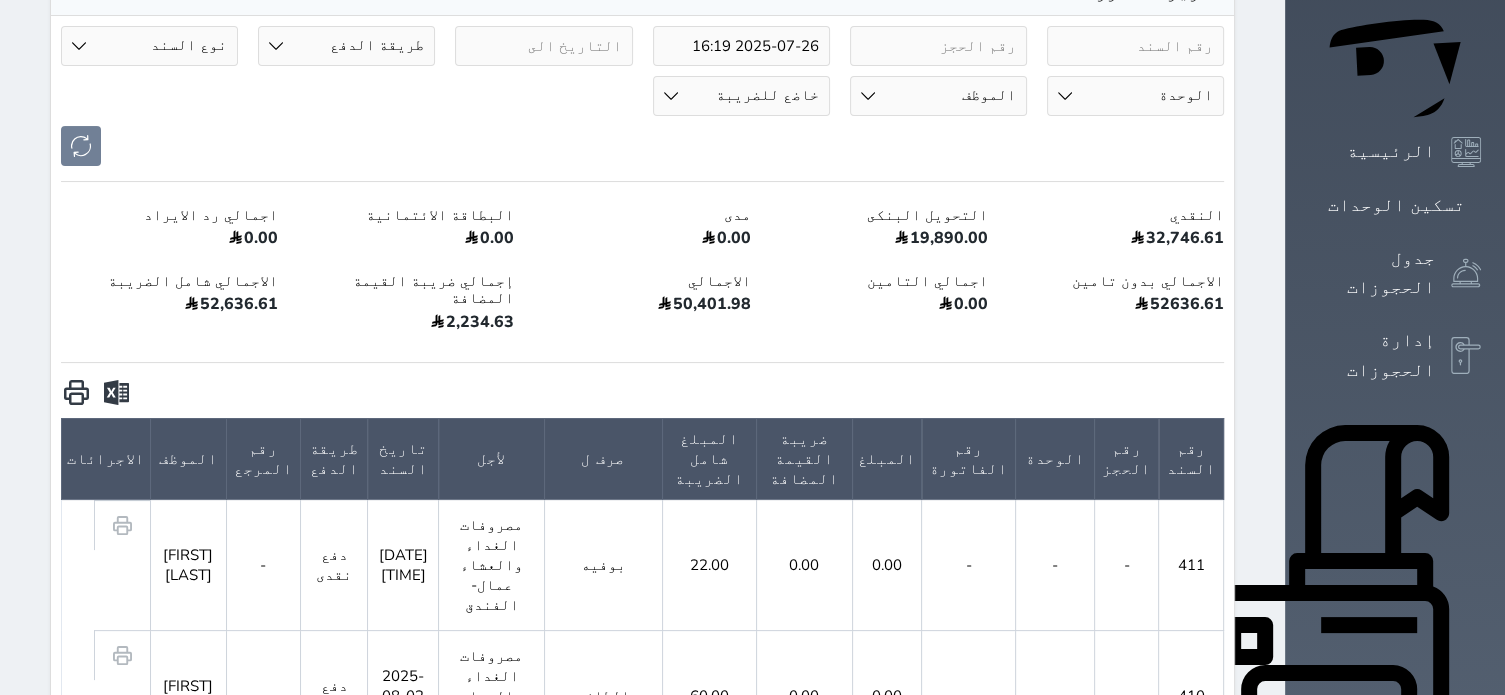 scroll, scrollTop: 0, scrollLeft: 0, axis: both 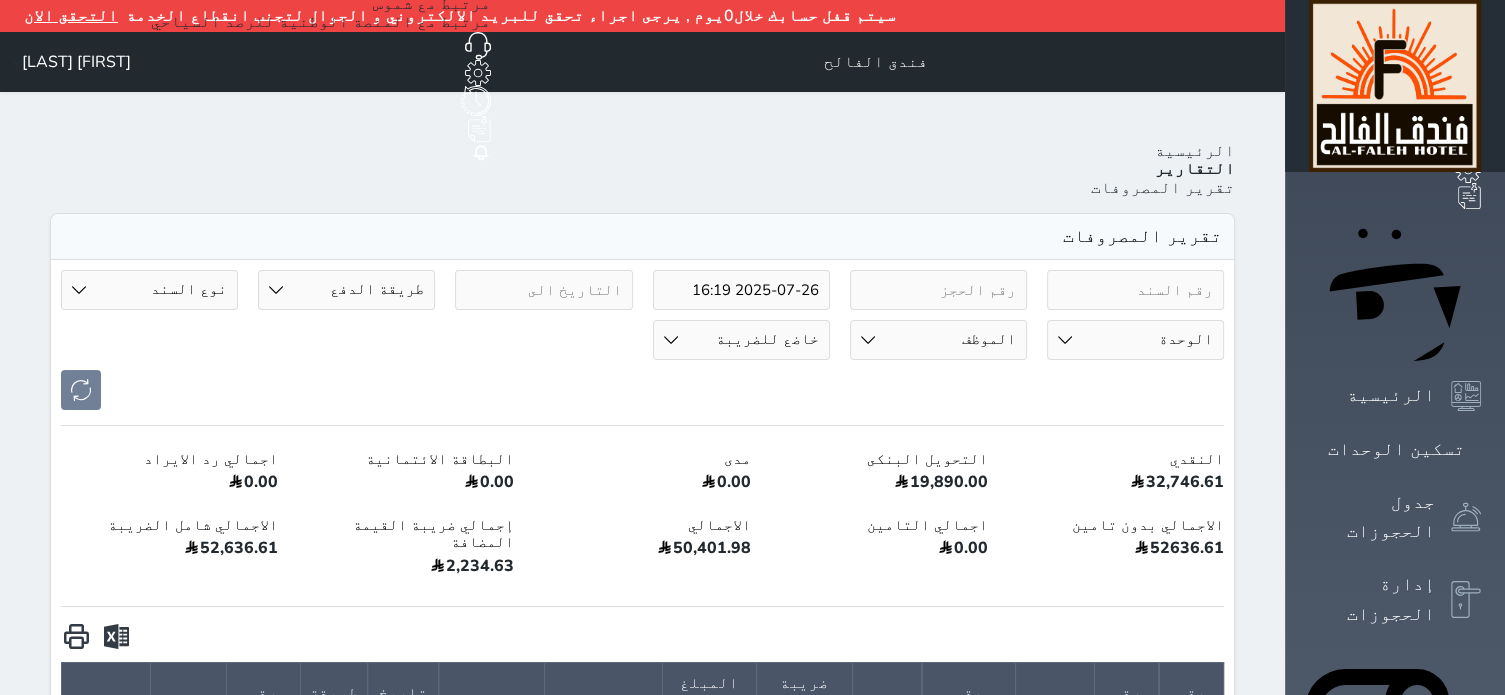 click on "2025-07-26 16:19" at bounding box center [741, 290] 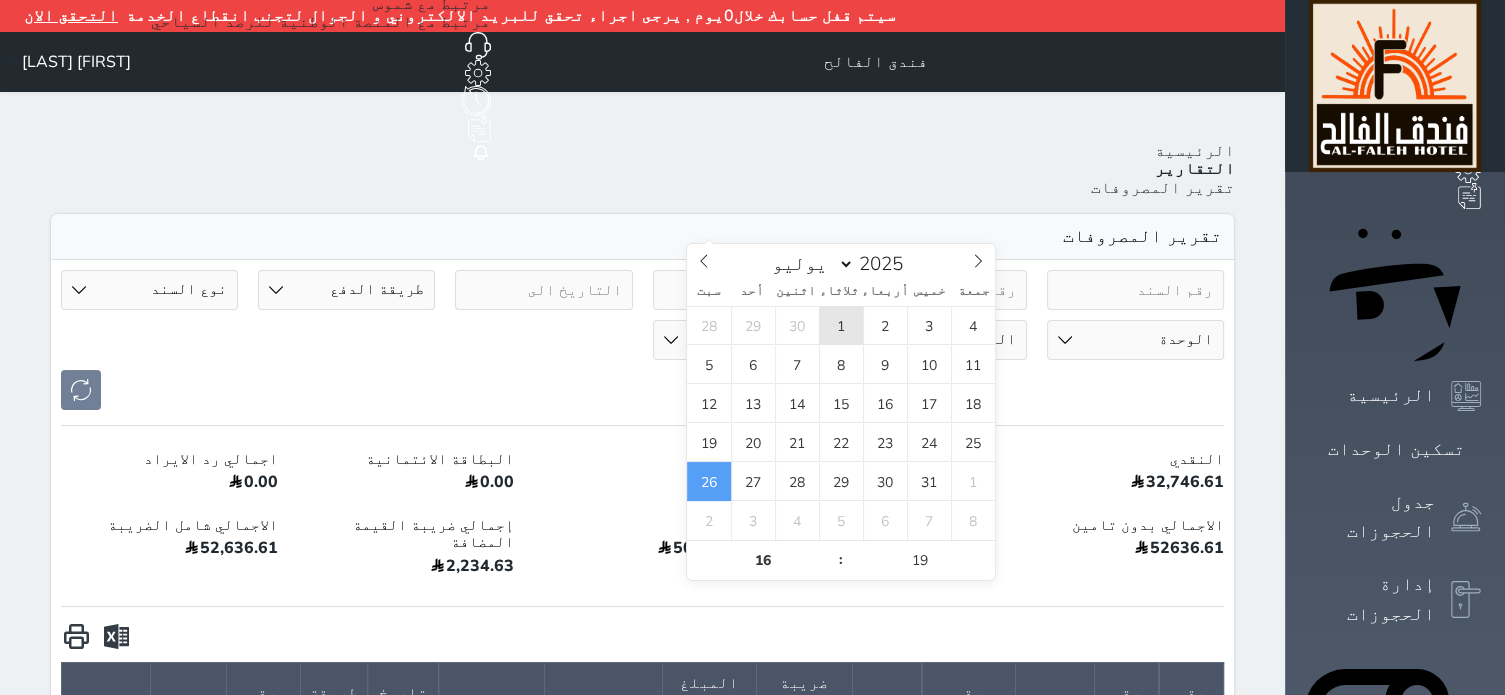 click on "1" at bounding box center [841, 325] 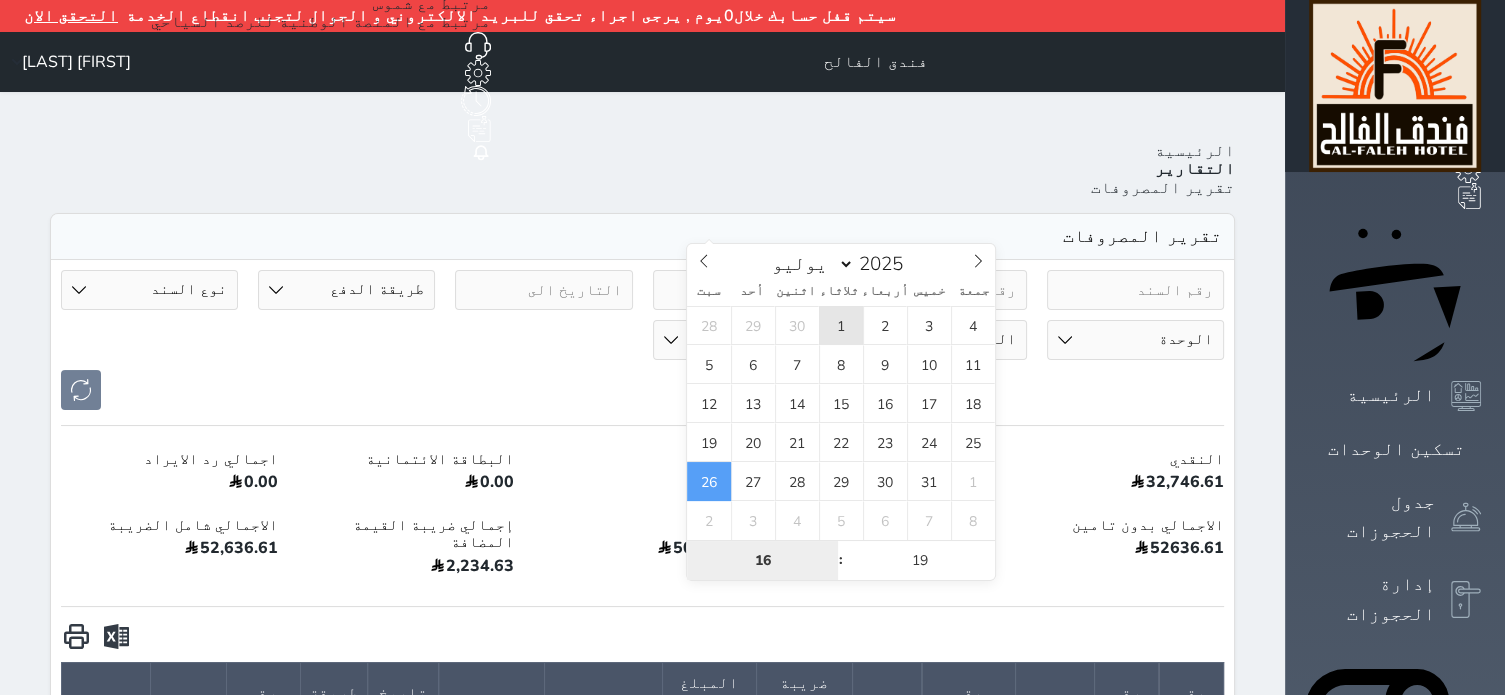 type on "2025-07-01 16:19" 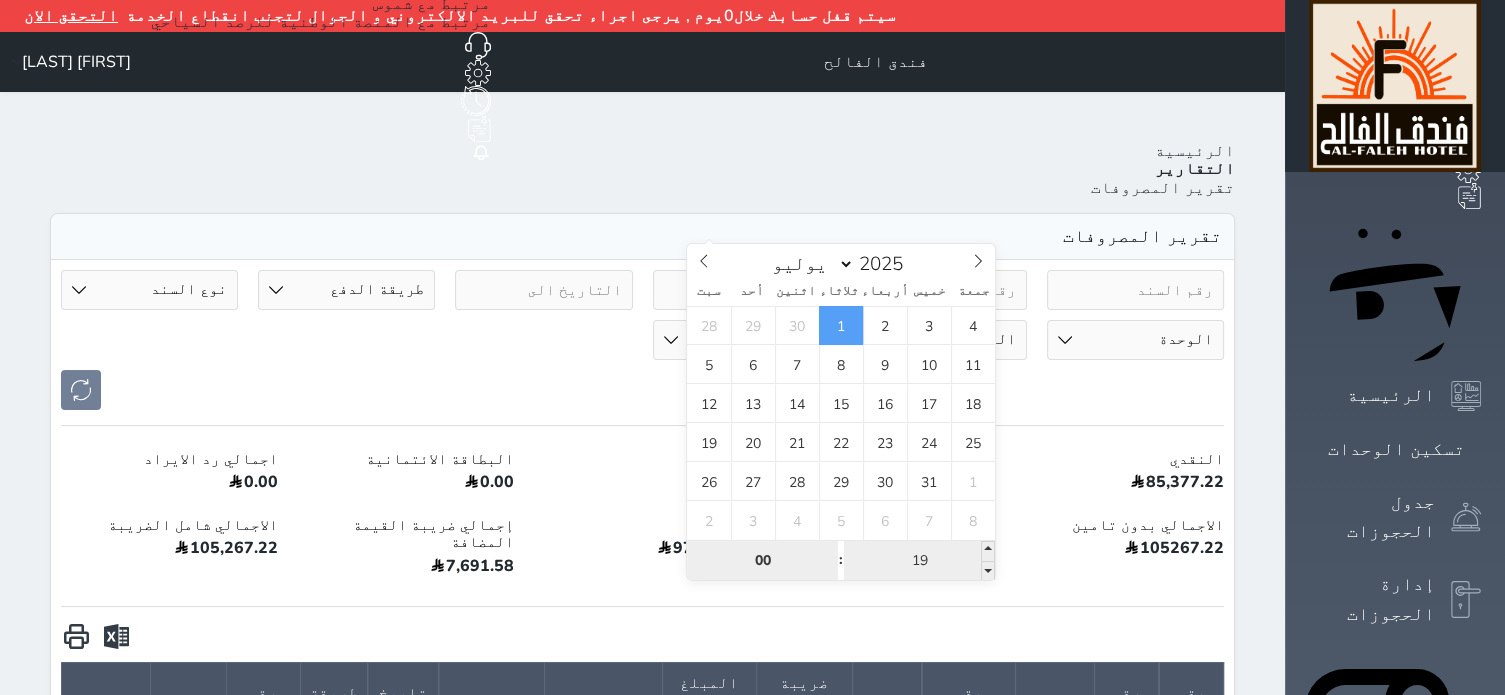 type on "00" 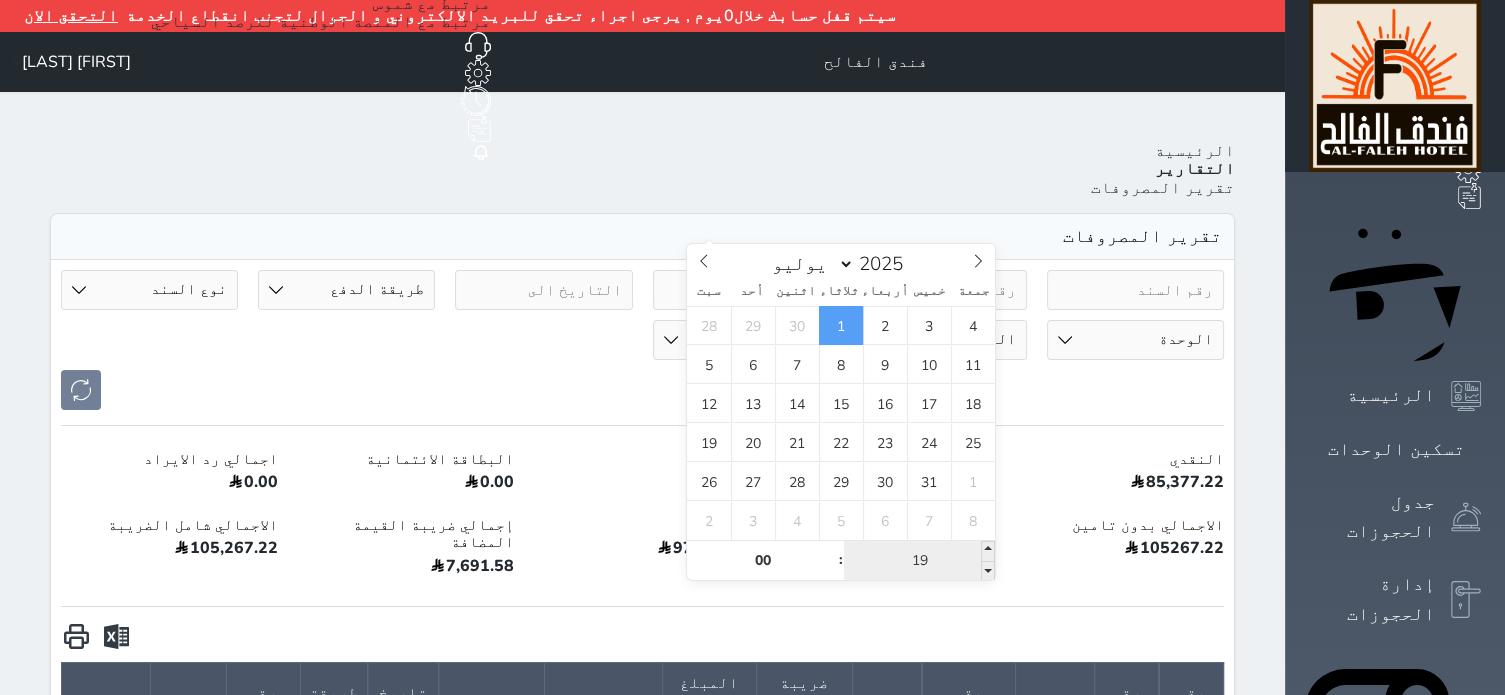 type on "[DATE] [TIME]" 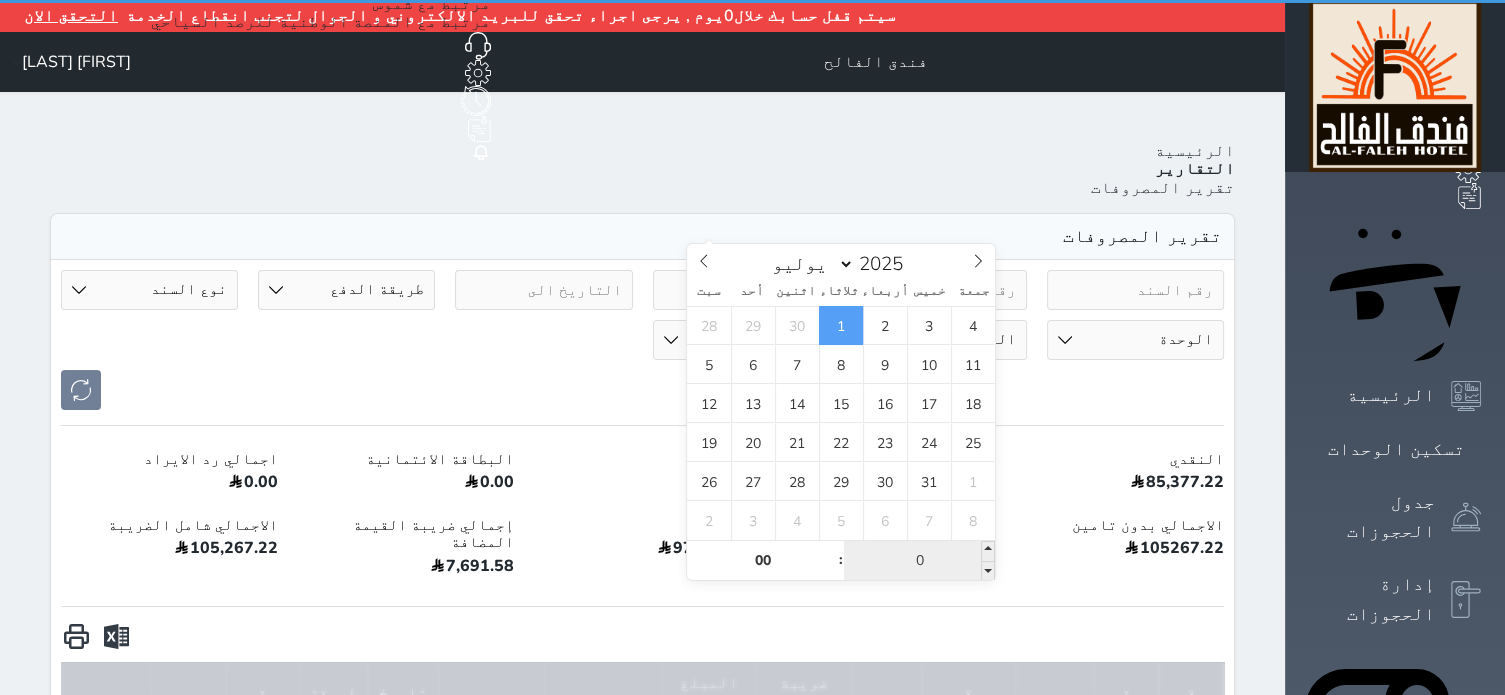 type on "00" 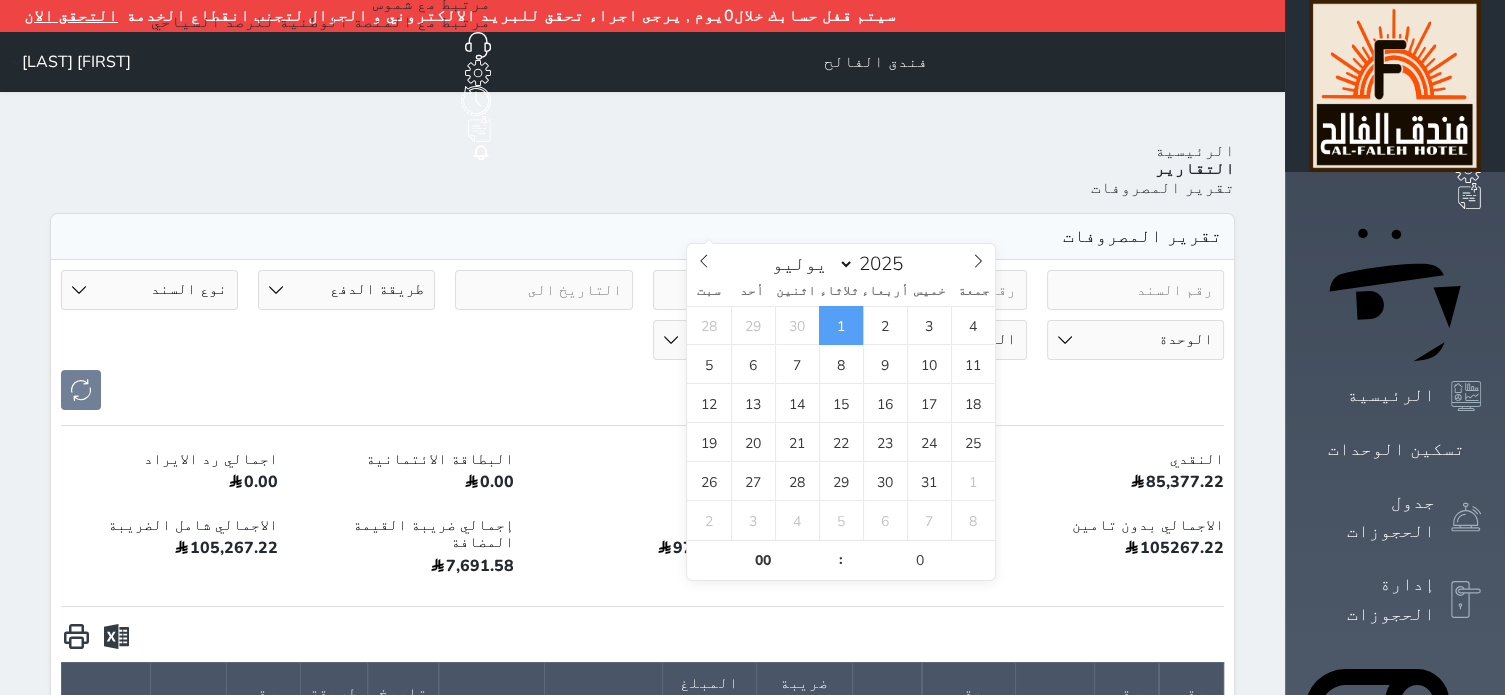 type on "2025-07-01 00:00" 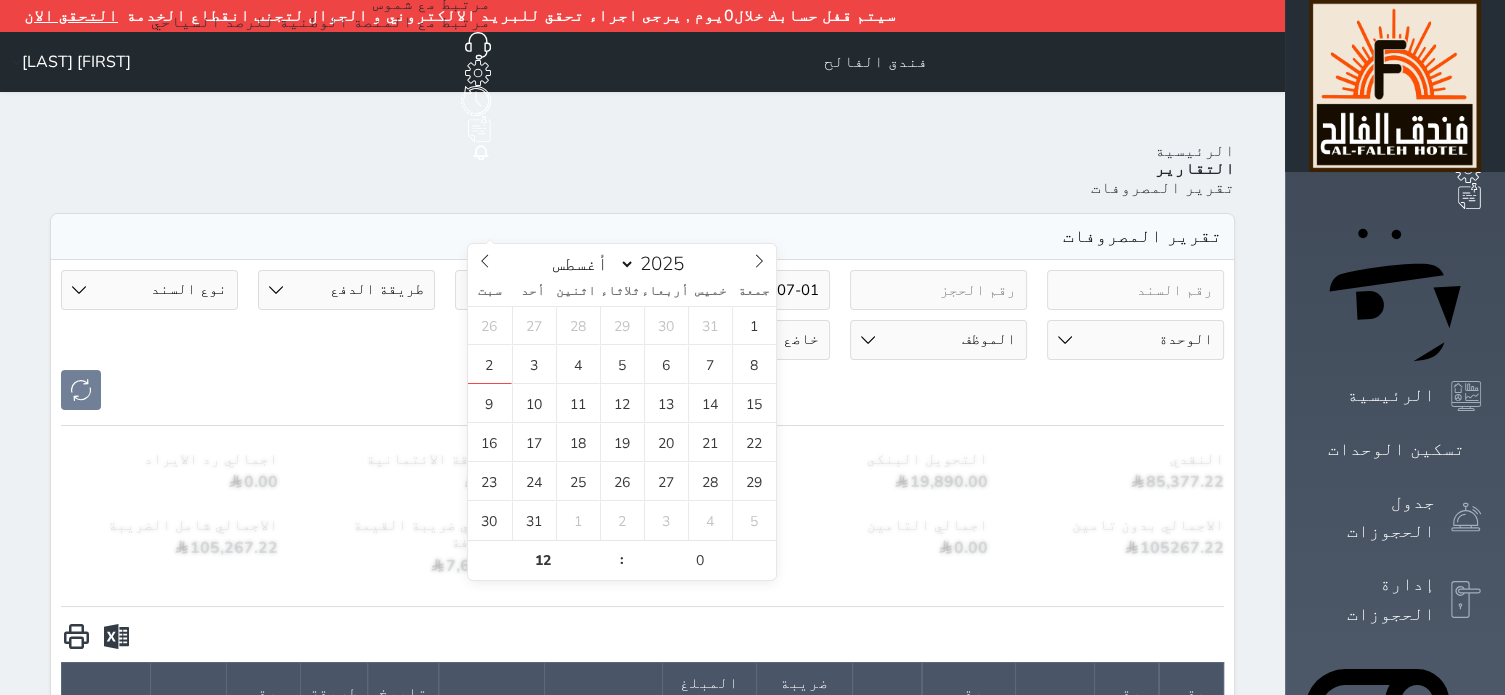 click at bounding box center (543, 290) 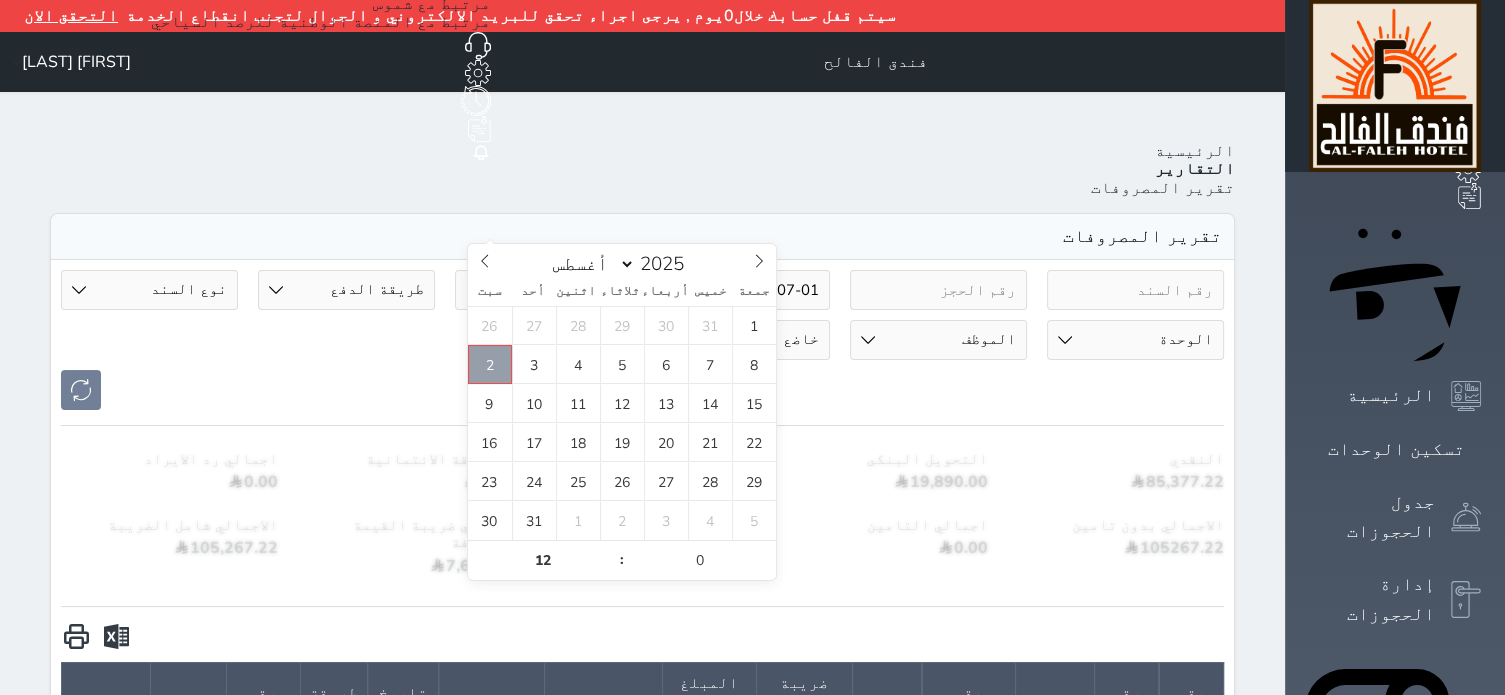 click on "2" at bounding box center (490, 364) 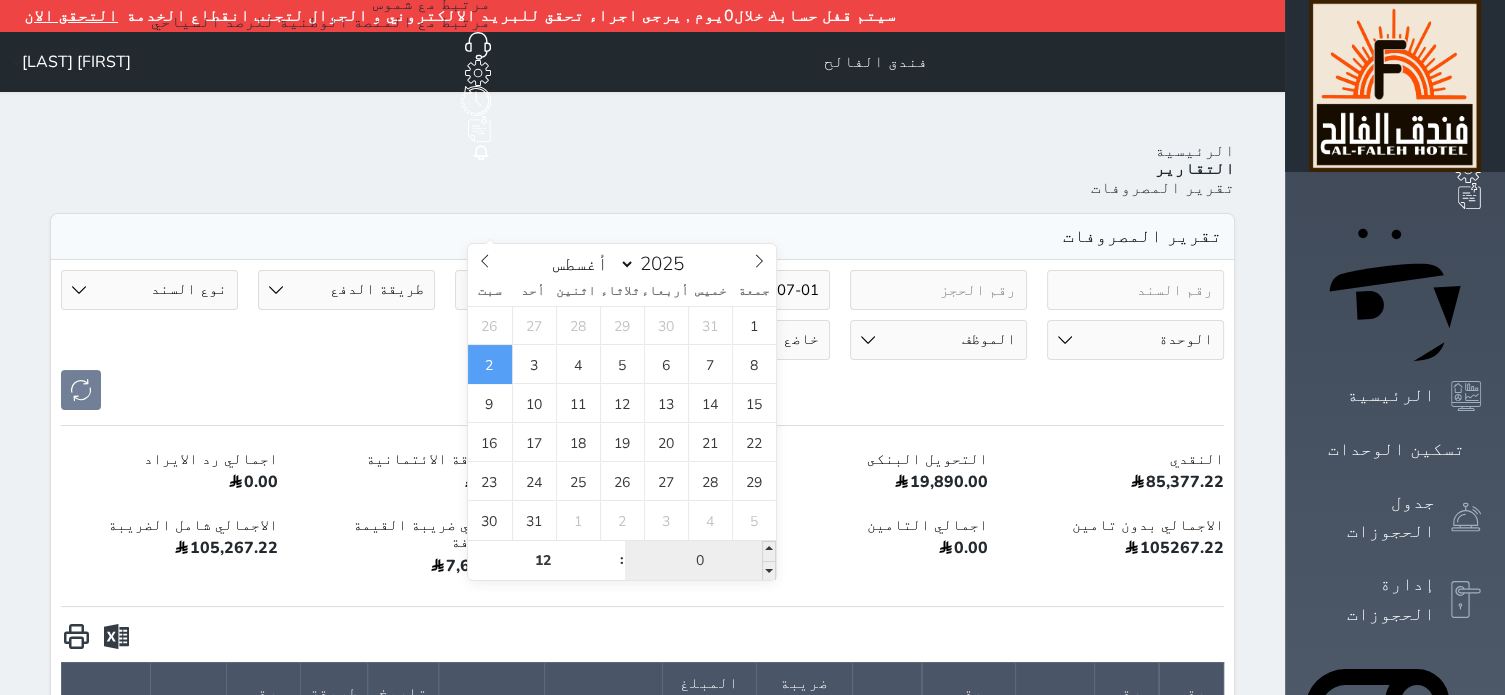 click on "0" at bounding box center [700, 561] 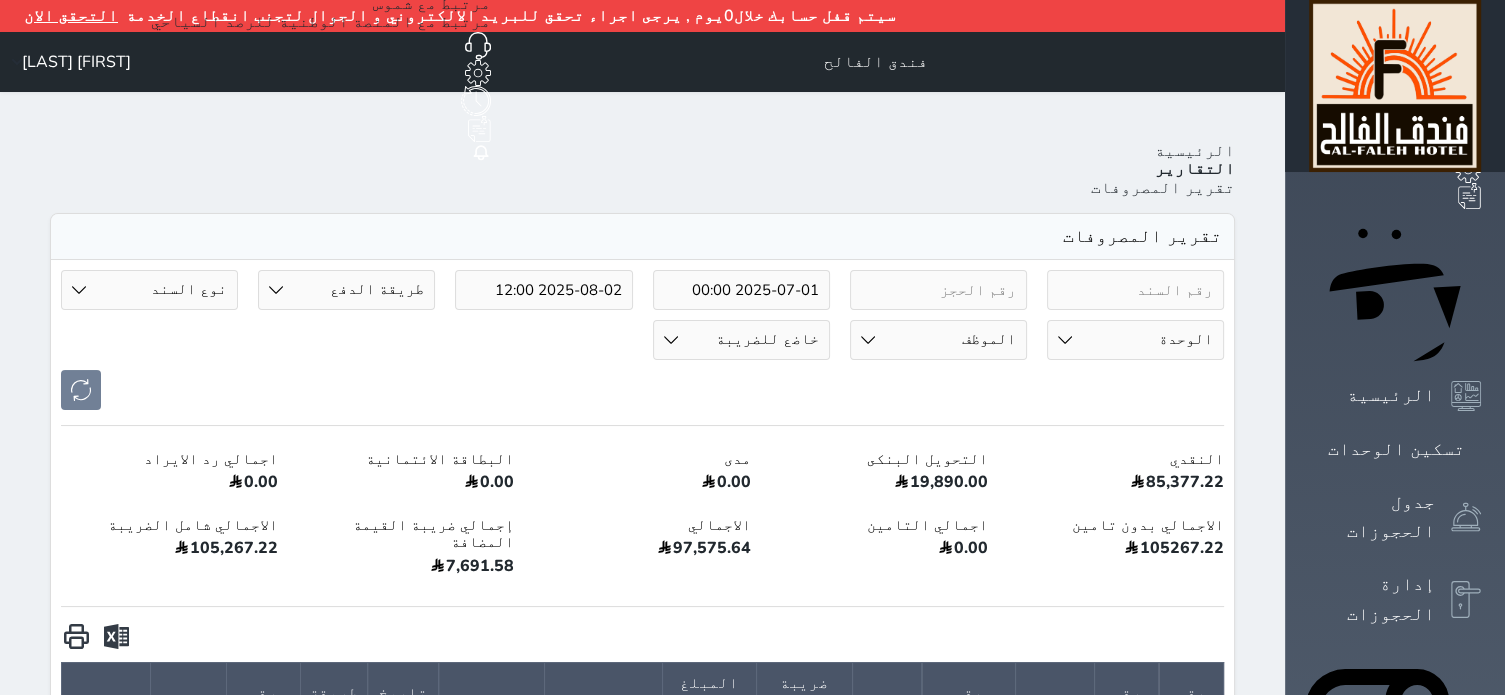 click on "[DATE] [TIME]   [DATE] [TIME]   طريقة الدفع   دفع نقدى   تحويل بنكى   مدى   بطاقة ائتمان     رد ايراد   نوع السند   مرتجع إيجار رواتب صيانة مصروفات عامة تحويل من الصندوق الى الادارة استرجاع تامين استرجاع العربون مصروفات من [FIRST]-[FIRST]-[FIRST] مصروفات ابو ياسر -المقاولات مصروفات [FIRST] [LAST]-المقاولات مصروفات مكتبية-الفندق مصروفات الوايت-الفندق مصروفات الغداء والعشاء عمال-الفندق مصروفات الهاتف والانترنت-الفندق مصروفات نثرية-الفندق مصروفات التامينات الاجتماعية-الفندق مصروفات الكهرباء-الفندق مصروفات البوكين-الفندق مصروفات المحروقات-الفندق مصروفات ادوات نظافة-الفندق   الوحدة" at bounding box center [642, 340] 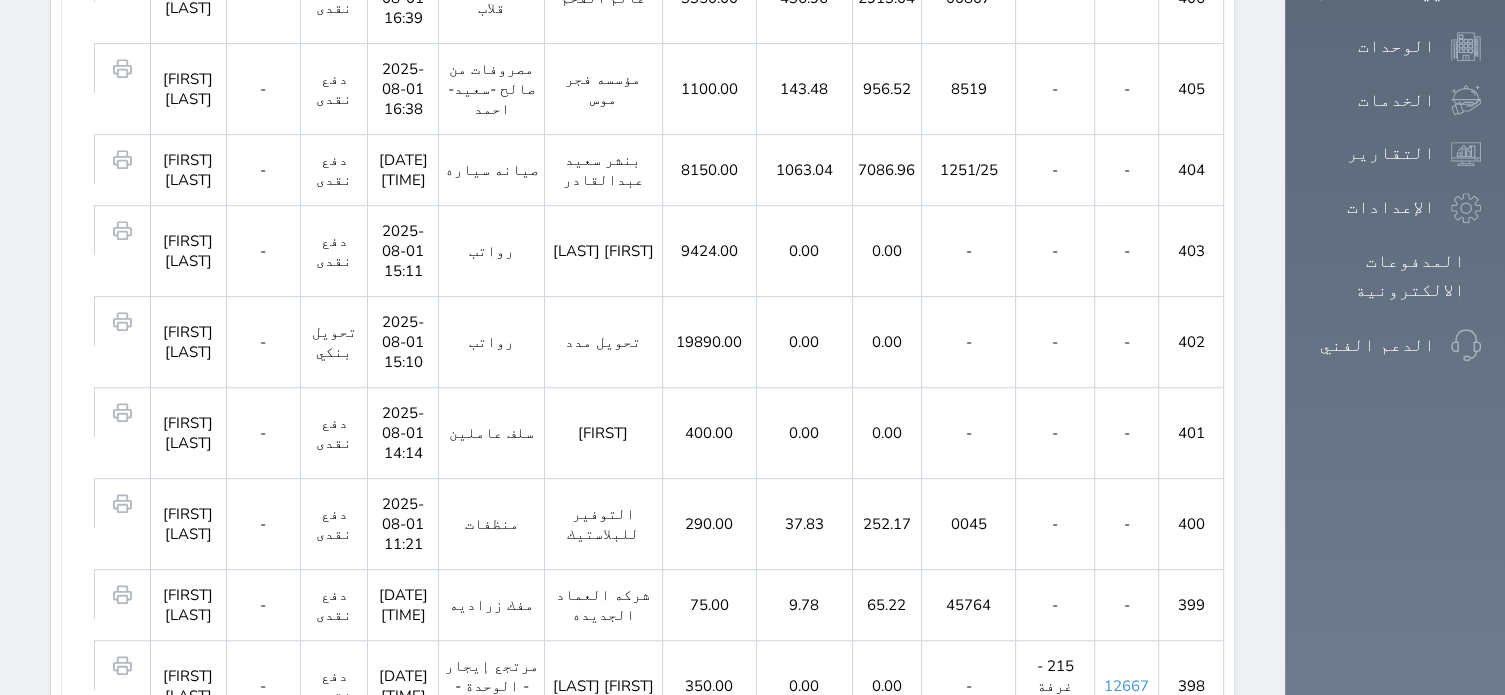 scroll, scrollTop: 1485, scrollLeft: 0, axis: vertical 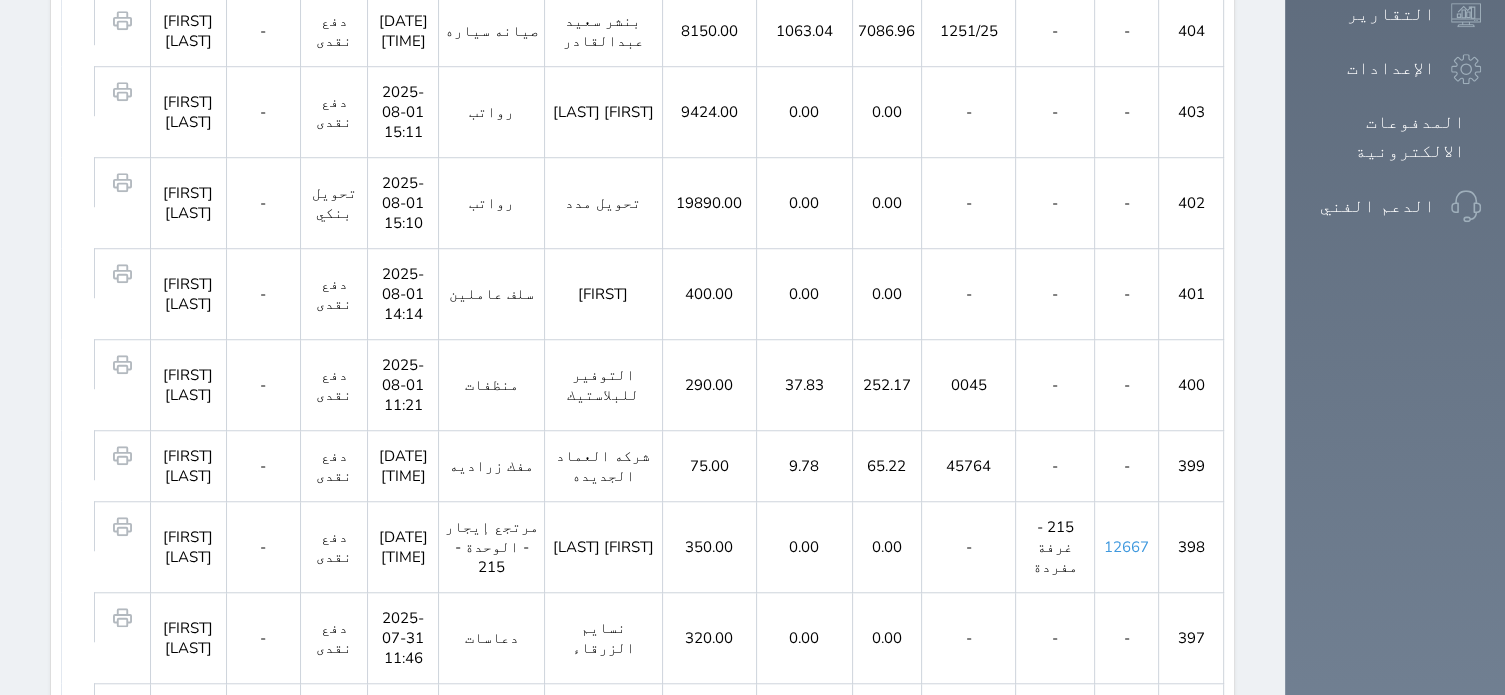 click on "الصفحة الاخيرة" at bounding box center [382, 1158] 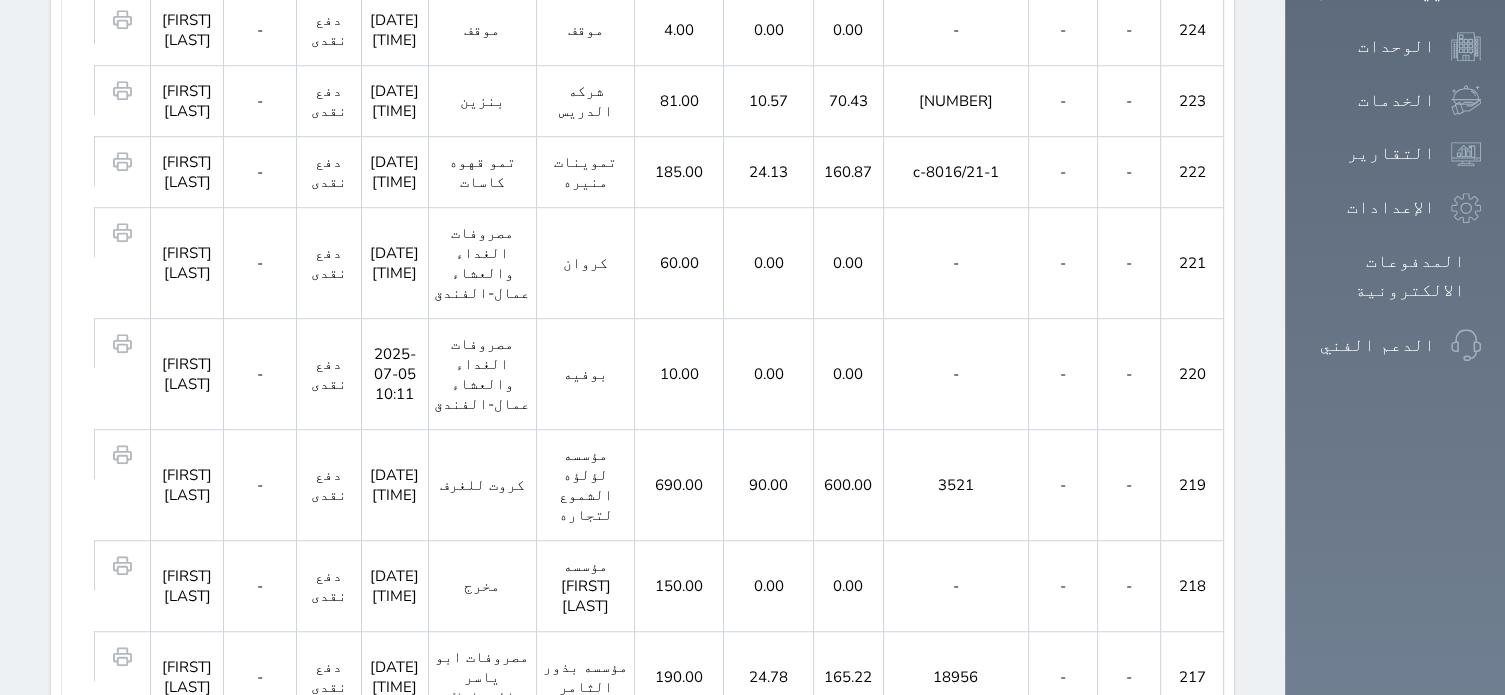 scroll, scrollTop: 1414, scrollLeft: 0, axis: vertical 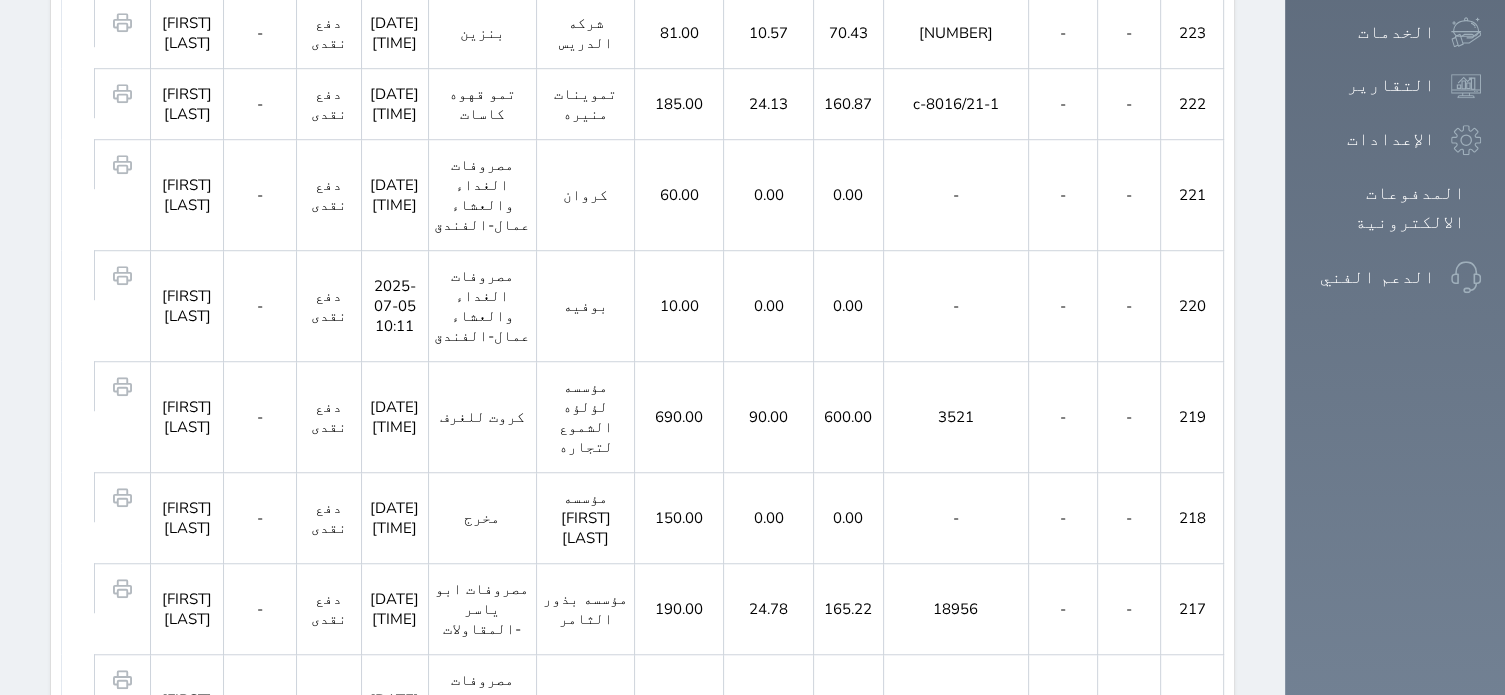 click on "[FIRST] [LAST]" at bounding box center [187, 1002] 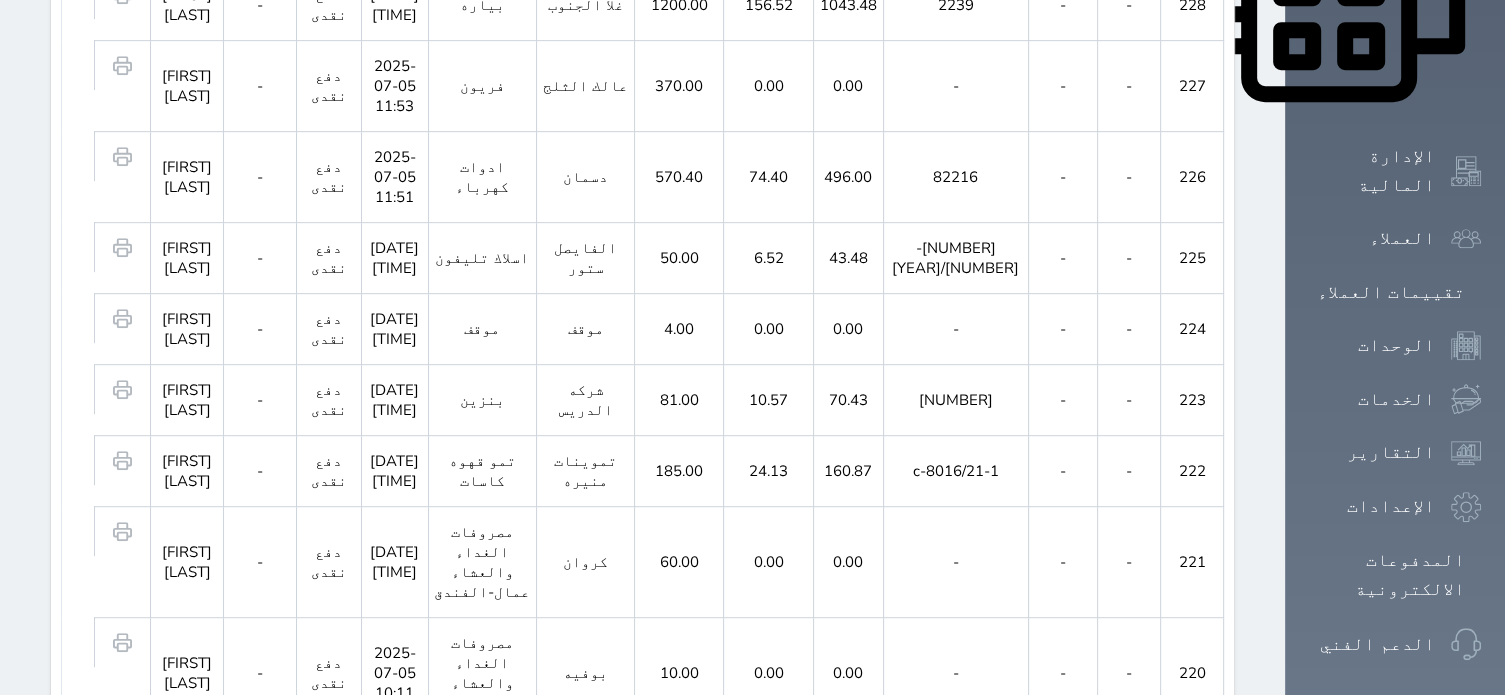 scroll, scrollTop: 0, scrollLeft: 0, axis: both 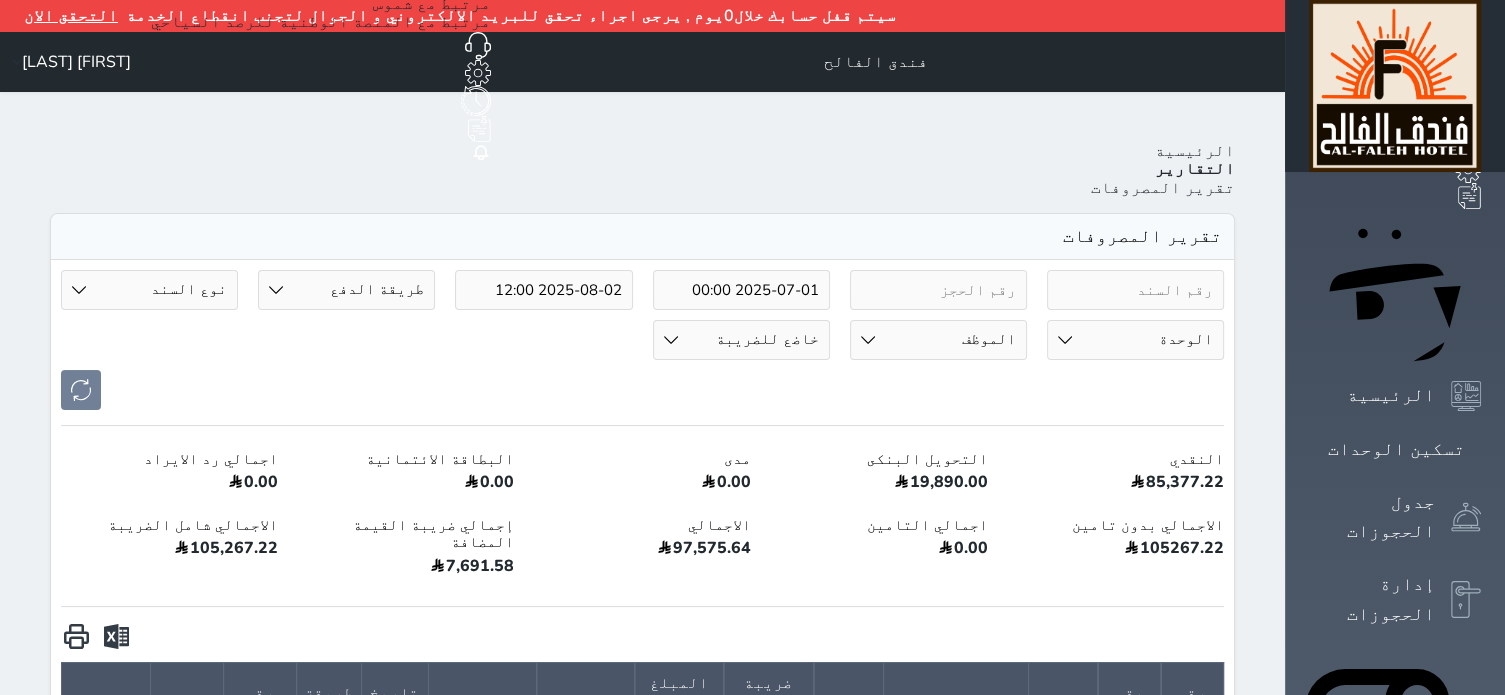 click on "حجز جماعي جديد   حجز جديد             الرئيسية     تسكين الوحدات     جدول الحجوزات     إدارة الحجوزات     POS     الإدارة المالية     العملاء     تقييمات العملاء     الوحدات     الخدمات     التقارير     الإعدادات                                 المدفوعات الالكترونية     الدعم الفني" at bounding box center (1395, 1299) 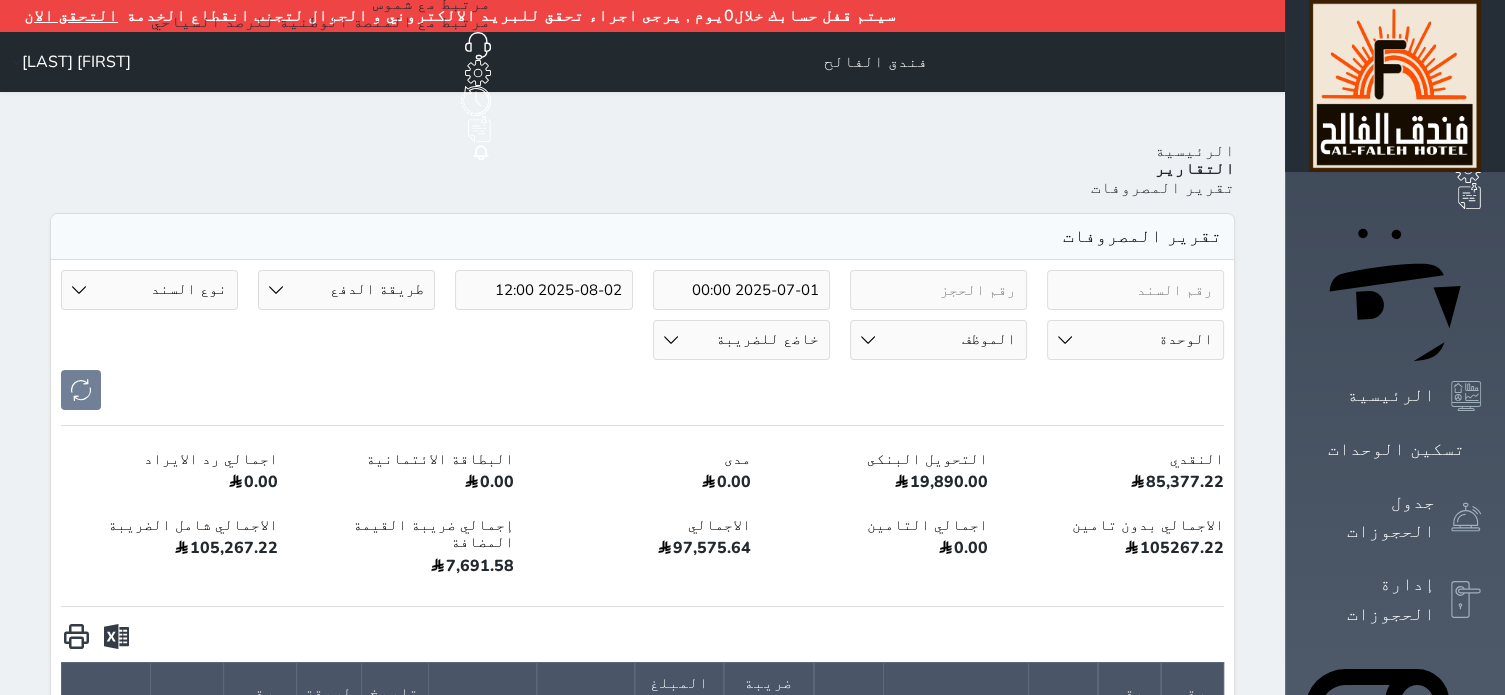 click on "حجز جماعي جديد   حجز جديد             الرئيسية     تسكين الوحدات     جدول الحجوزات     إدارة الحجوزات     POS     الإدارة المالية     العملاء     تقييمات العملاء     الوحدات     الخدمات     التقارير     الإعدادات                                 المدفوعات الالكترونية     الدعم الفني" at bounding box center [1395, 1299] 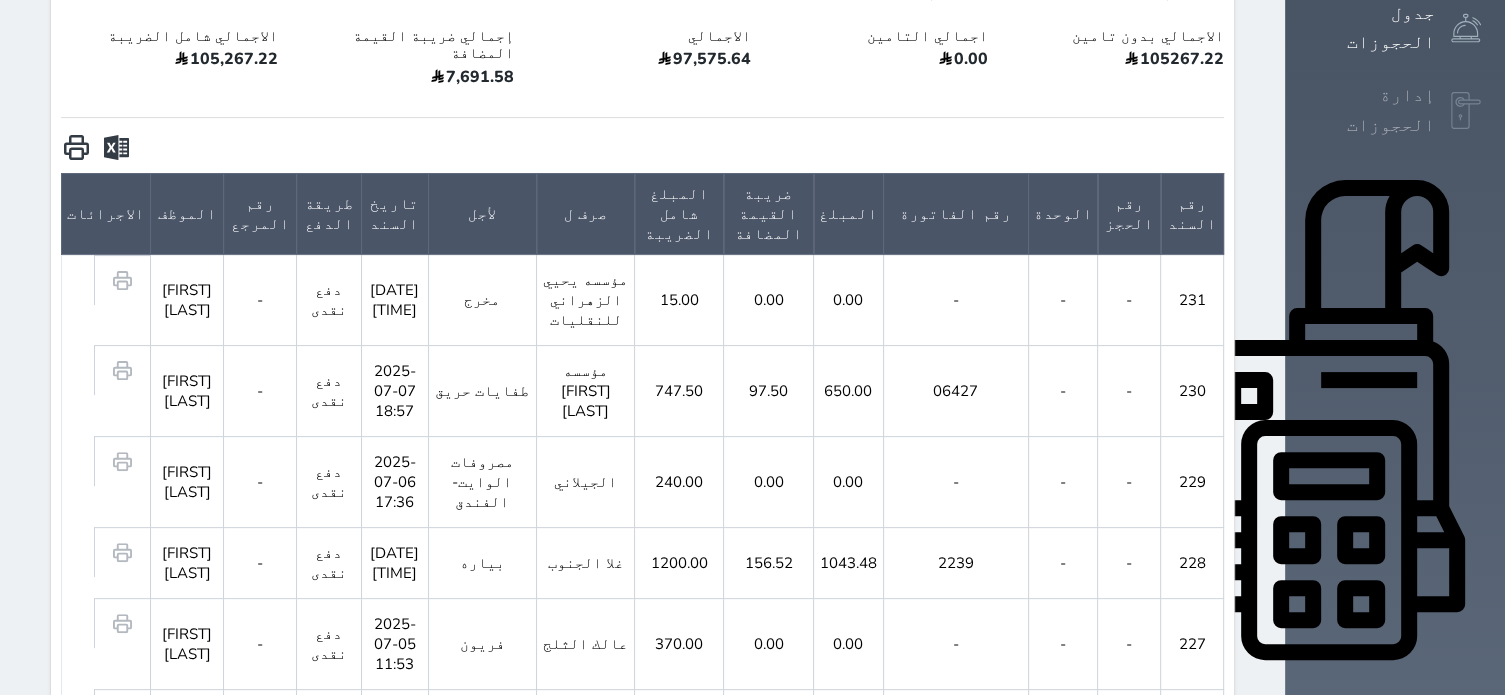 scroll, scrollTop: 612, scrollLeft: 0, axis: vertical 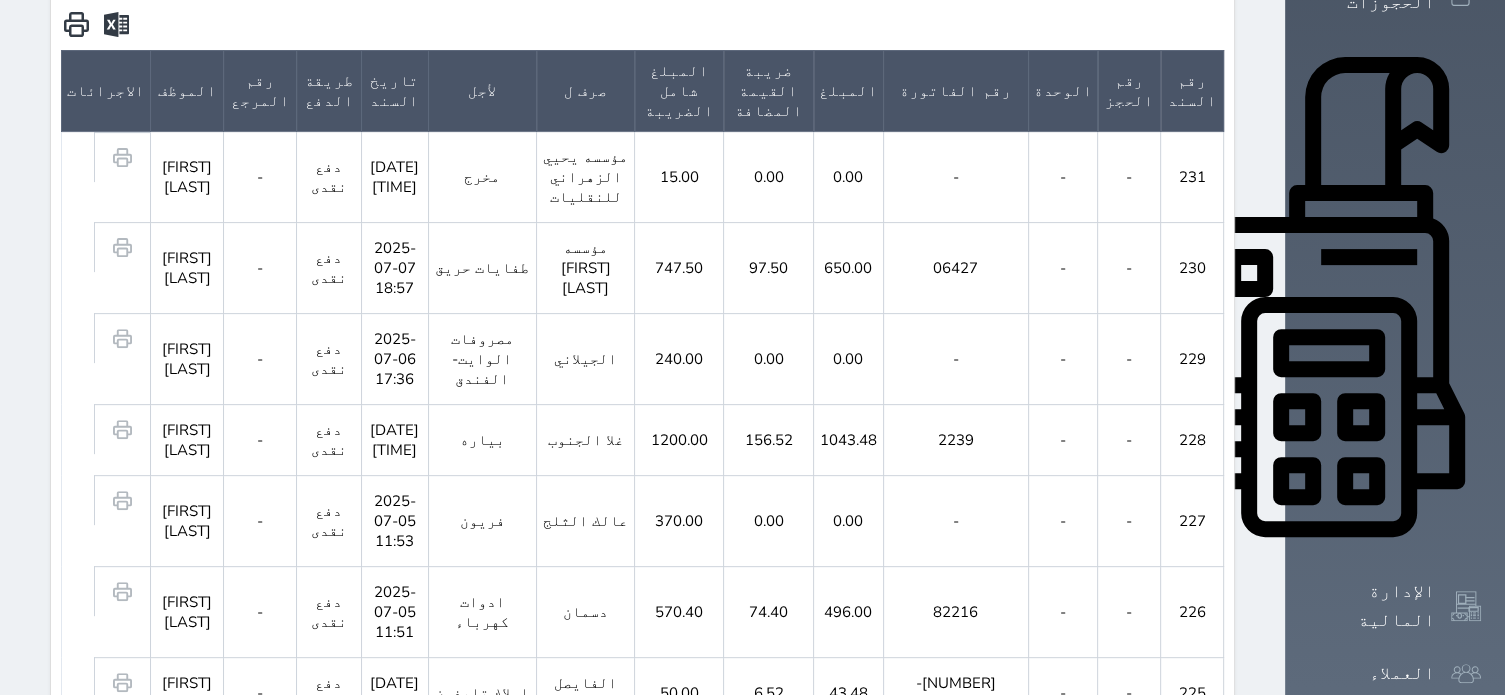 click 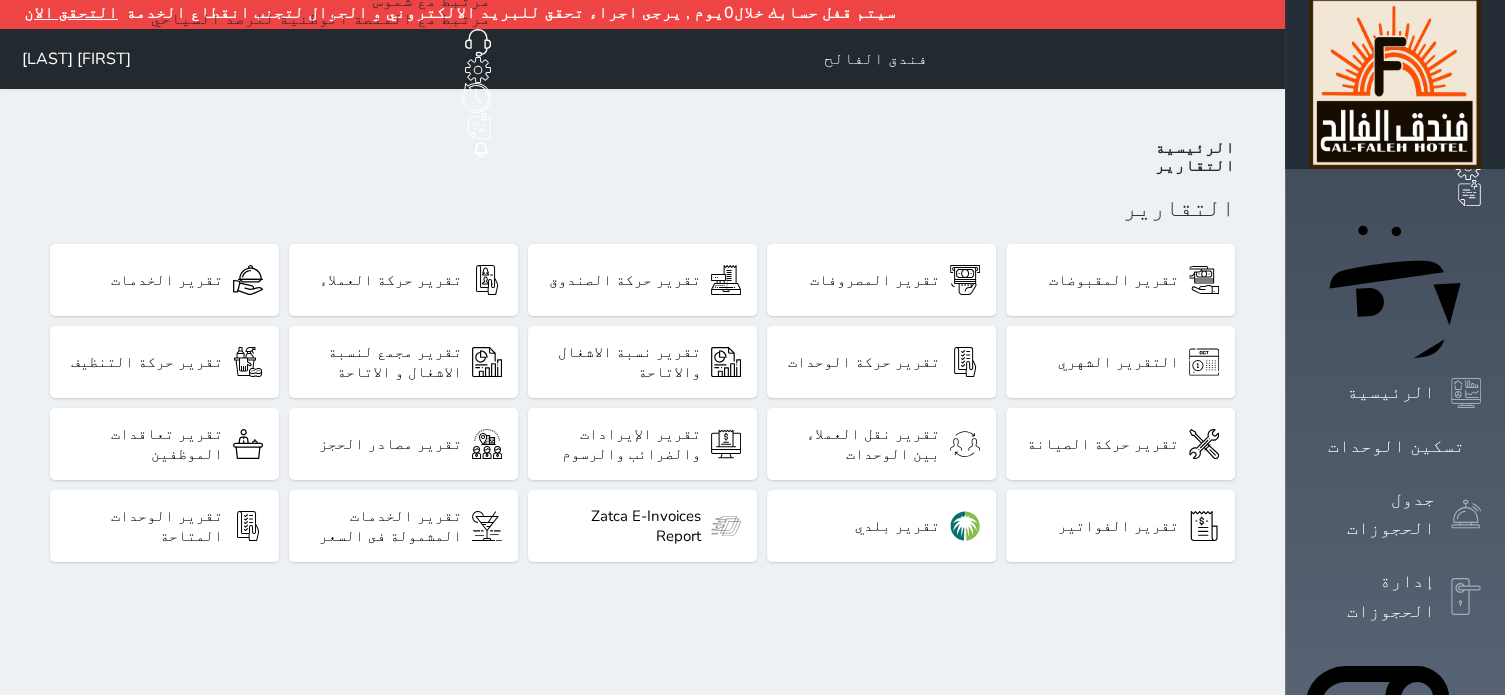 scroll, scrollTop: 0, scrollLeft: 0, axis: both 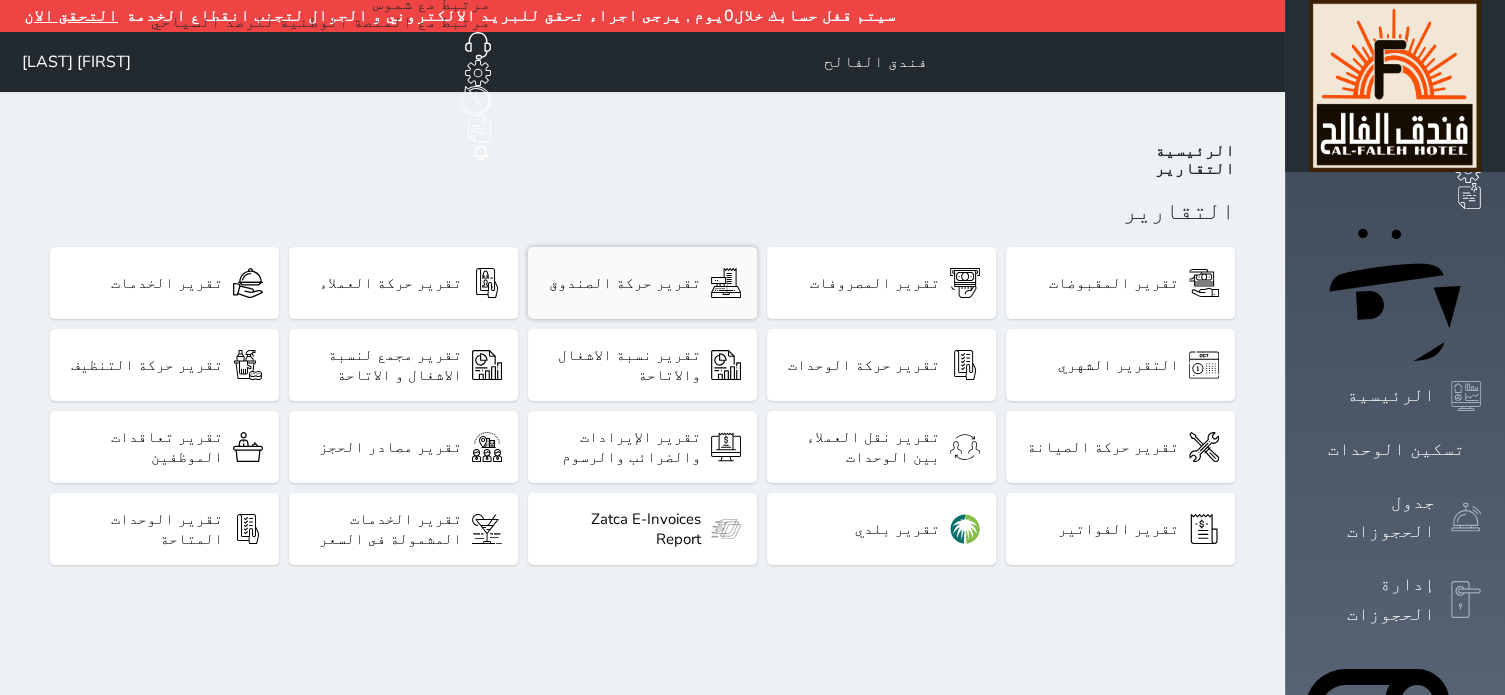 click on "تقرير حركة الصندوق" at bounding box center (625, 283) 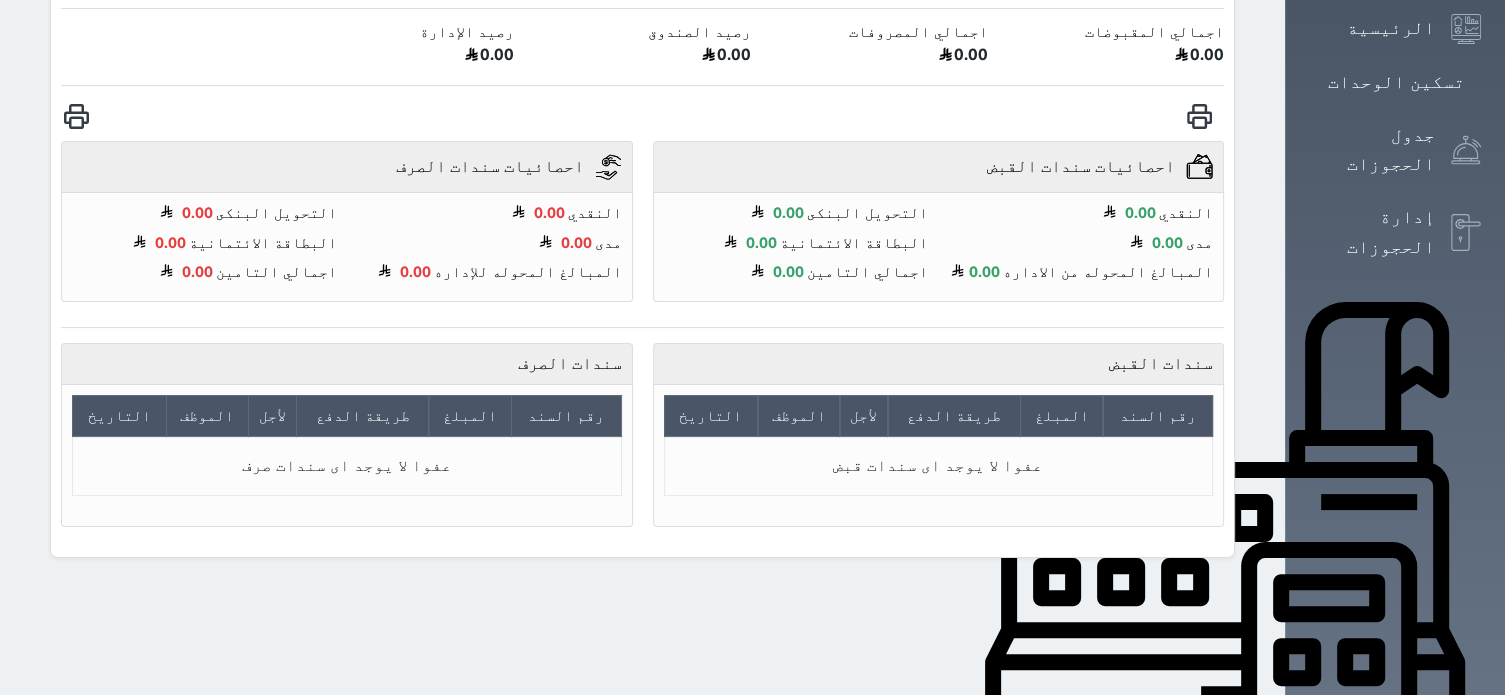 scroll, scrollTop: 0, scrollLeft: 0, axis: both 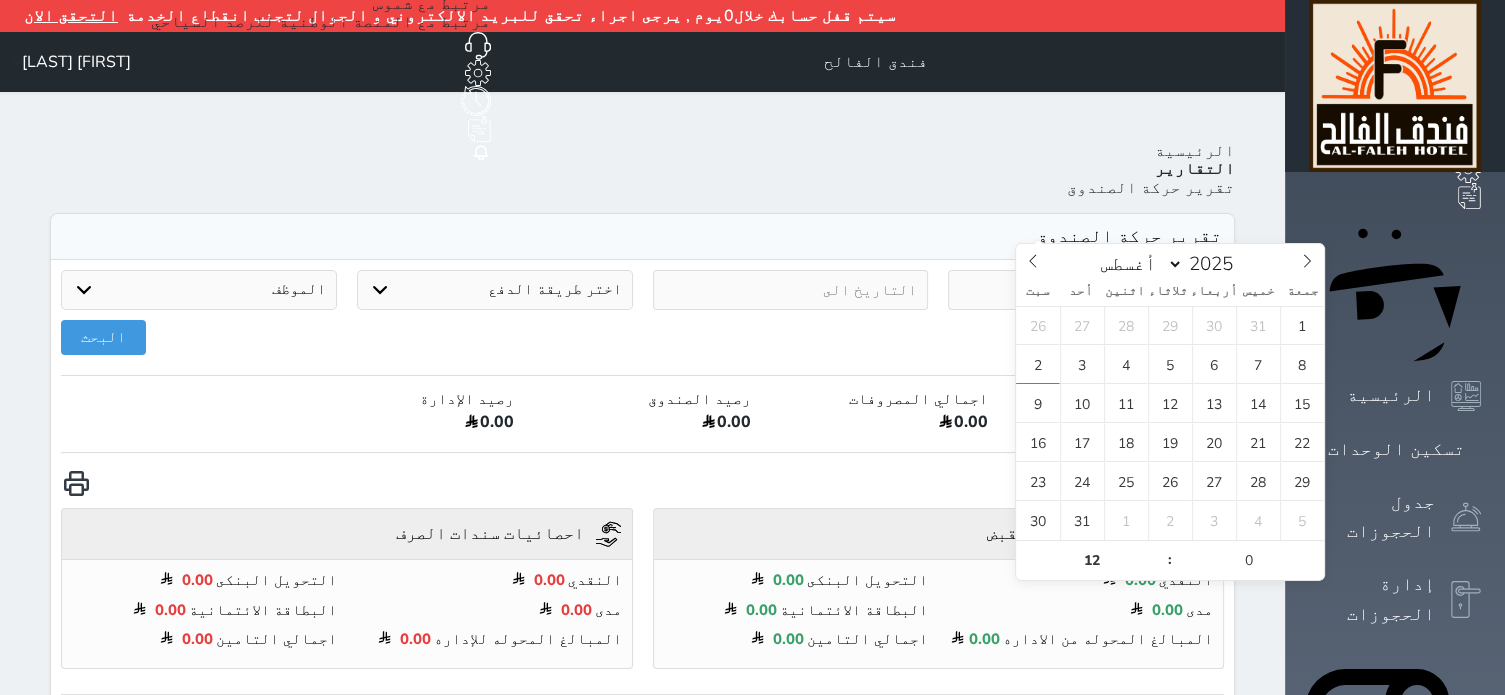 click at bounding box center (1086, 290) 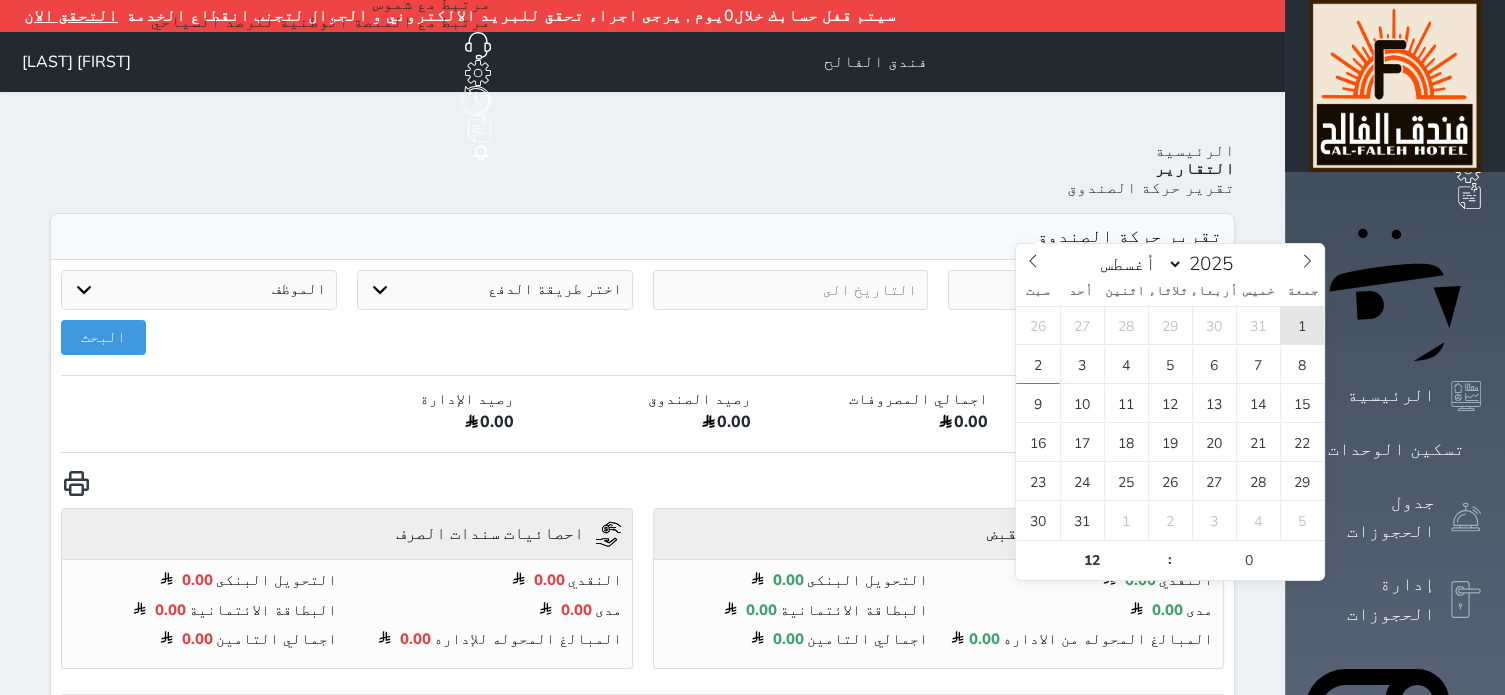 click on "1" at bounding box center (1302, 325) 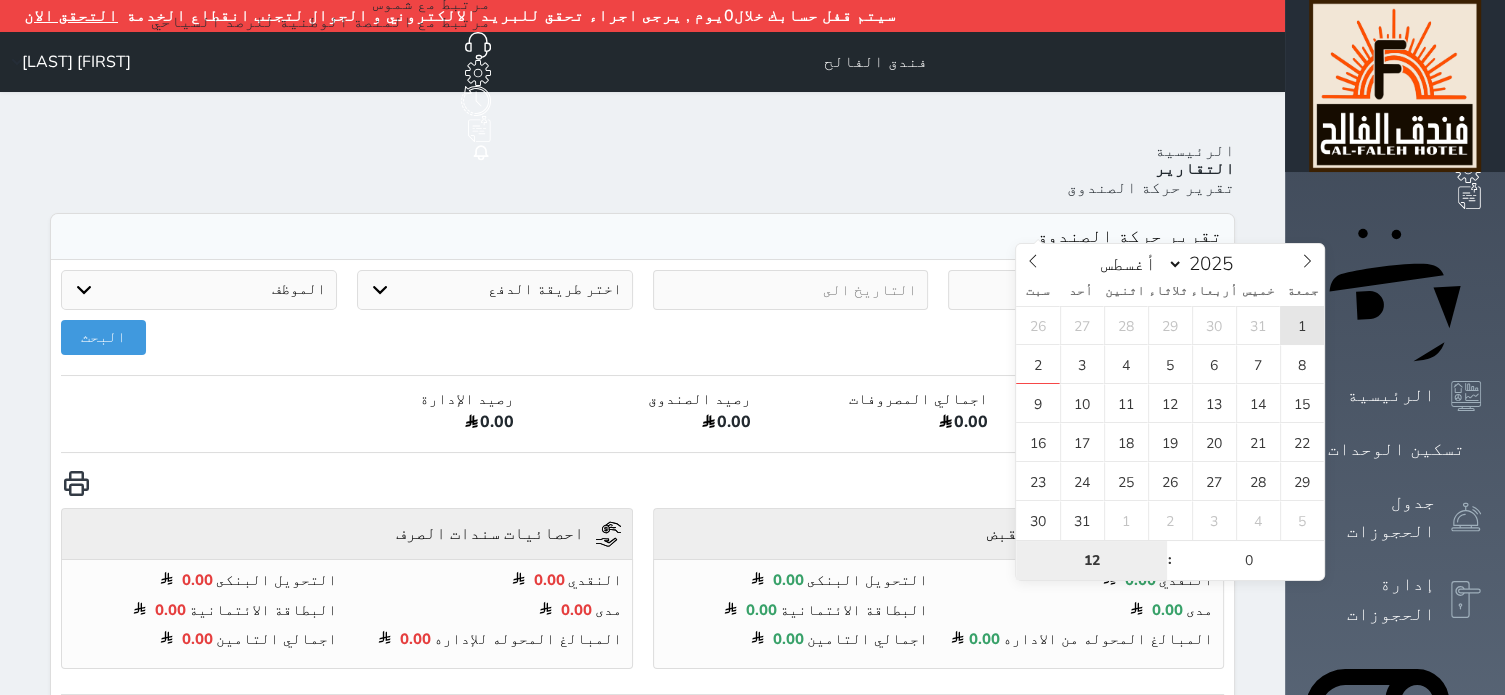 type on "2025-08-01 12:00" 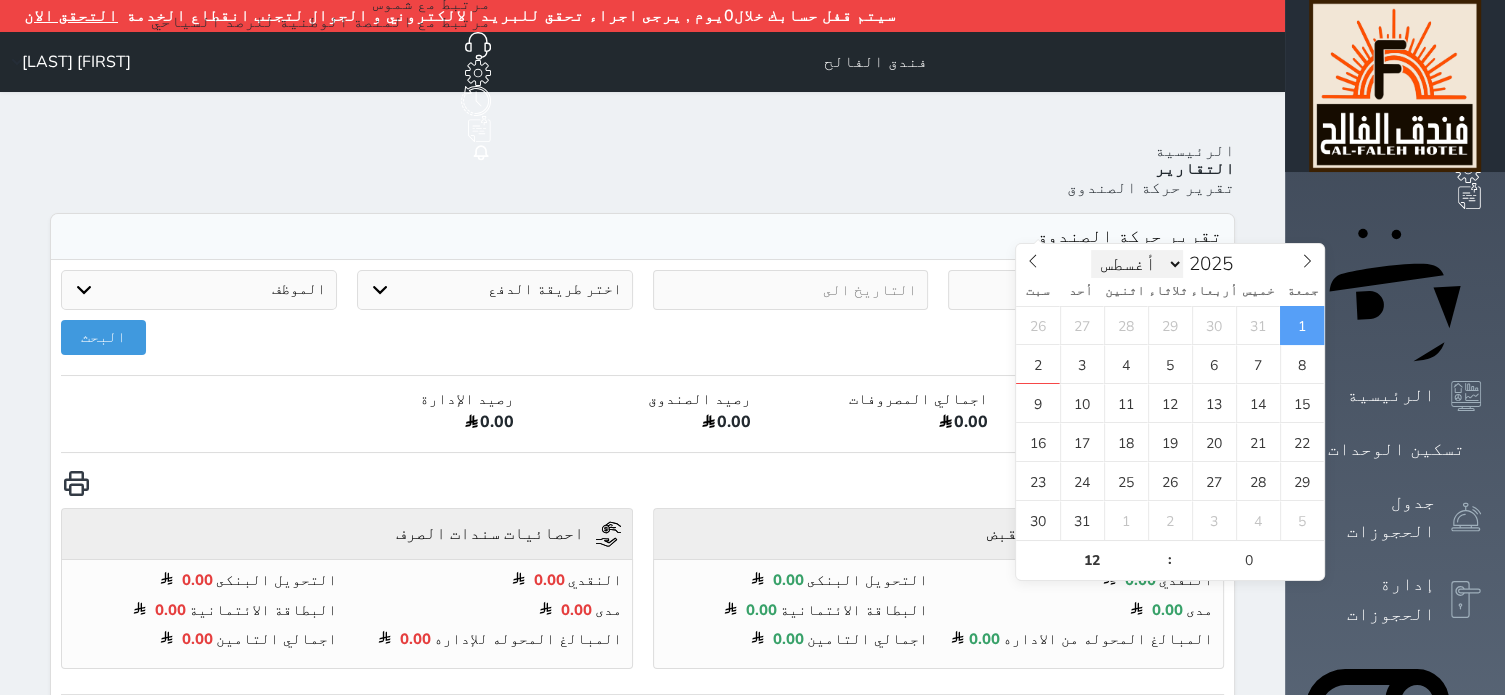 type on "0" 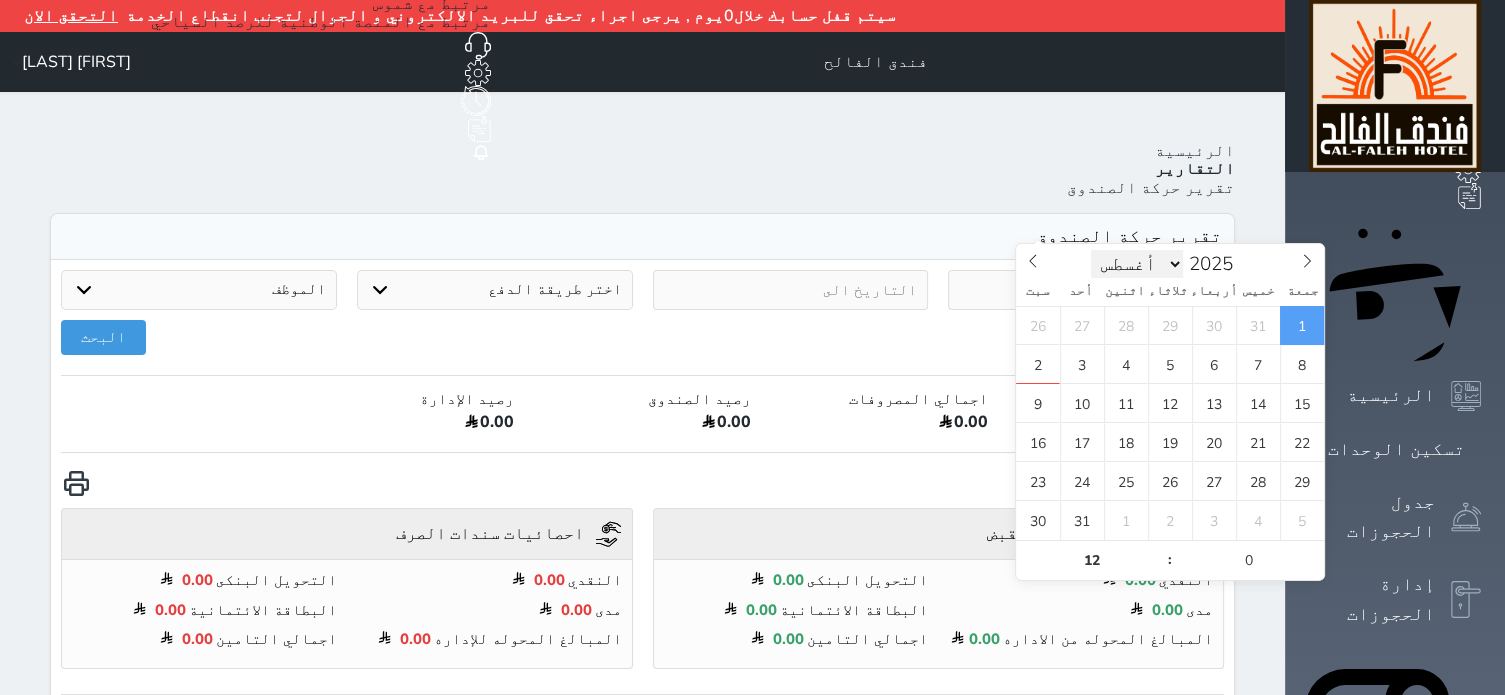 select on "6" 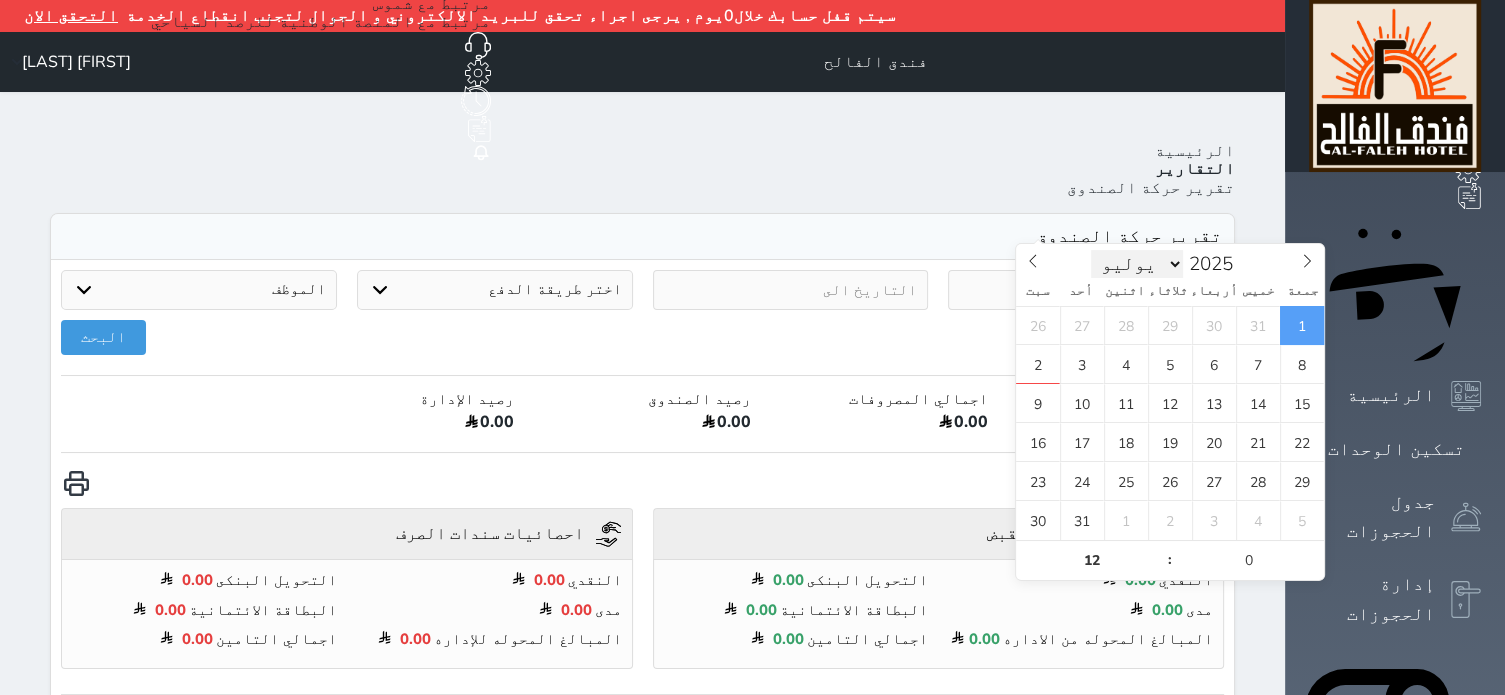 click on "يوليو" at bounding box center [0, 0] 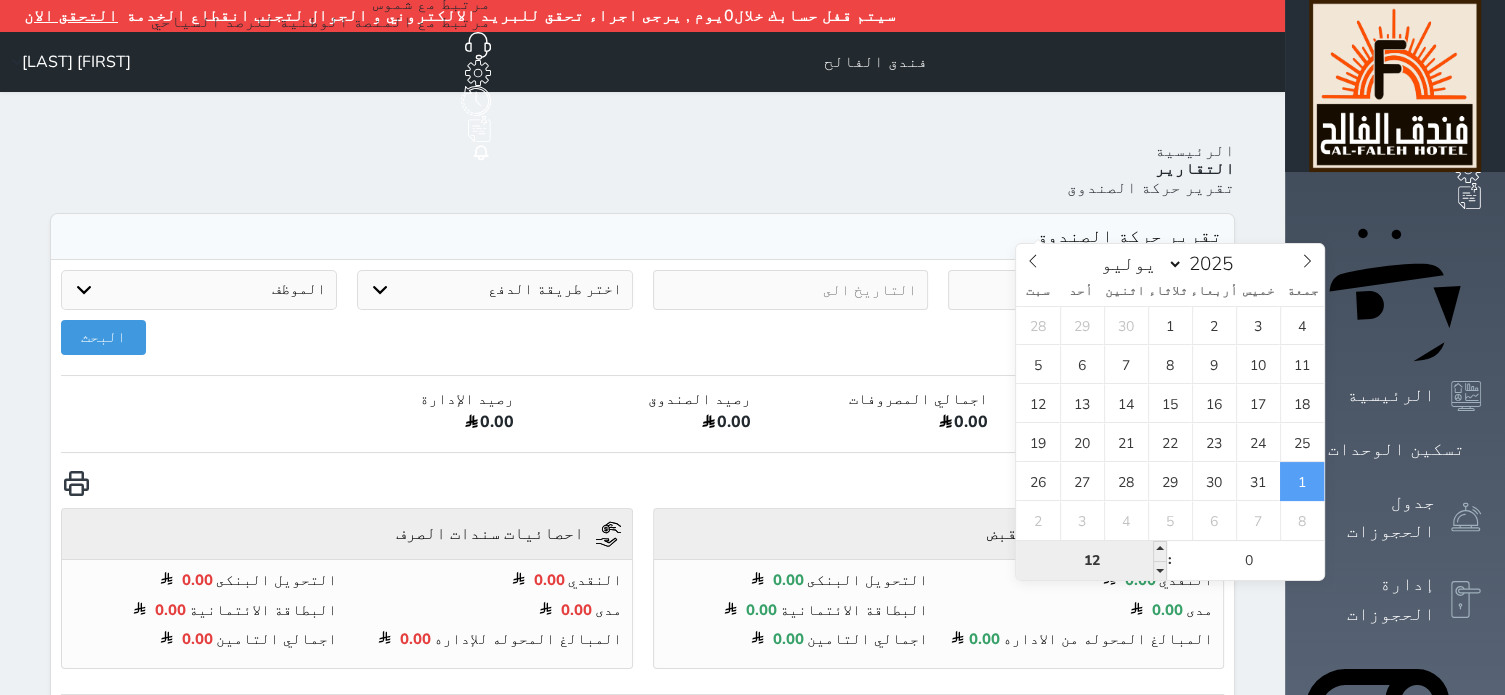 click on "12" at bounding box center [1091, 561] 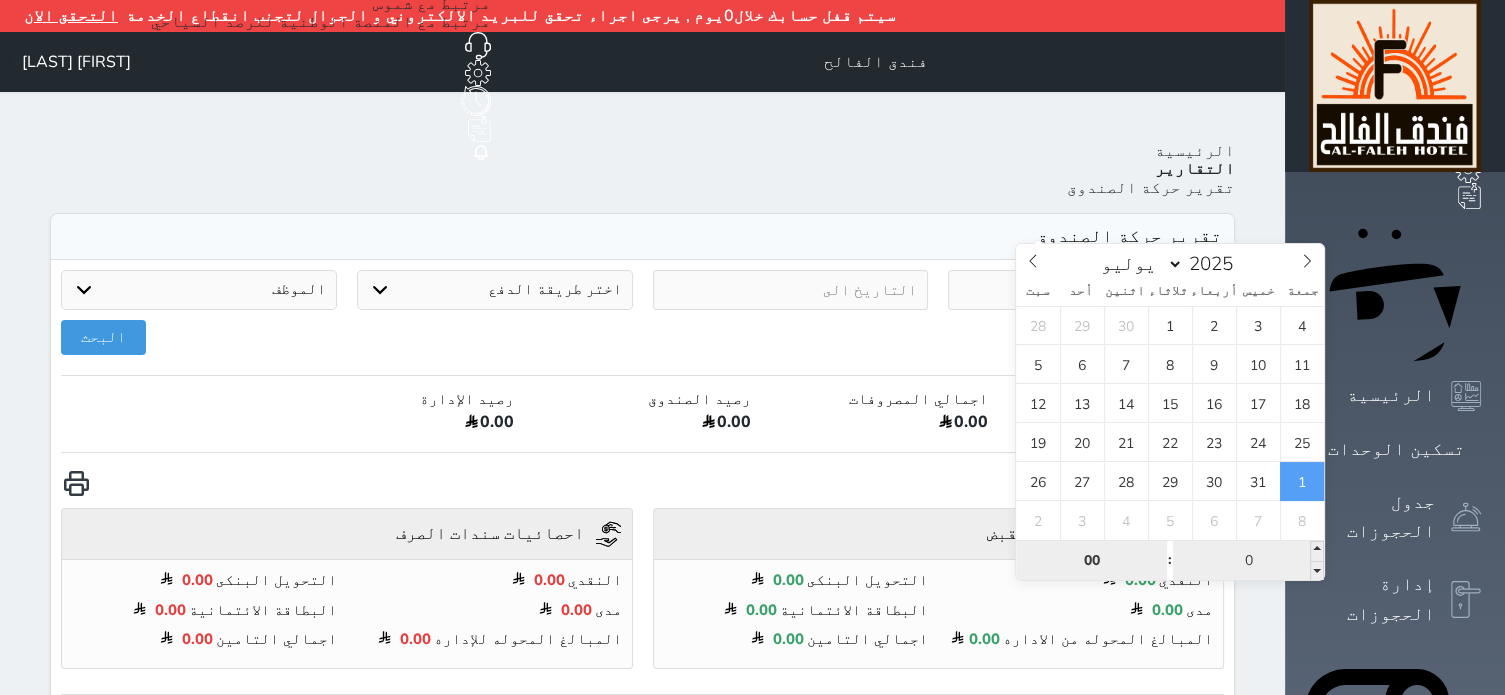 type on "00" 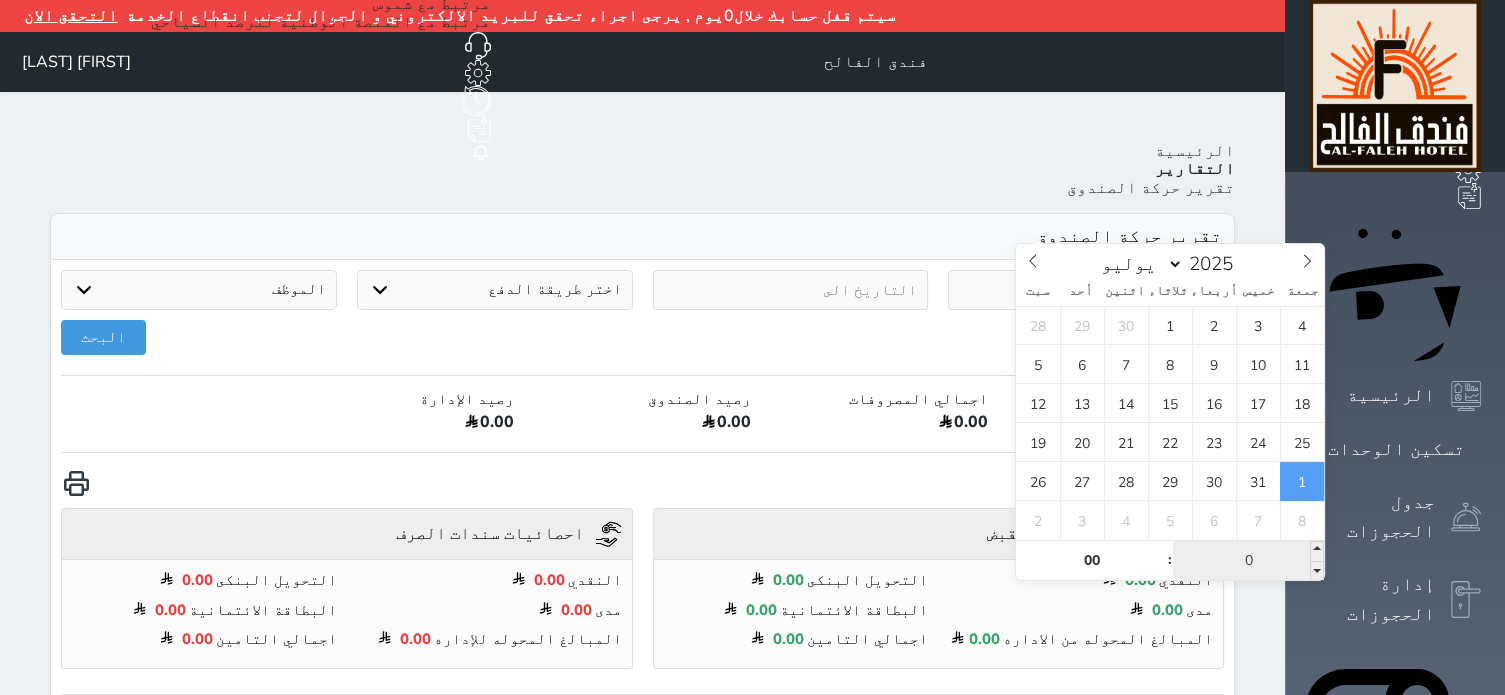 type on "2025-08-01 00:00" 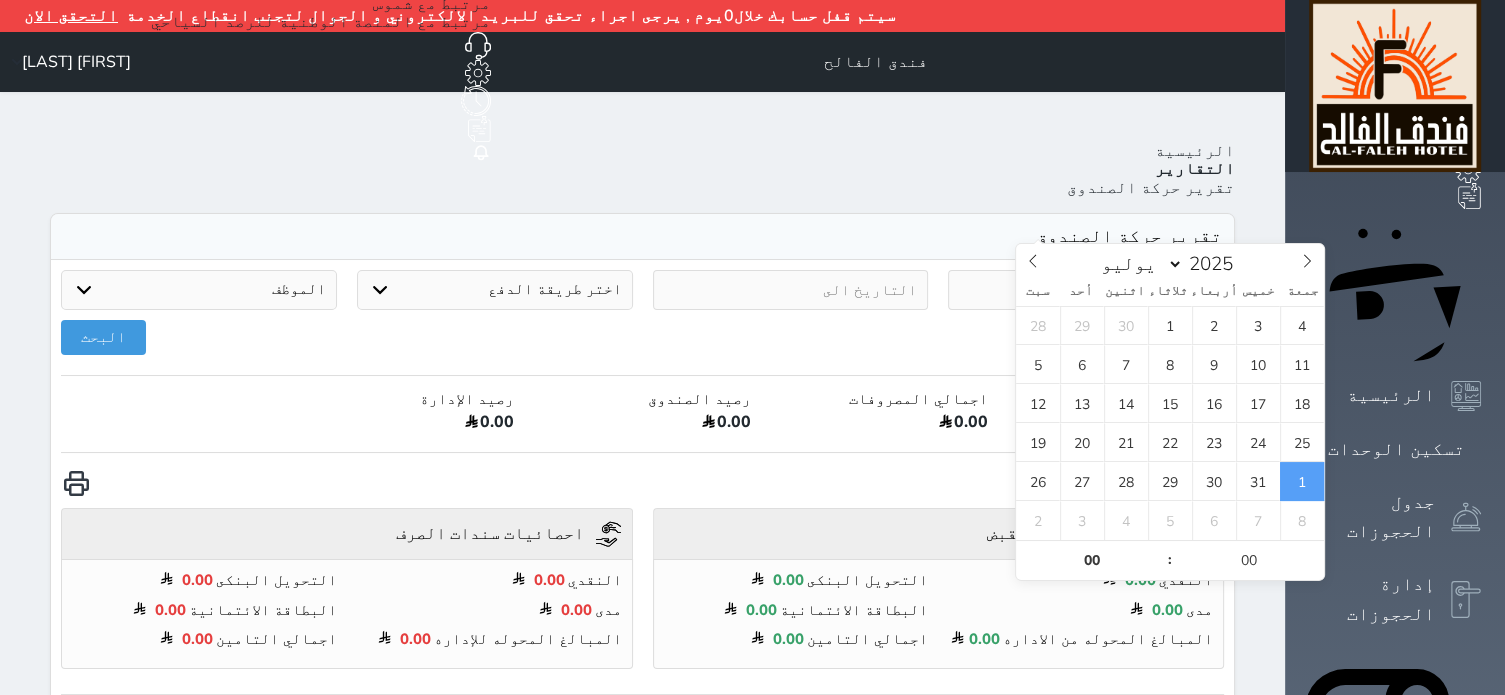 click at bounding box center [791, 290] 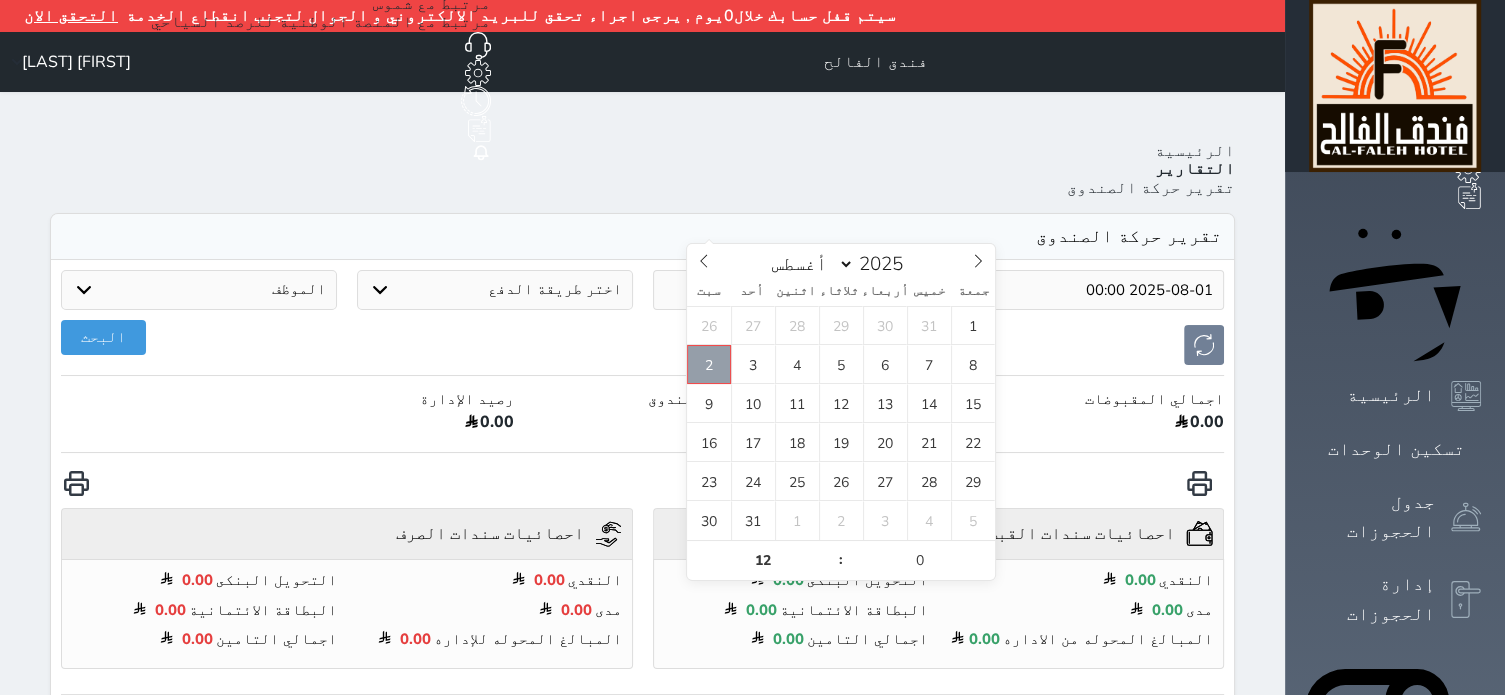 click on "2" at bounding box center [709, 364] 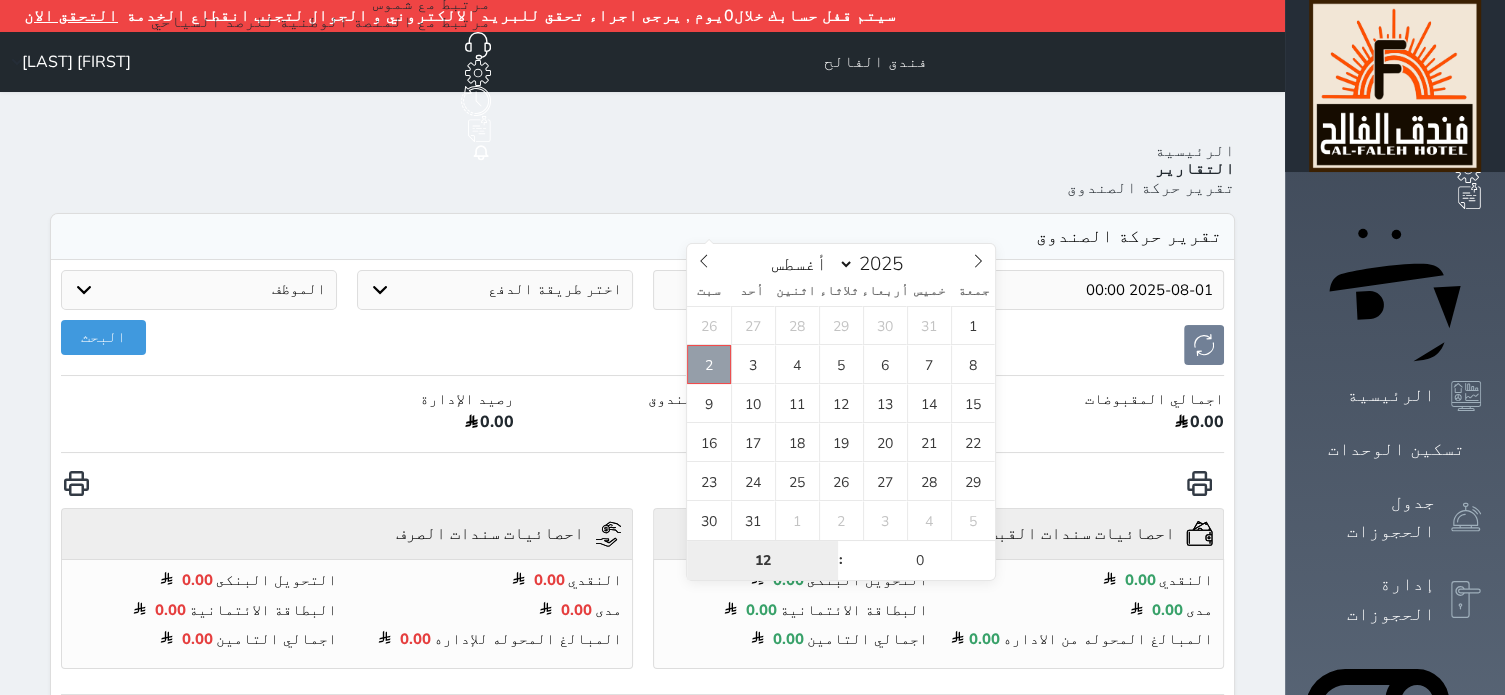 type on "0" 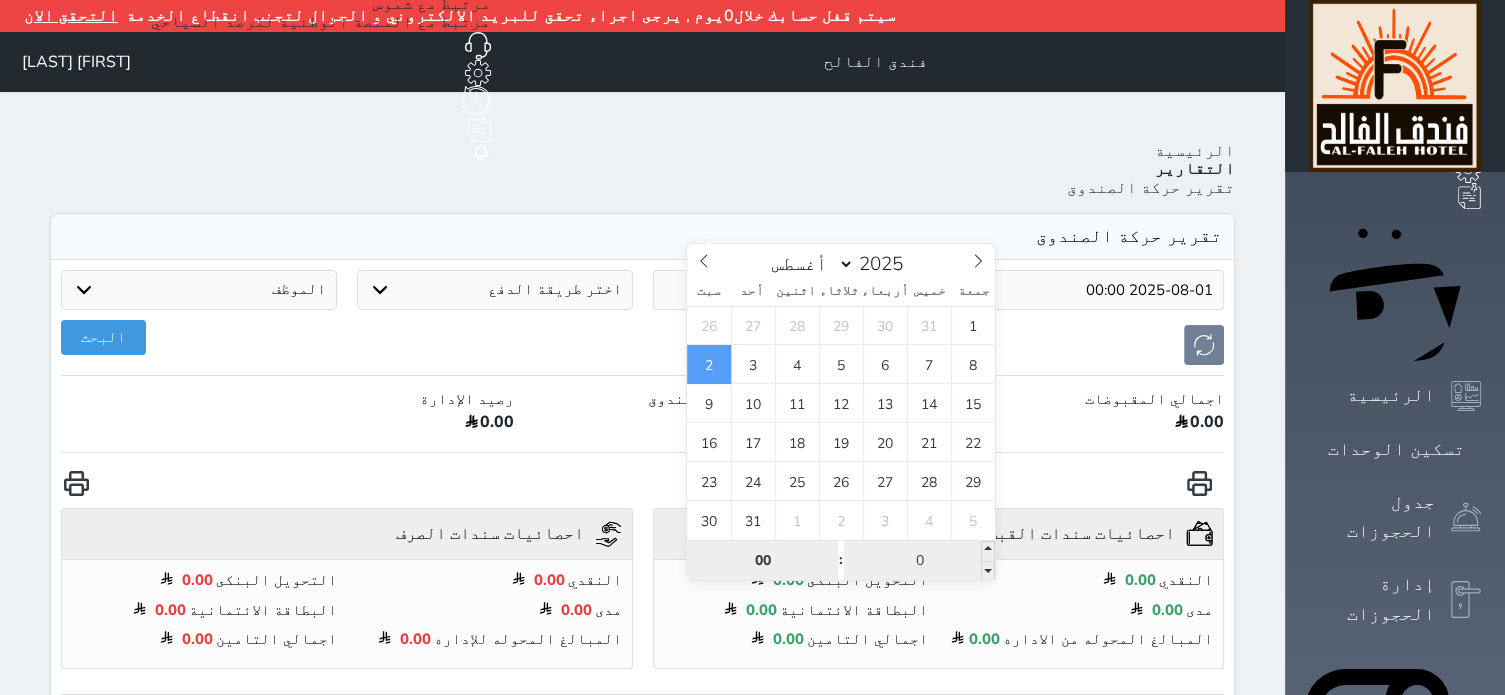 type on "00" 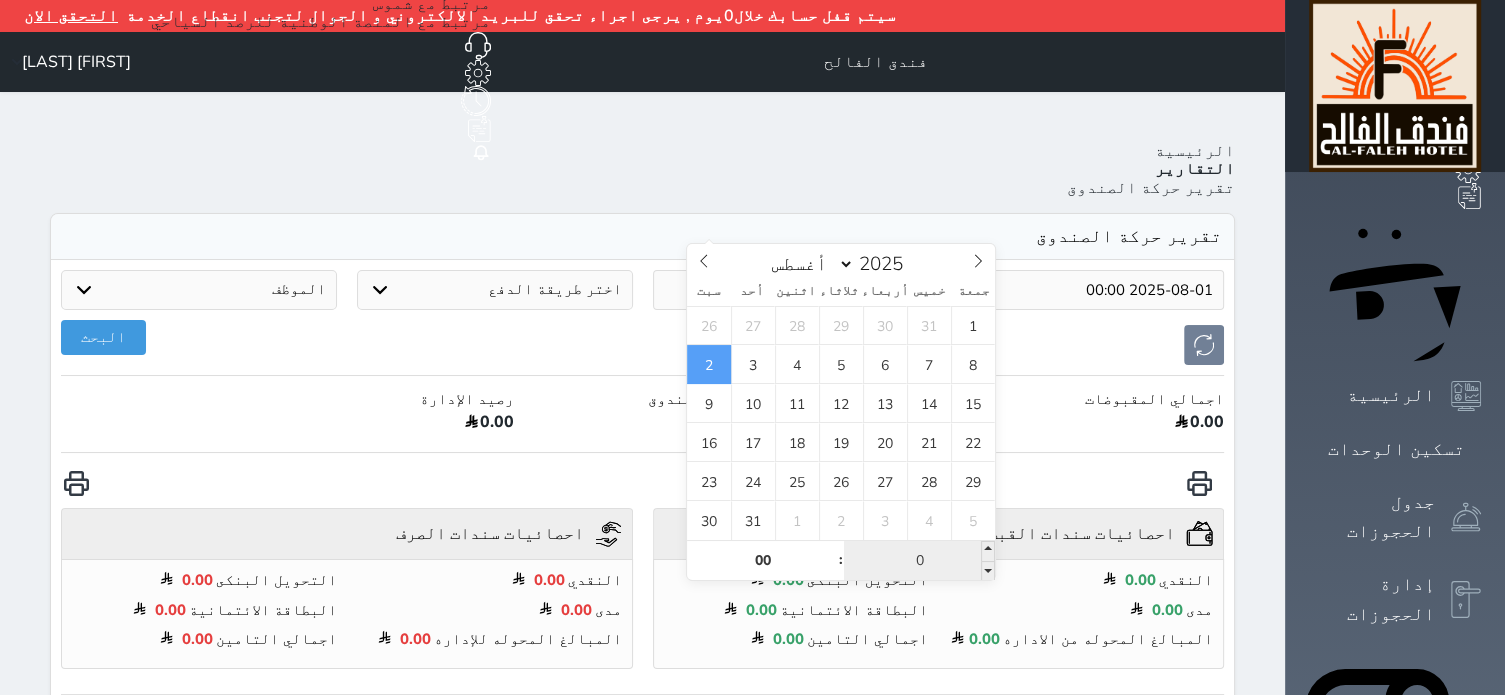 type on "2025-08-02 00:00" 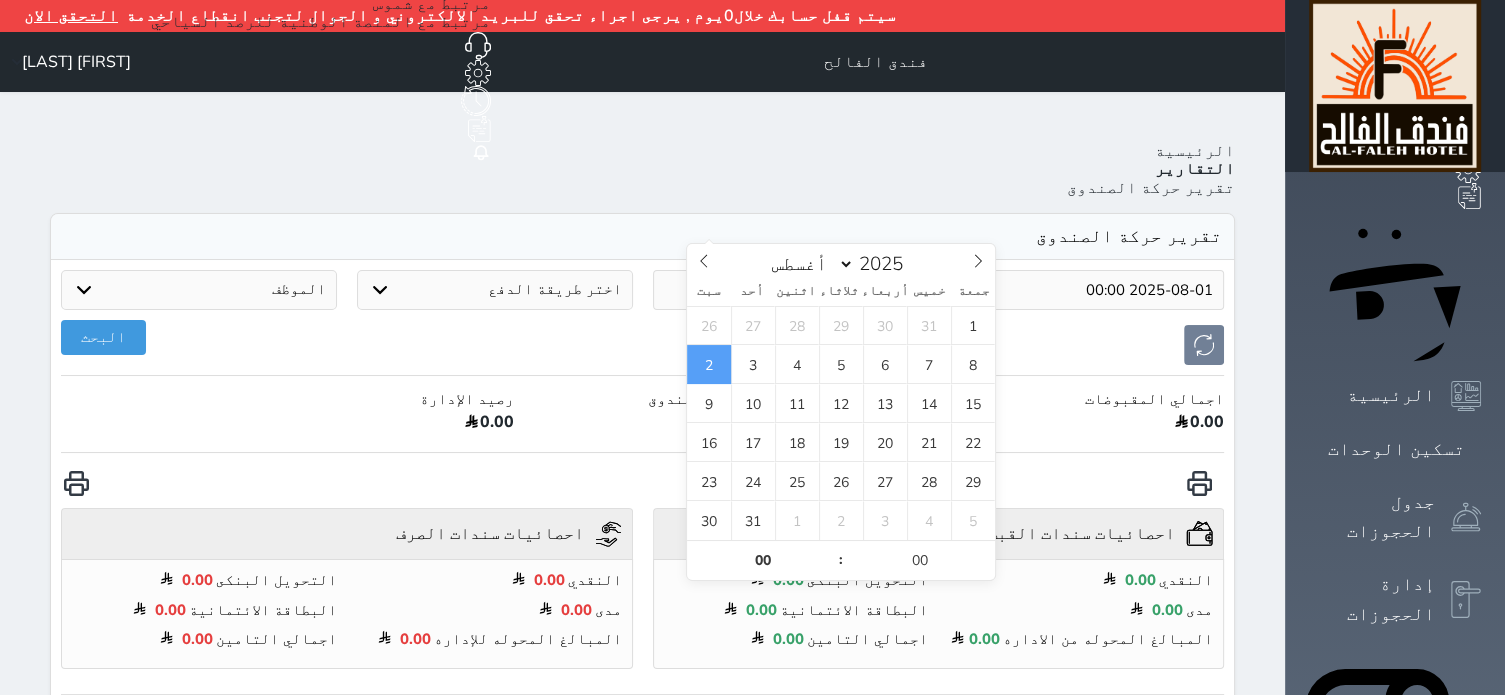 click on "اختر طريقة الدفع   دفع نقدى   تحويل بنكى   مدى   بطاقة ائتمان   آجل" at bounding box center [495, 290] 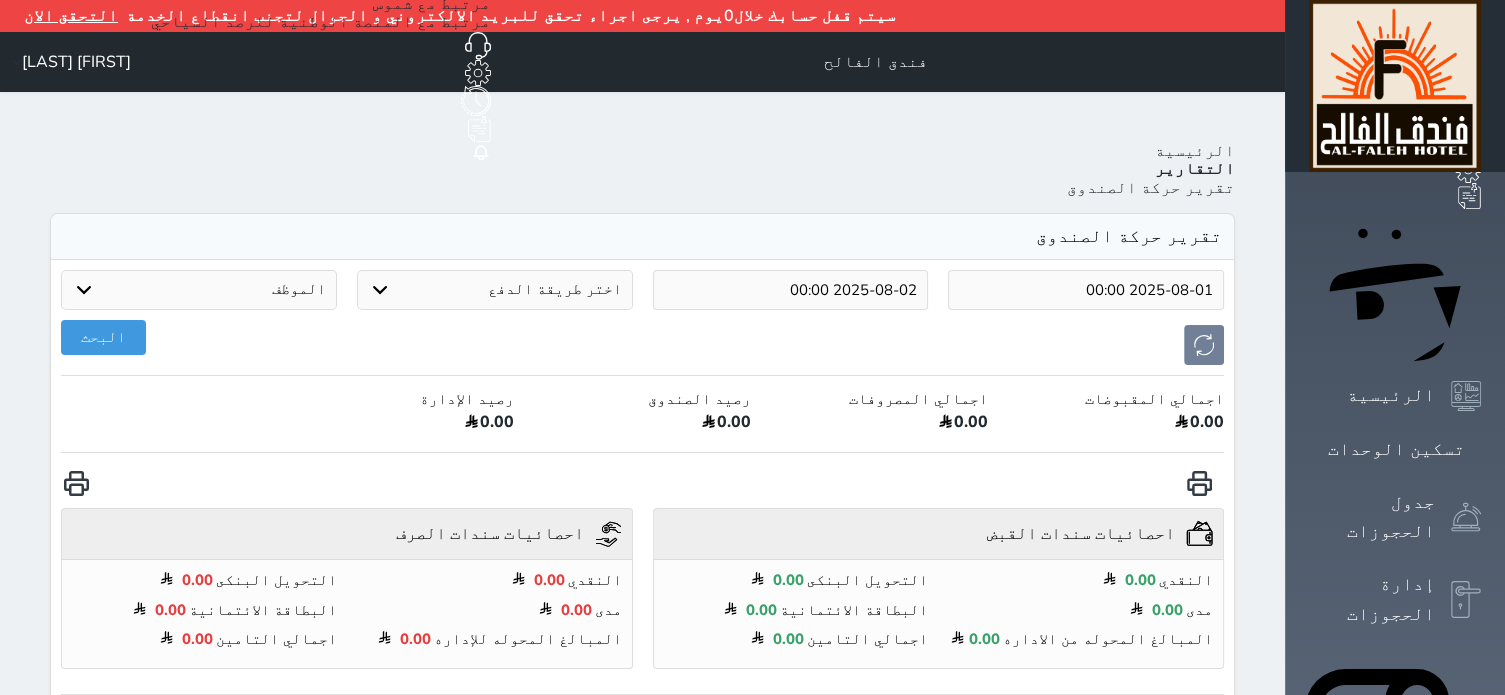 click on "اختر طريقة الدفع   دفع نقدى   تحويل بنكى   مدى   بطاقة ائتمان   آجل" at bounding box center (495, 290) 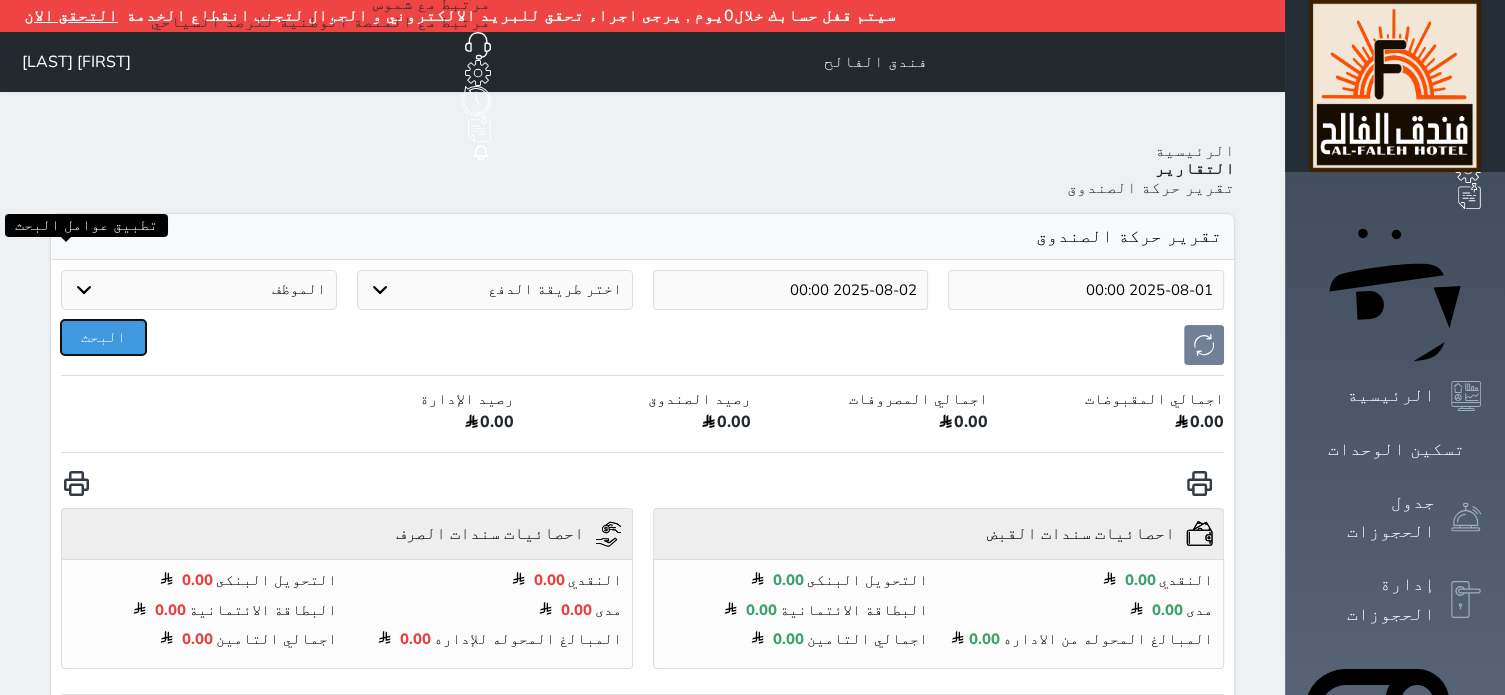 click on "البحث" at bounding box center [103, 337] 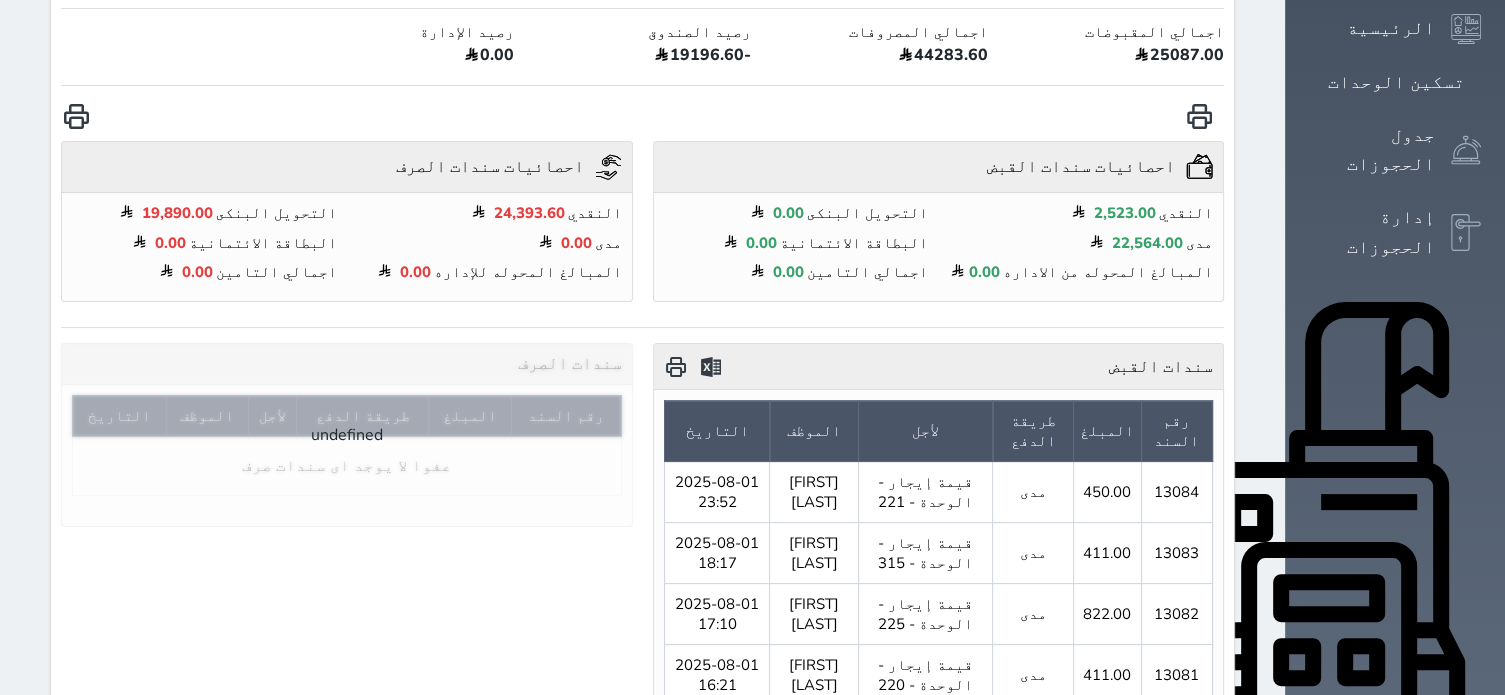 scroll, scrollTop: 489, scrollLeft: 0, axis: vertical 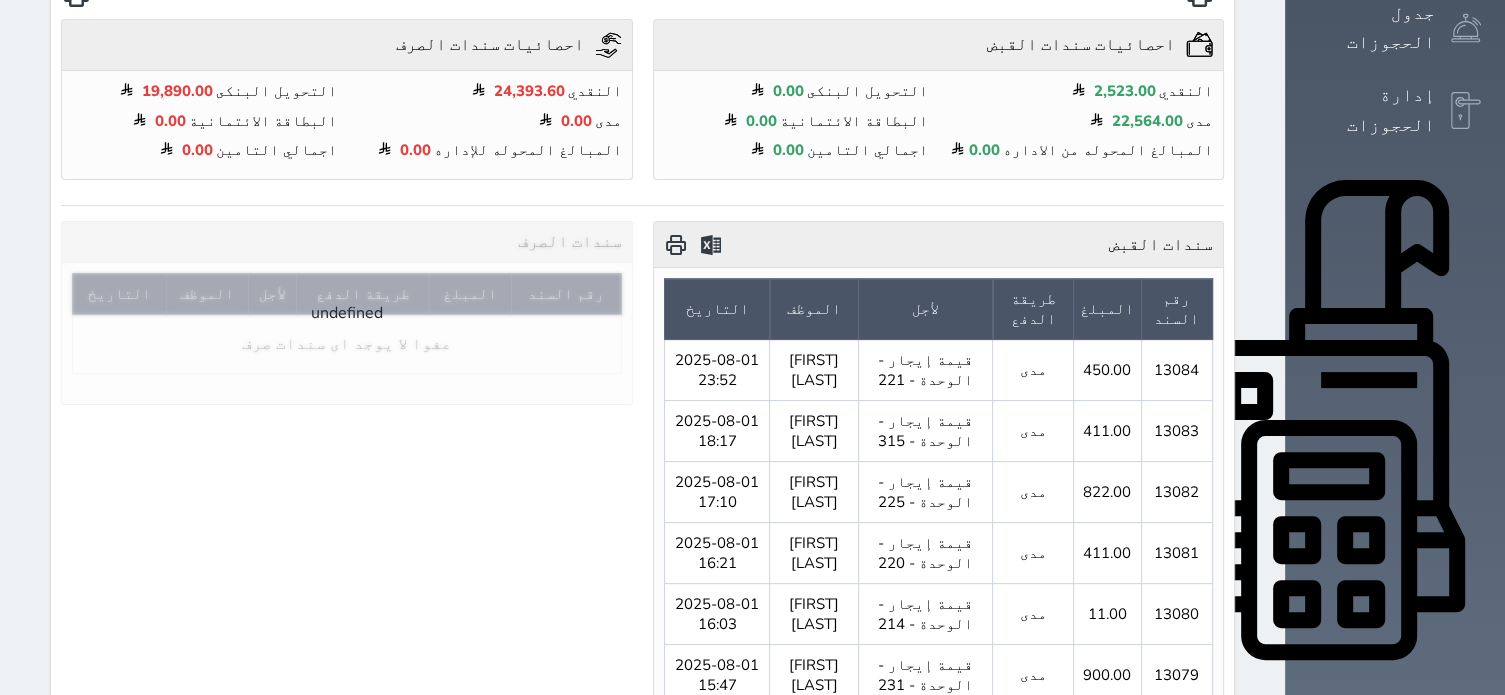 click on "[DATE] [TIME]   undefined   سندات القبض       رقم السند   المبلغ   طريقة الدفع   لأجل   الموظف   التاريخ   13084   450.00   مدى   قيمة إيجار - الوحدة - 221   [FIRST] [LAST]   [DATE] [TIME] 13083   411.00   مدى   قيمة إيجار - الوحدة - 315   [FIRST] [LAST]   [DATE] [TIME] 13082   822.00   مدى   قيمة إيجار - الوحدة - 225   [FIRST] [LAST]   [DATE] [TIME] 13081   411.00   مدى   قيمة إيجار - الوحدة - 220   [FIRST] [LAST]   [DATE] [TIME] 13080   11.00   مدى   قيمة إيجار - الوحدة - 214   [FIRST] [LAST]   [DATE] [TIME] 13079   900.00   مدى   قيمة إيجار - الوحدة - 231   [FIRST] [LAST]   [DATE] [TIME] 13078   1350.00   مدى   قيمة إيجار - الوحدة - 216   [FIRST] [LAST]   [DATE] [TIME] 13077   411.00   مدى   قيمة إيجار - الوحدة - 341     [DATE] [TIME]" at bounding box center [642, 977] 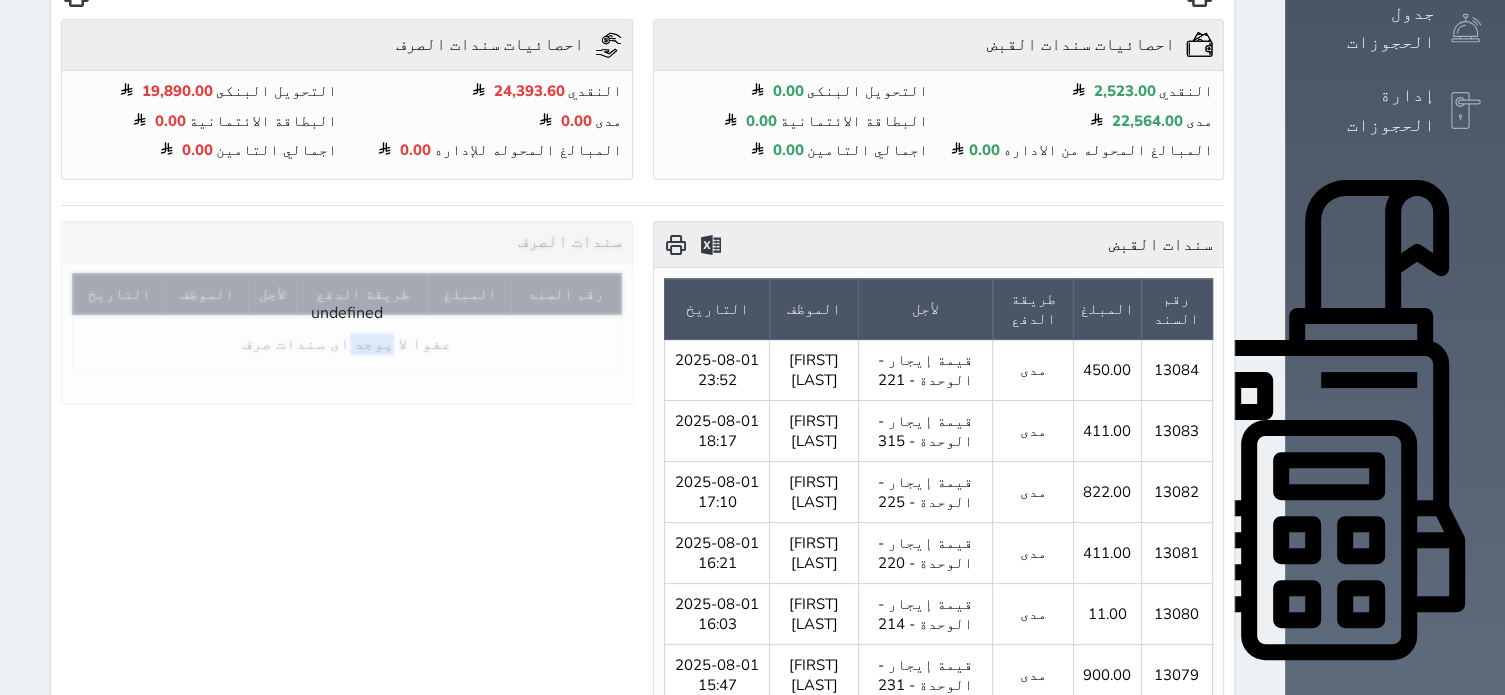 click on "[DATE] [TIME]   undefined   سندات القبض       رقم السند   المبلغ   طريقة الدفع   لأجل   الموظف   التاريخ   13084   450.00   مدى   قيمة إيجار - الوحدة - 221   [FIRST] [LAST]   [DATE] [TIME] 13083   411.00   مدى   قيمة إيجار - الوحدة - 315   [FIRST] [LAST]   [DATE] [TIME] 13082   822.00   مدى   قيمة إيجار - الوحدة - 225   [FIRST] [LAST]   [DATE] [TIME] 13081   411.00   مدى   قيمة إيجار - الوحدة - 220   [FIRST] [LAST]   [DATE] [TIME] 13080   11.00   مدى   قيمة إيجار - الوحدة - 214   [FIRST] [LAST]   [DATE] [TIME] 13079   900.00   مدى   قيمة إيجار - الوحدة - 231   [FIRST] [LAST]   [DATE] [TIME] 13078   1350.00   مدى   قيمة إيجار - الوحدة - 216   [FIRST] [LAST]   [DATE] [TIME] 13077   411.00   مدى   قيمة إيجار - الوحدة - 341     [DATE] [TIME]" at bounding box center [642, 977] 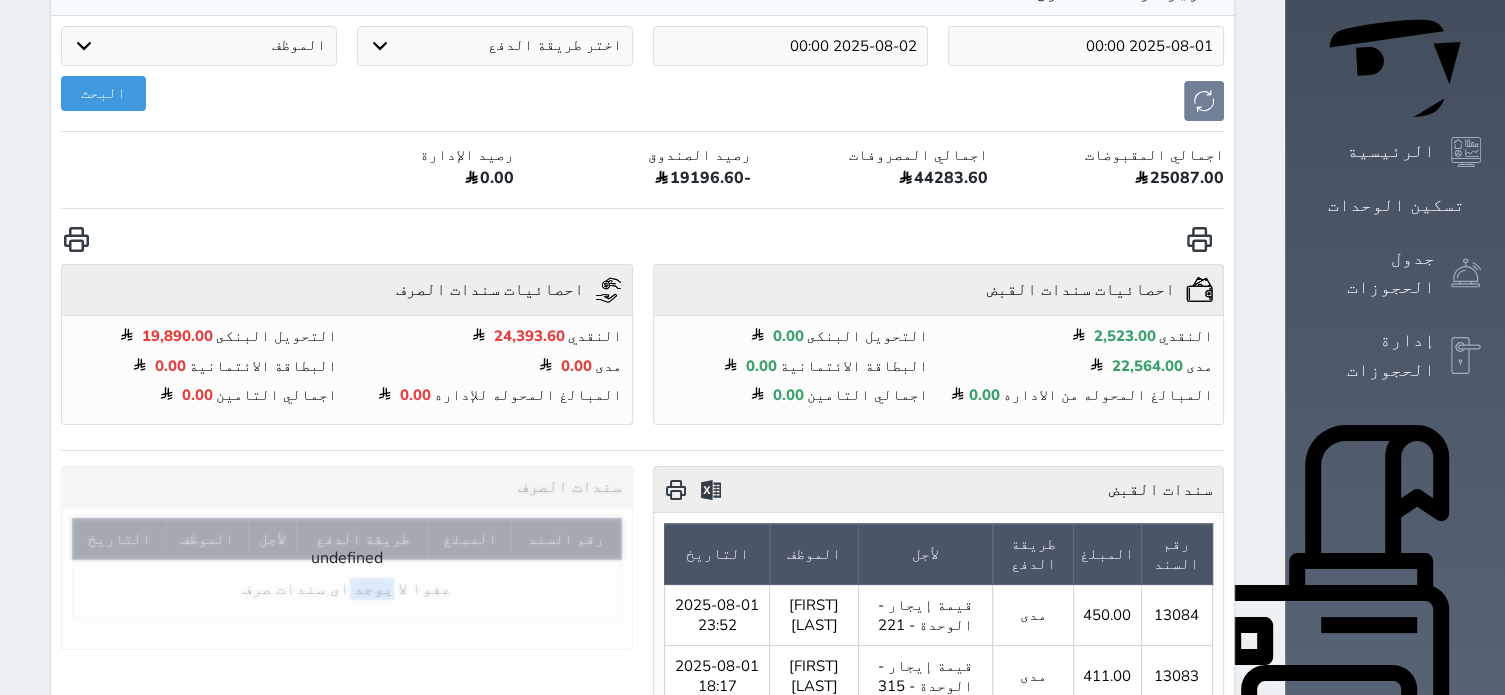 scroll, scrollTop: 0, scrollLeft: 0, axis: both 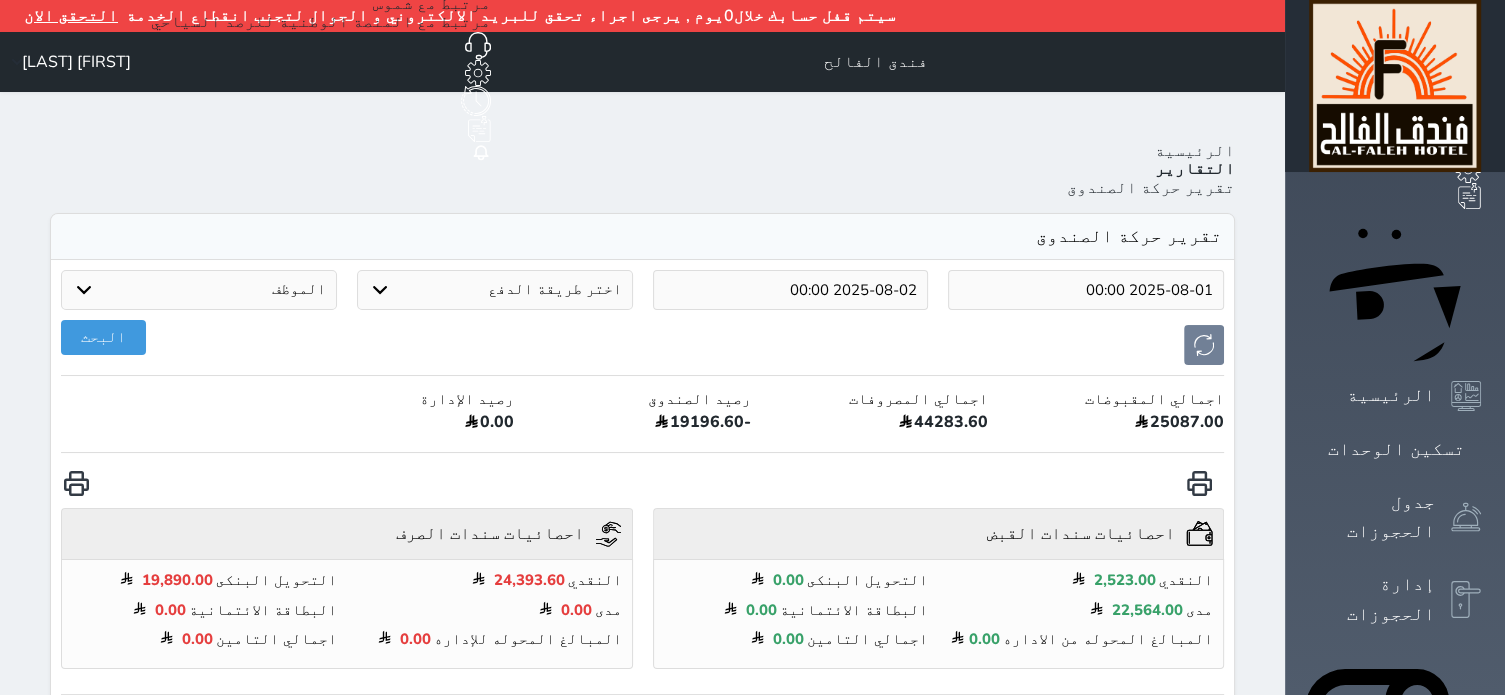 click on "اختر طريقة الدفع   دفع نقدى   تحويل بنكى   مدى   بطاقة ائتمان   آجل" at bounding box center (495, 290) 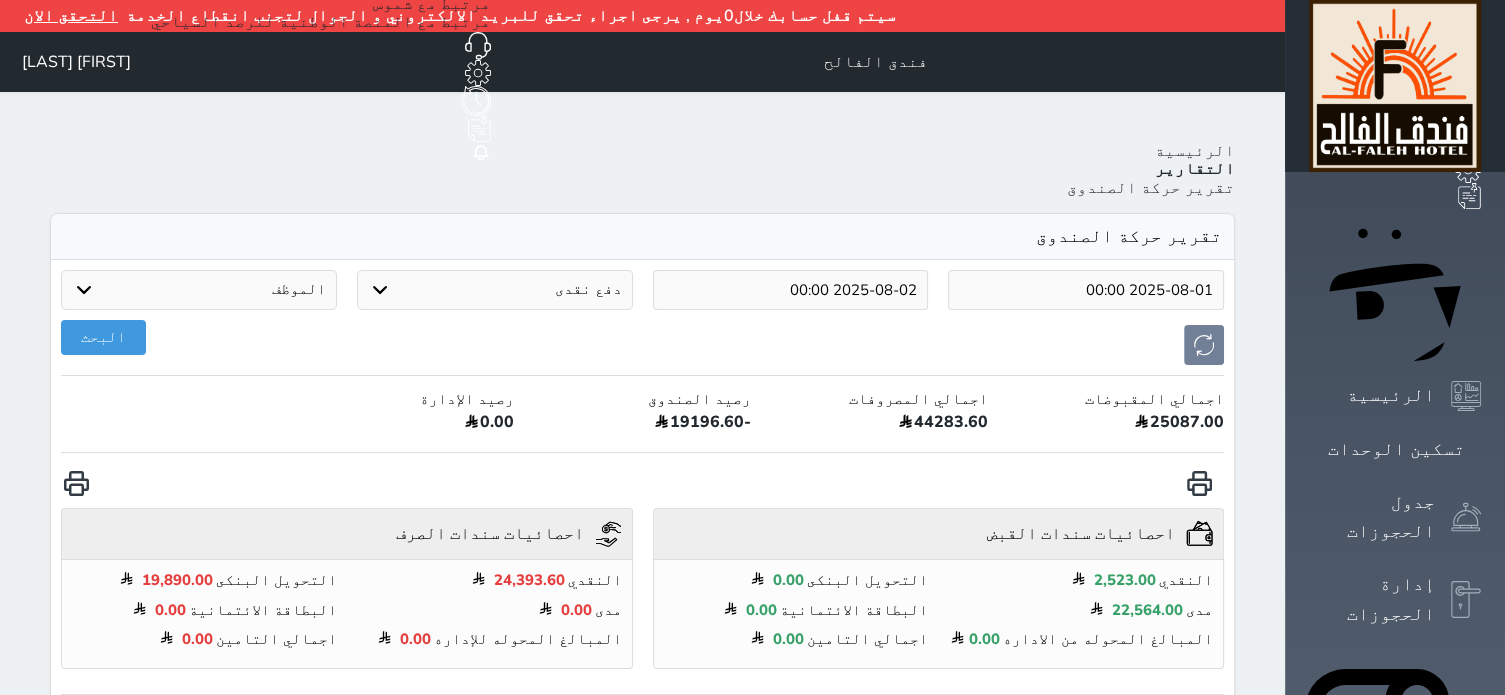 click on "دفع نقدى" at bounding box center (0, 0) 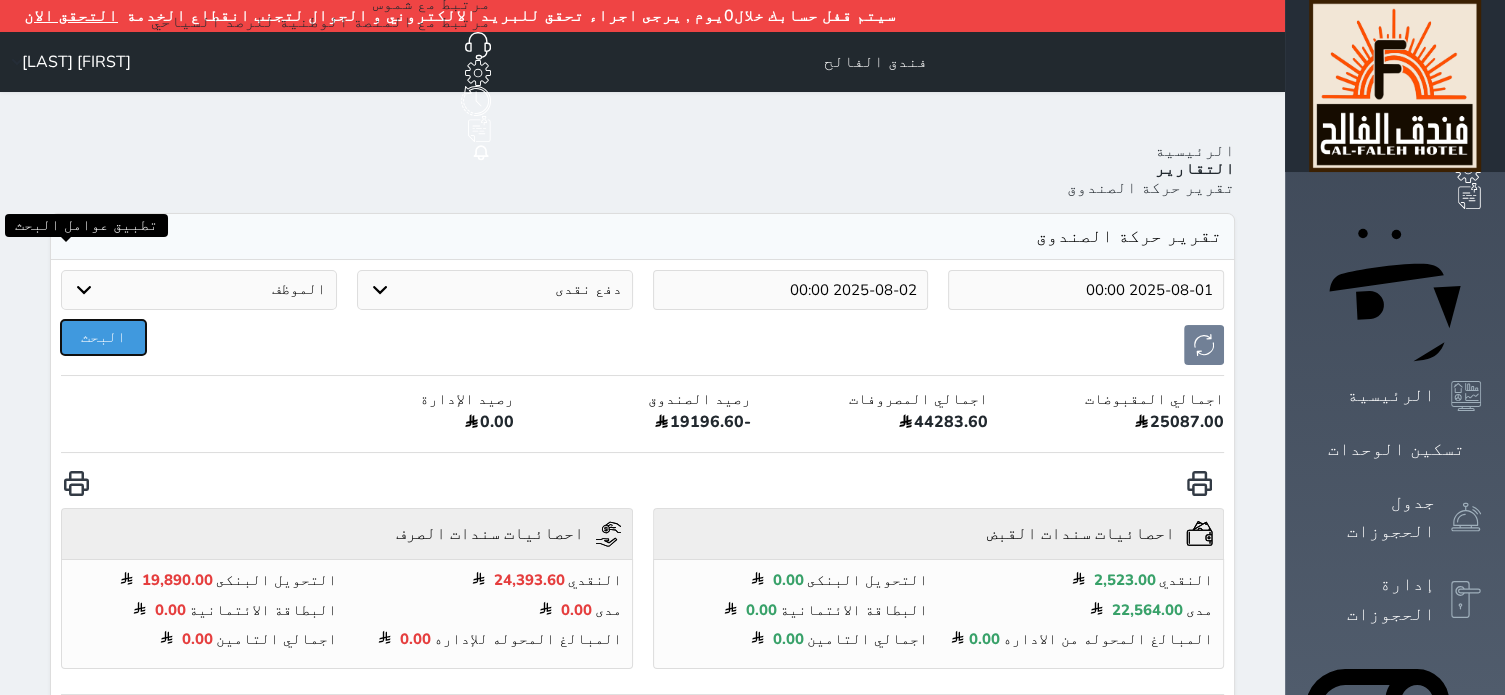 click on "البحث" at bounding box center [103, 337] 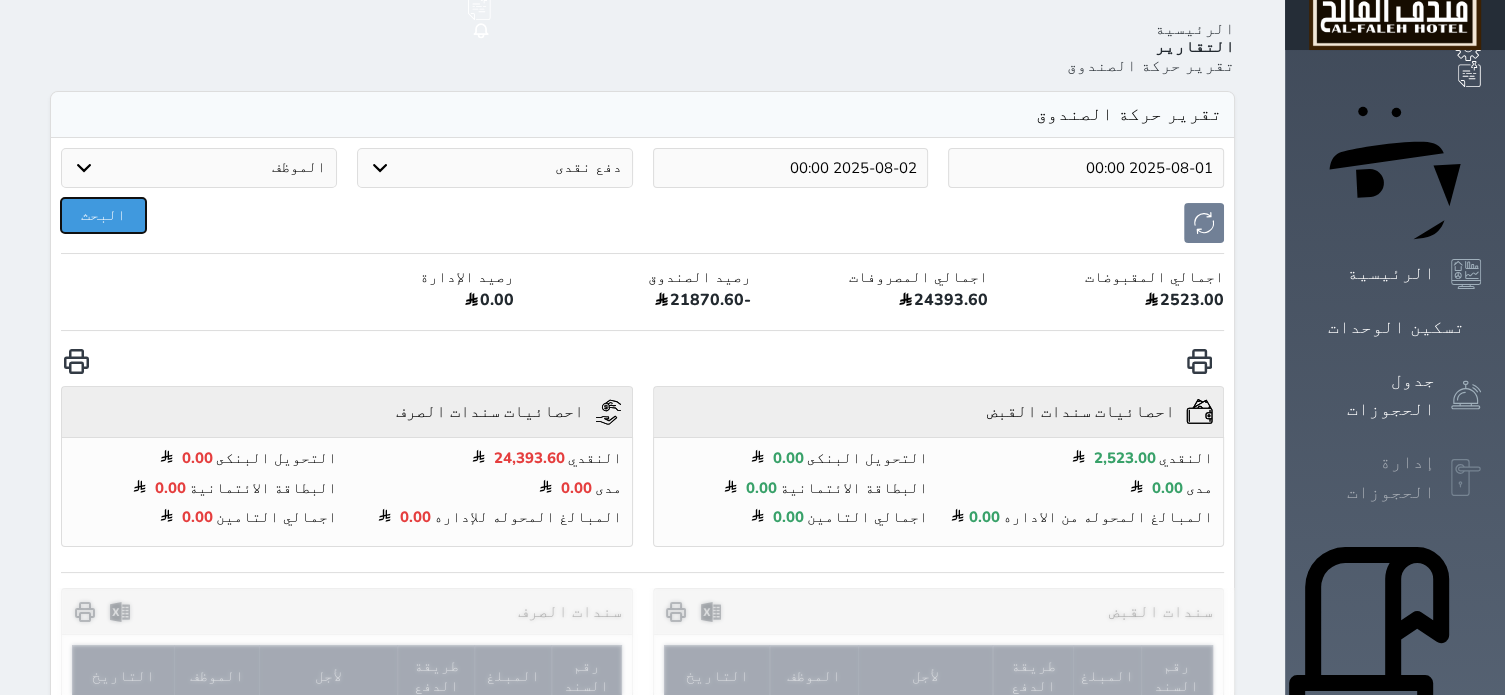 scroll, scrollTop: 244, scrollLeft: 0, axis: vertical 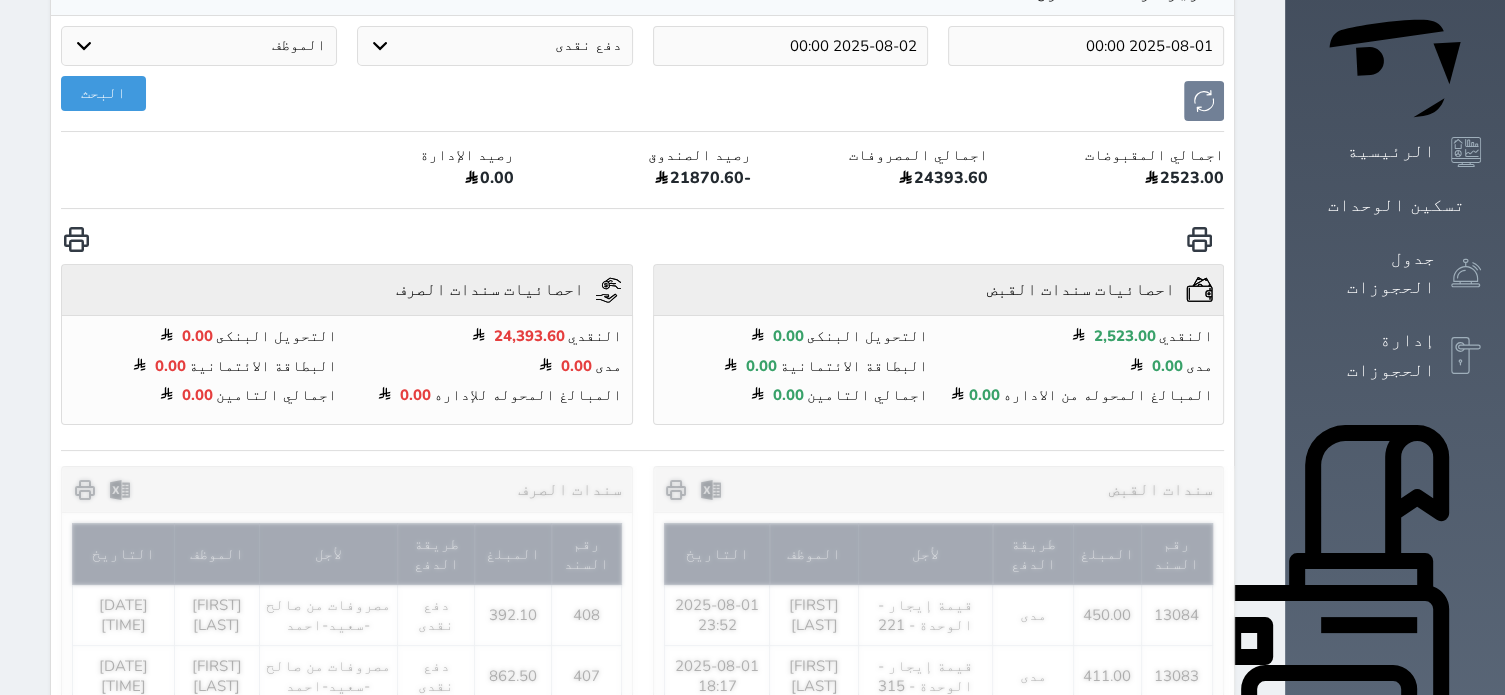 click on "الإدارة المالية" at bounding box center [1372, 974] 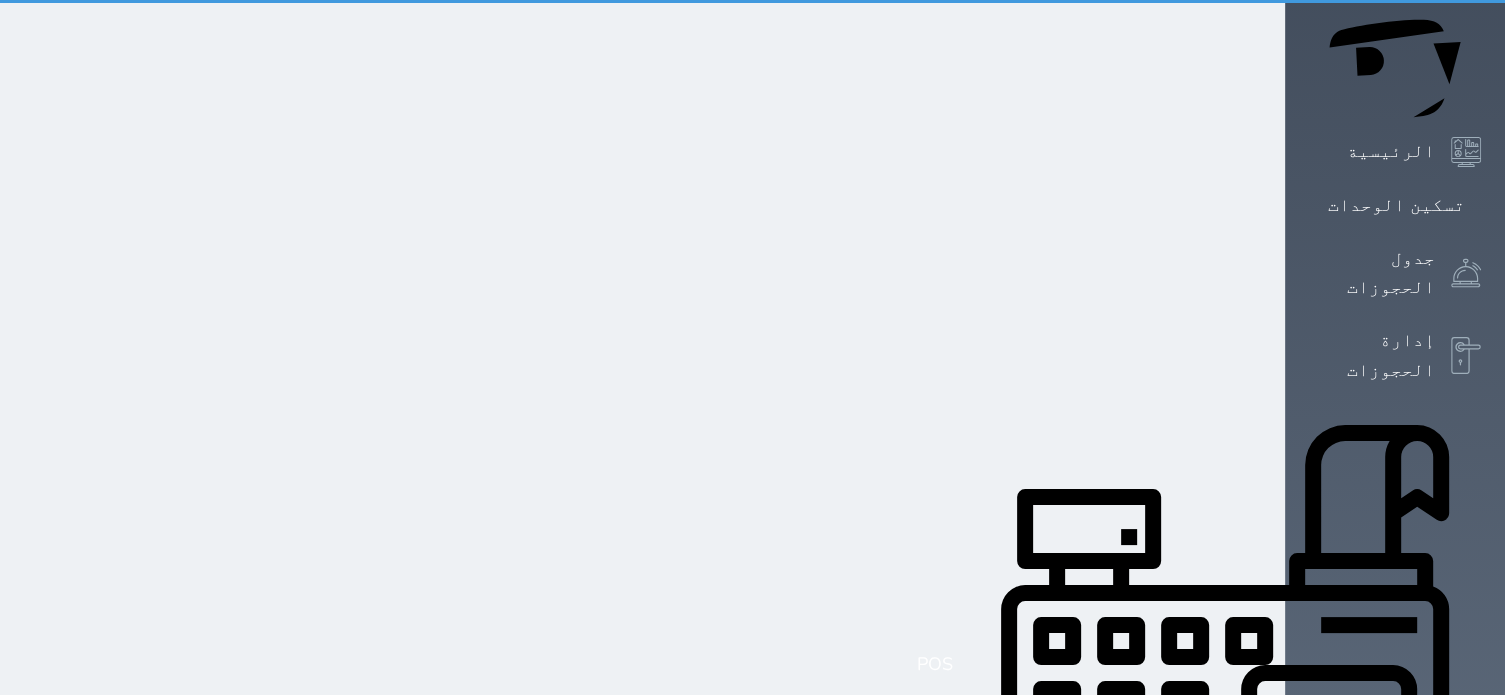 scroll, scrollTop: 0, scrollLeft: 0, axis: both 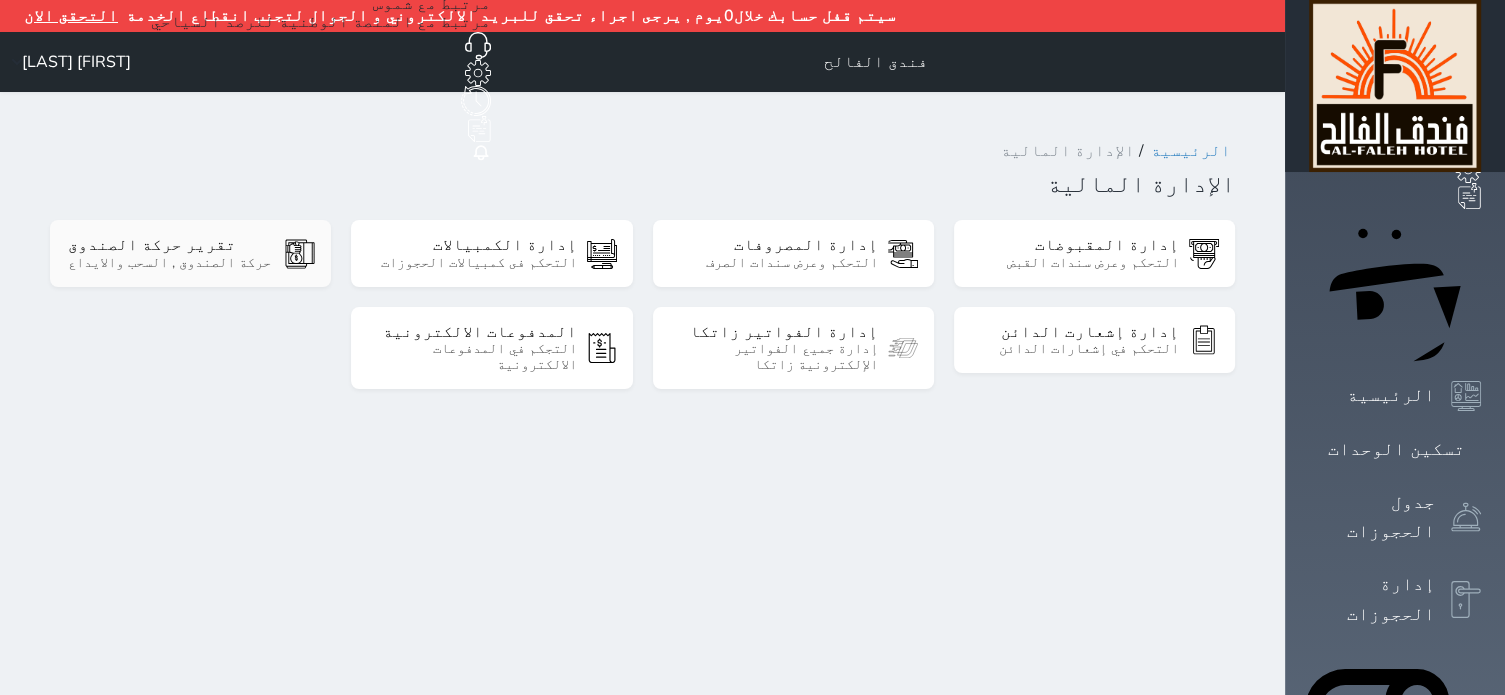 click on "حركة الصندوق , السحب والايداع" at bounding box center (172, 263) 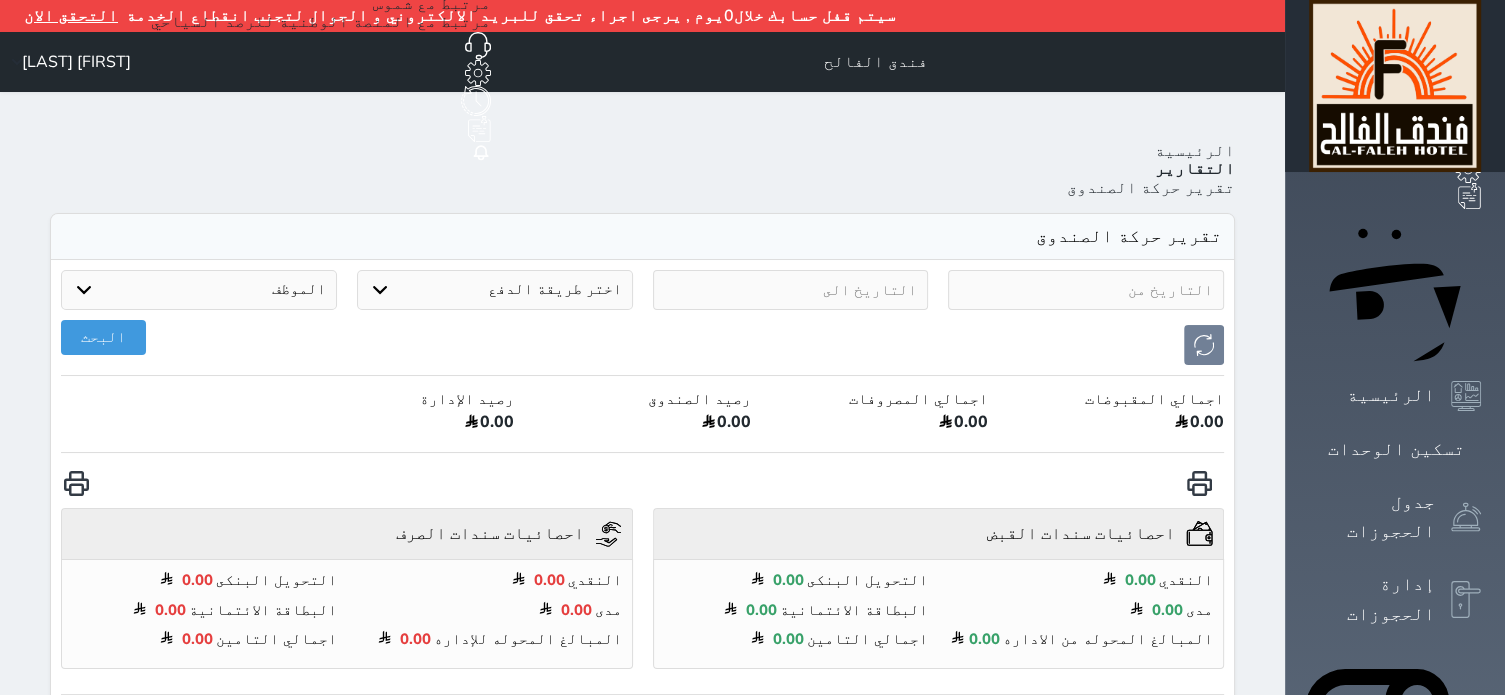 scroll, scrollTop: 244, scrollLeft: 0, axis: vertical 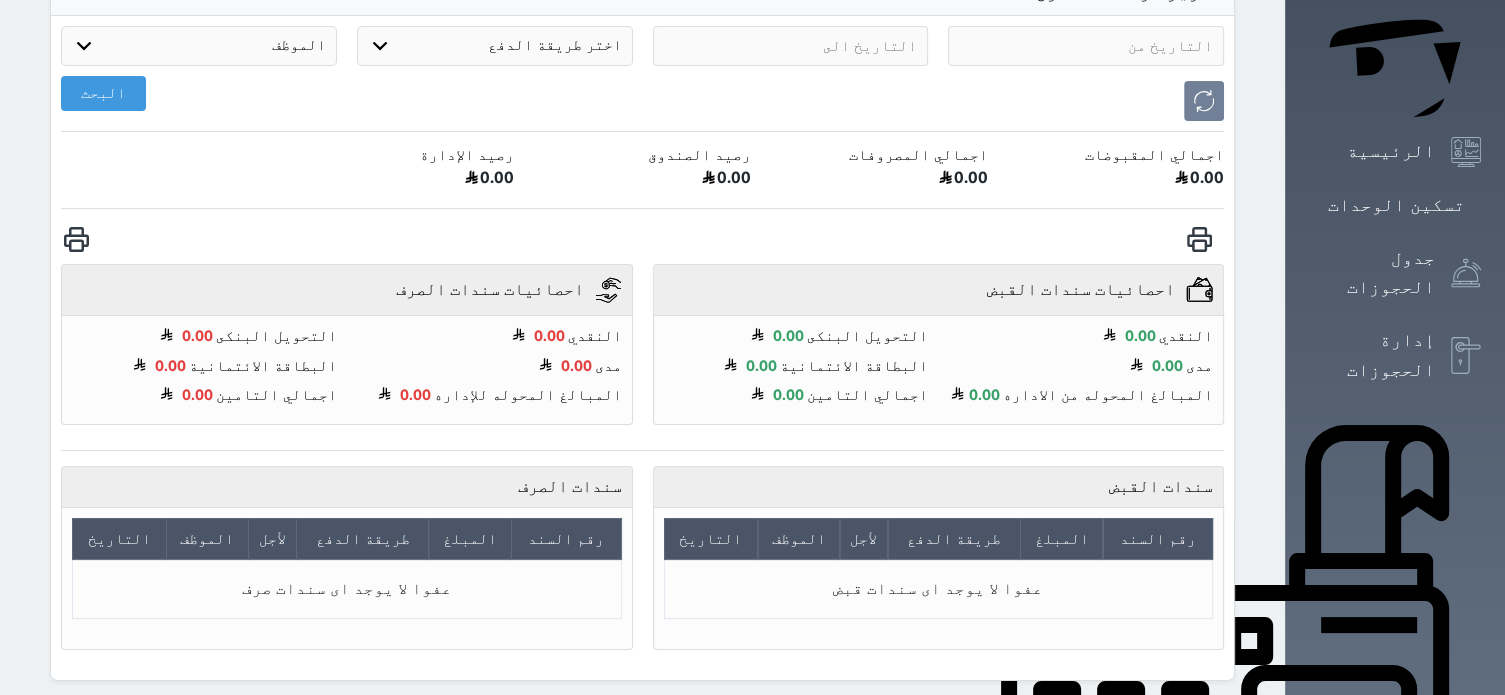 click 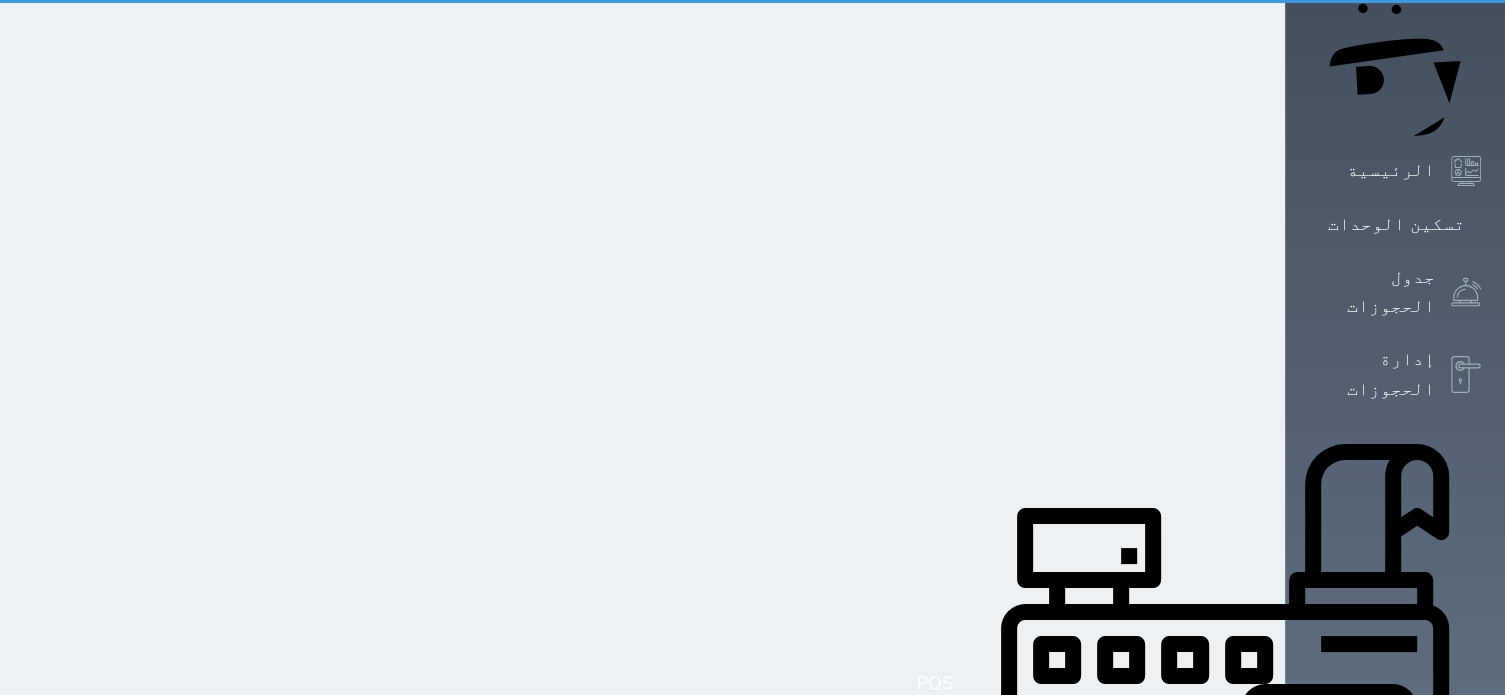 scroll, scrollTop: 0, scrollLeft: 0, axis: both 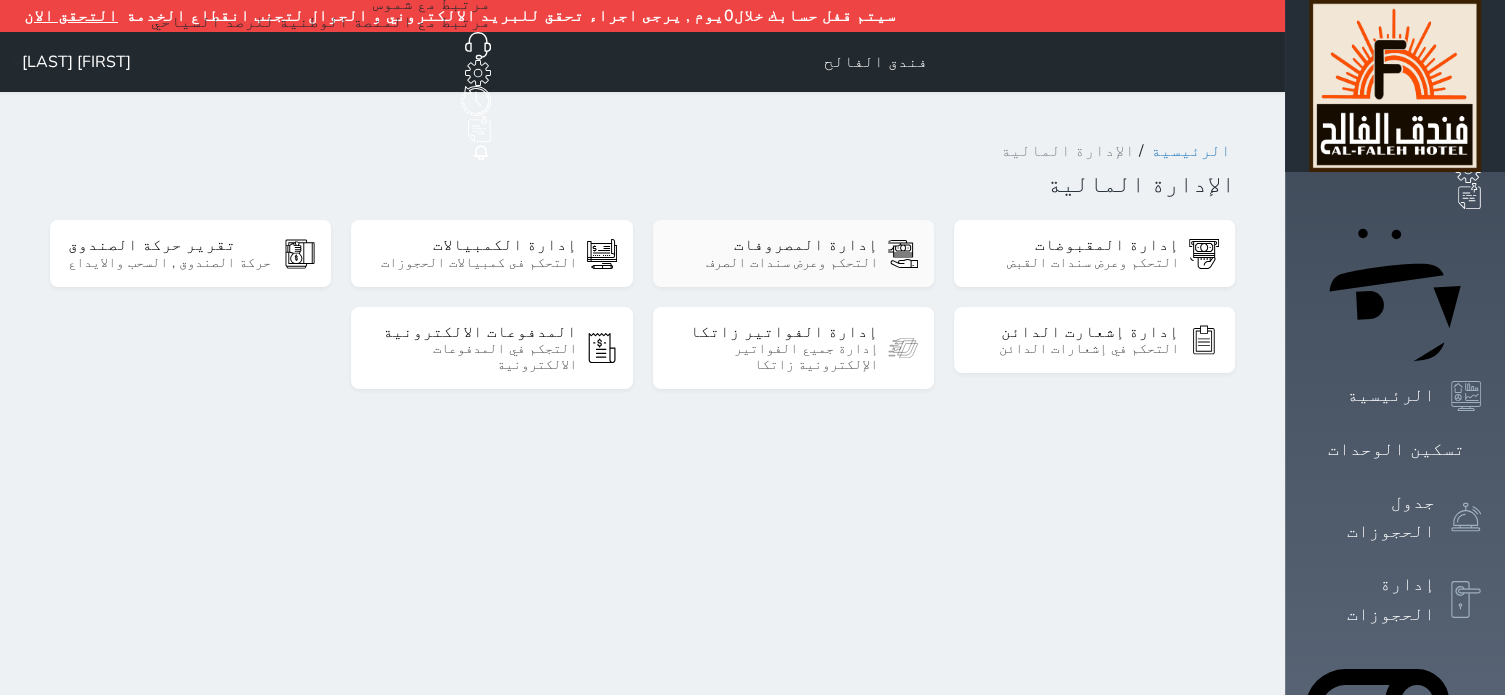 click on "التحكم وعرض سندات الصرف" at bounding box center (774, 263) 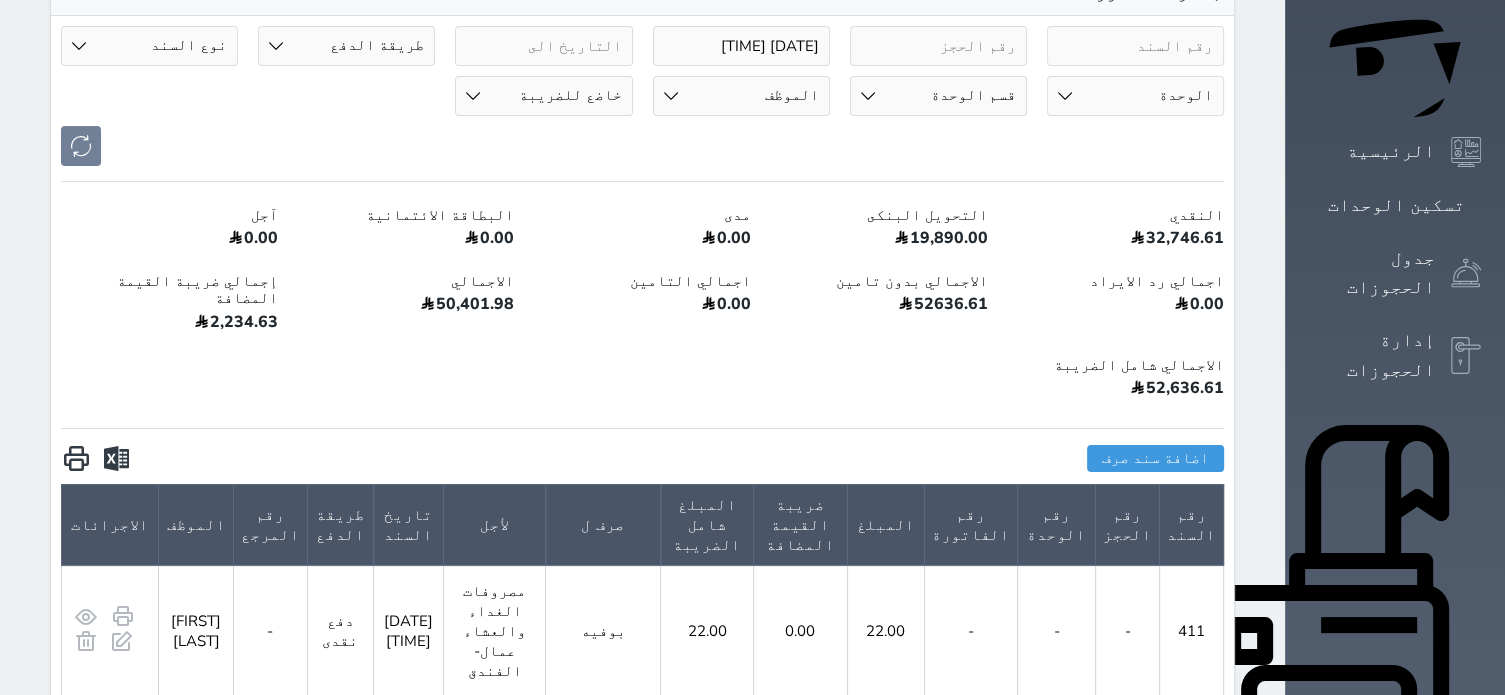 scroll, scrollTop: 122, scrollLeft: 0, axis: vertical 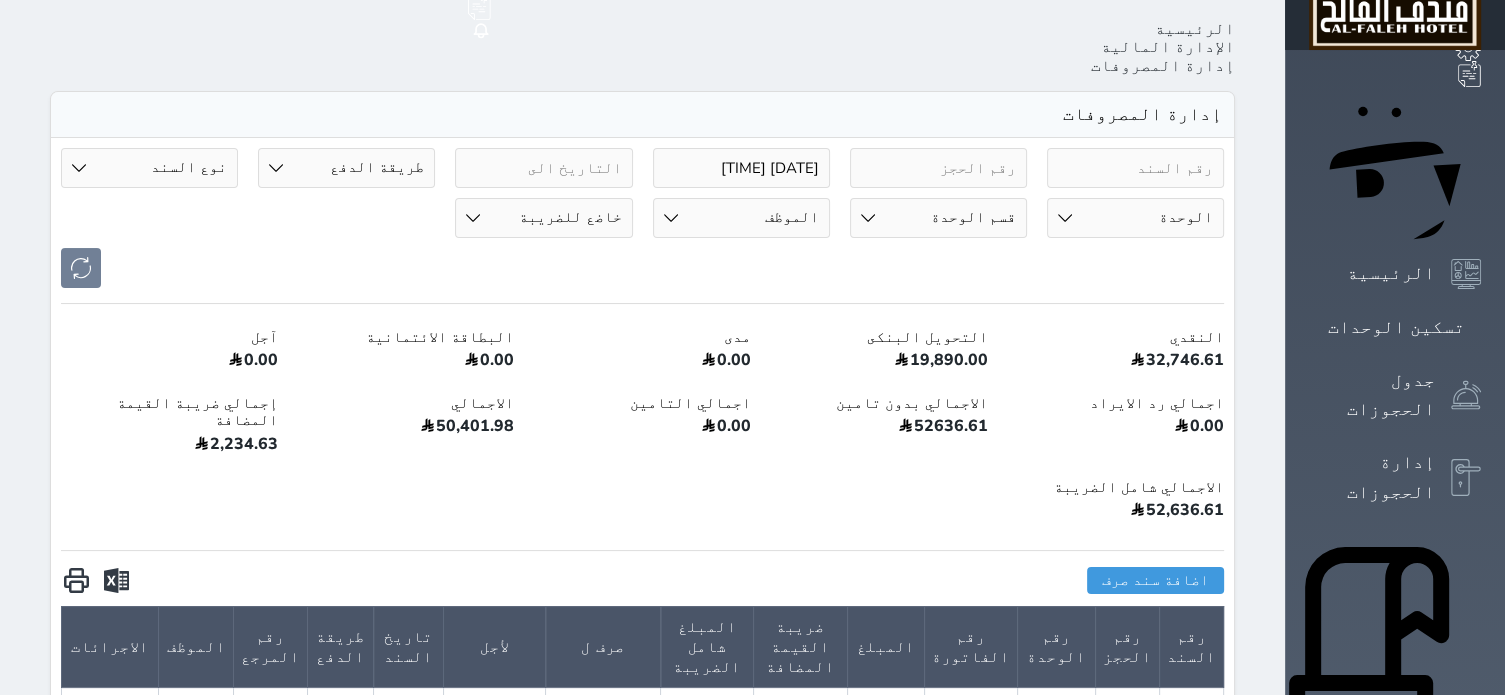 click on "[DATE] [TIME]" at bounding box center (741, 168) 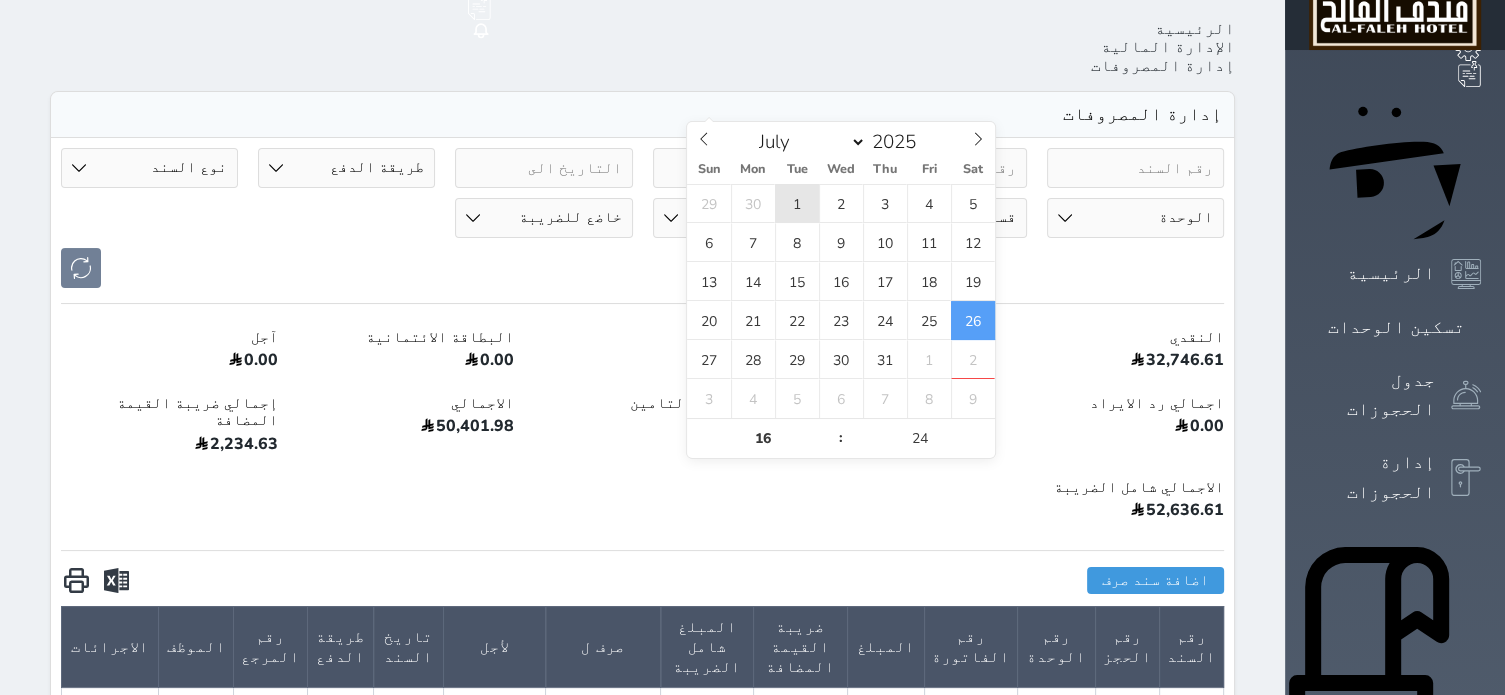 click on "1" at bounding box center (797, 203) 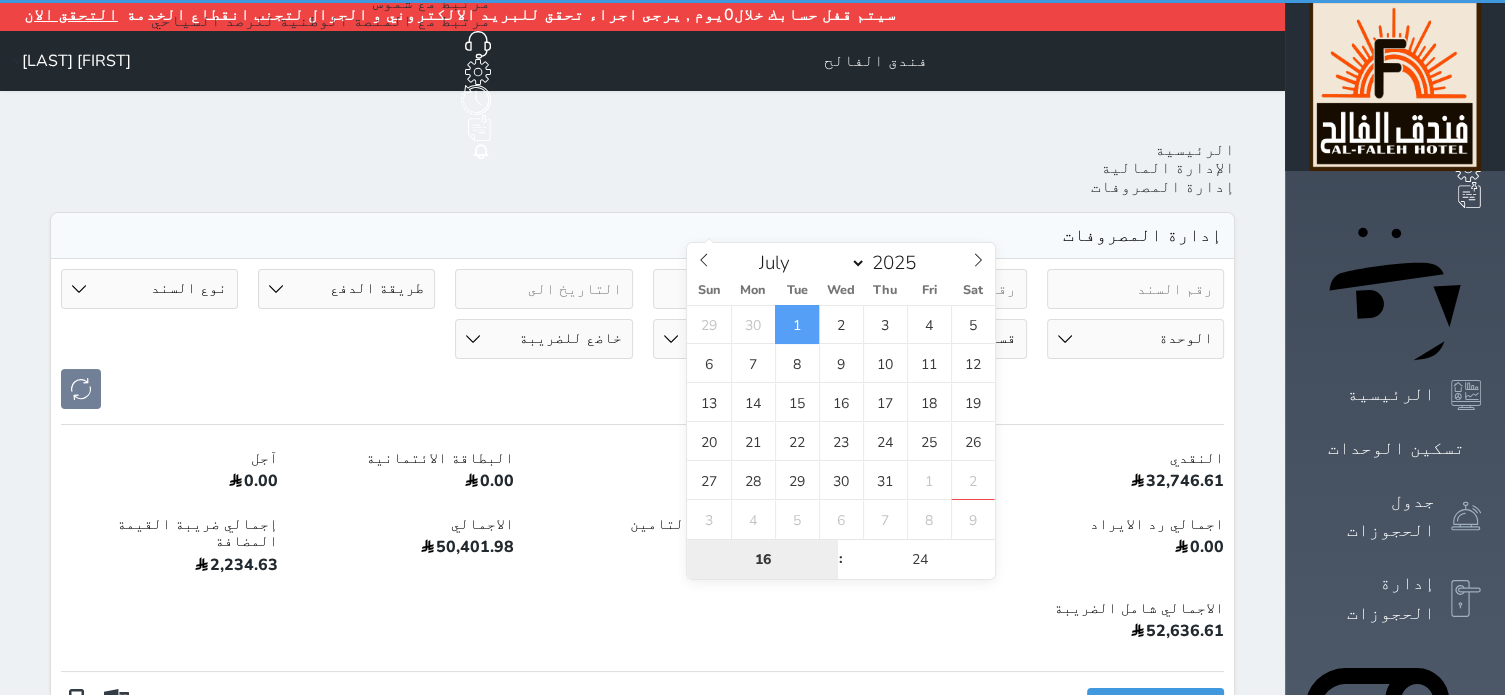 scroll, scrollTop: 0, scrollLeft: 0, axis: both 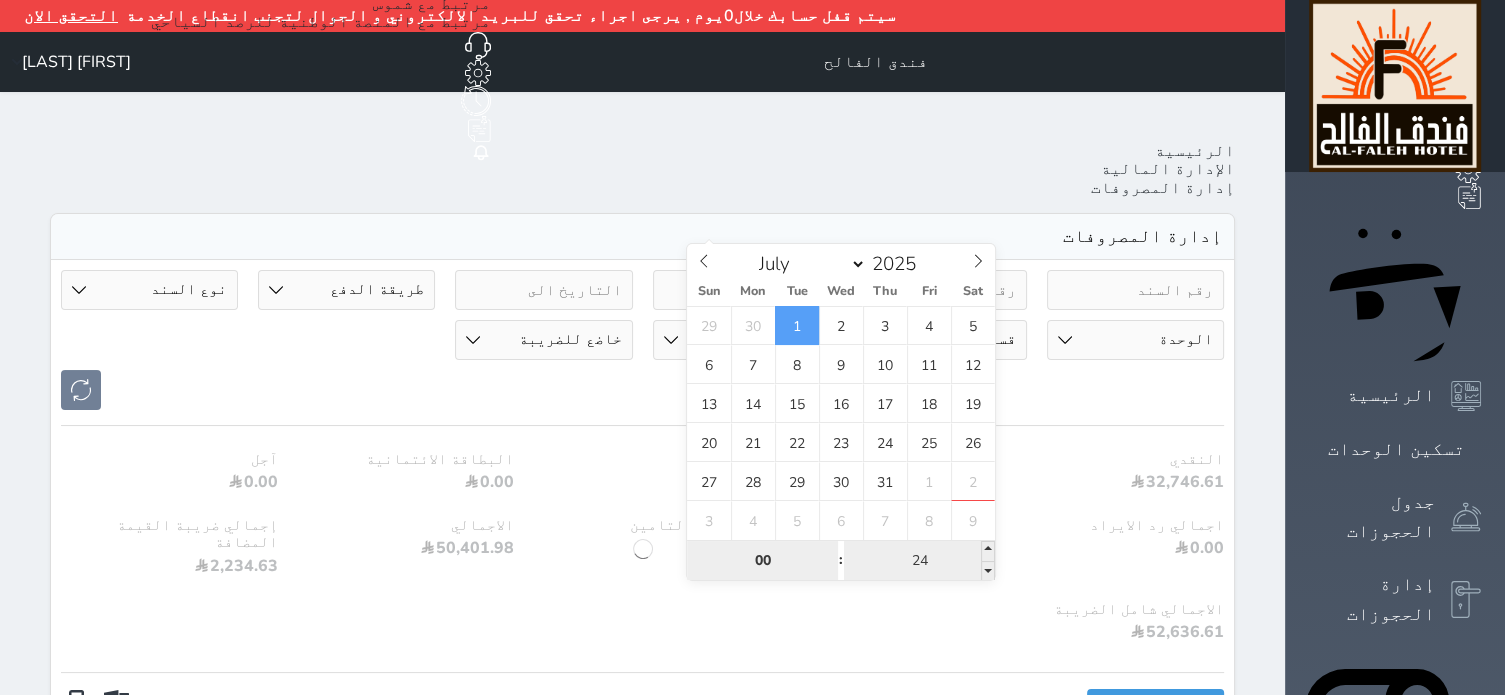 type on "00" 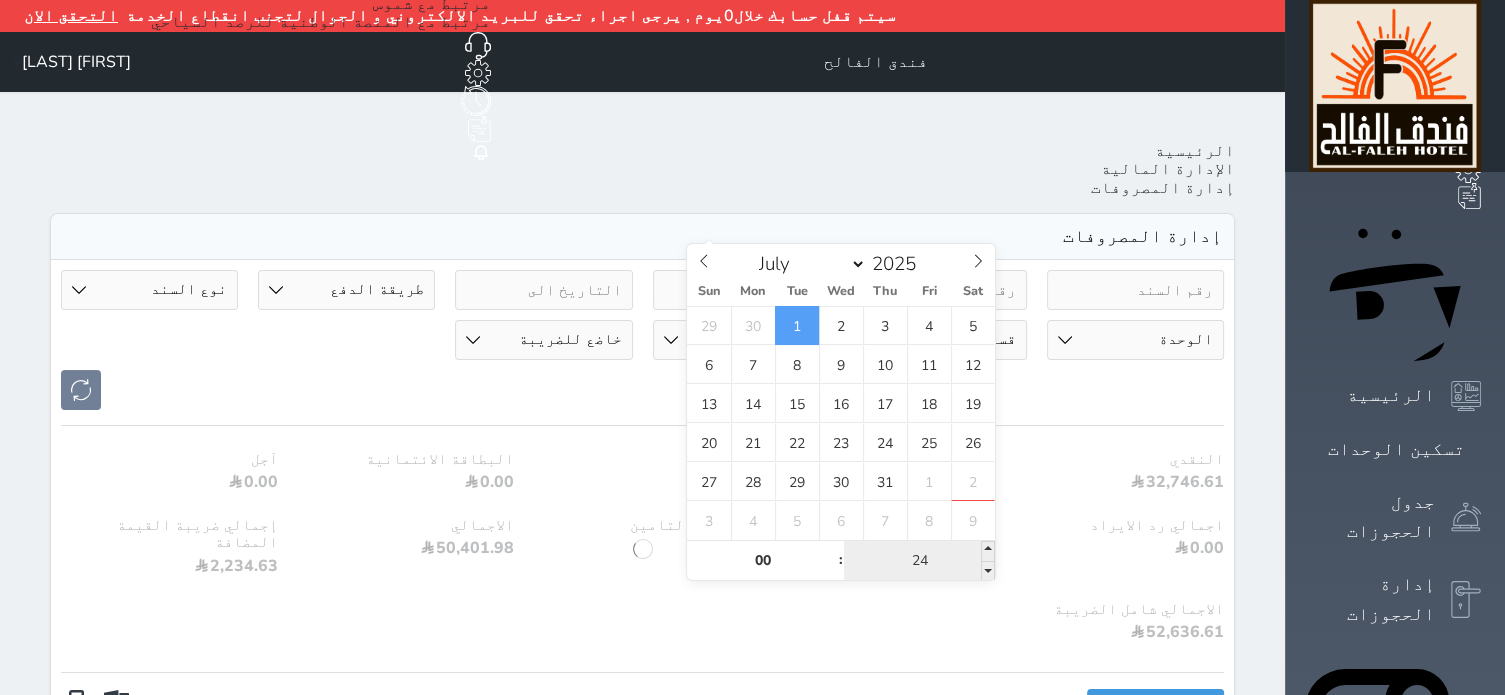 click on "24" at bounding box center (919, 561) 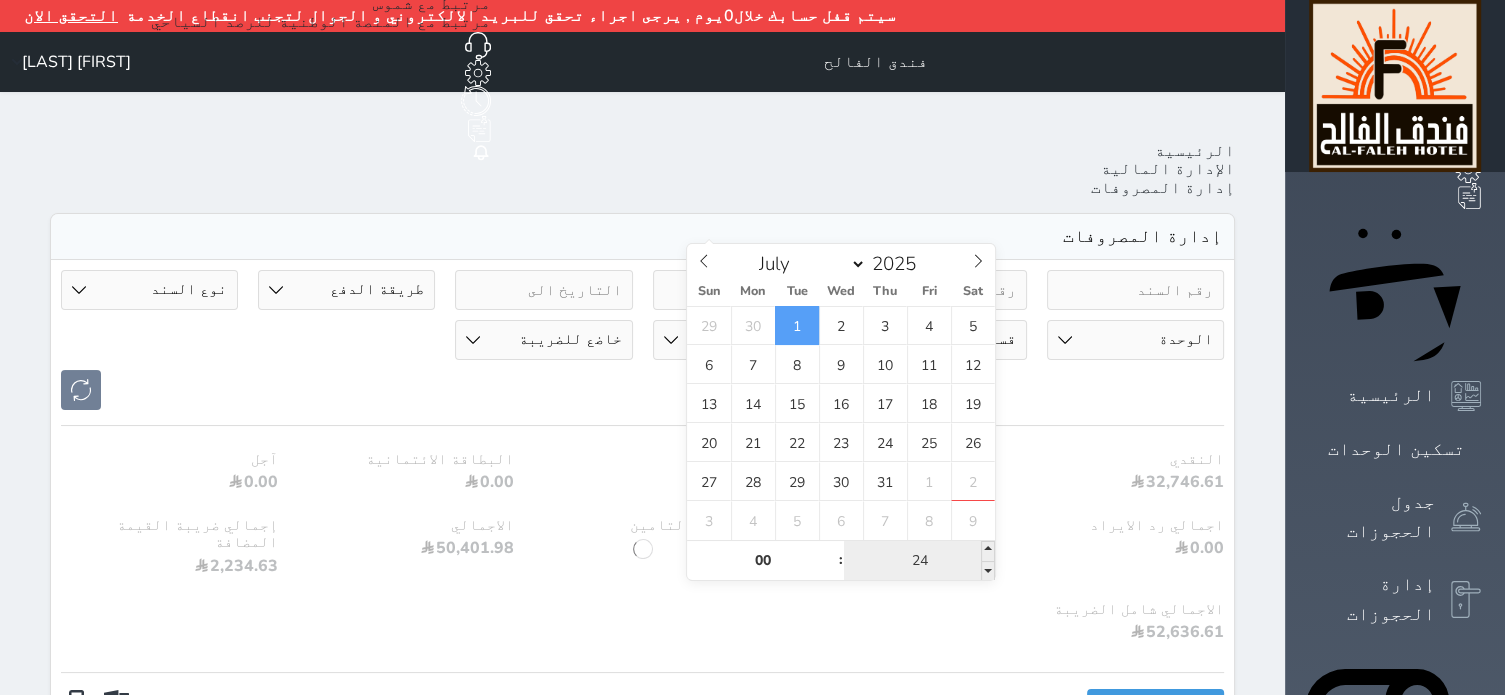 type on "2025-07-01 16:24" 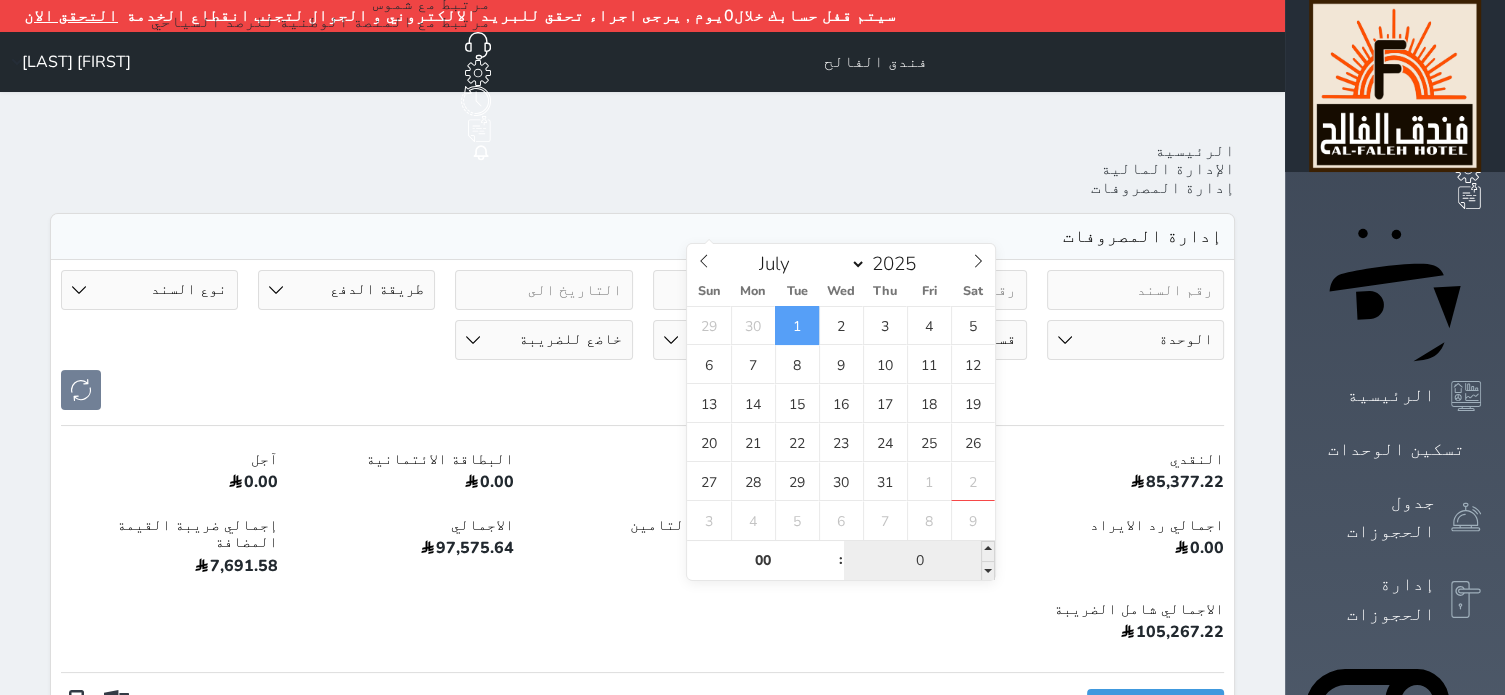 type on "00" 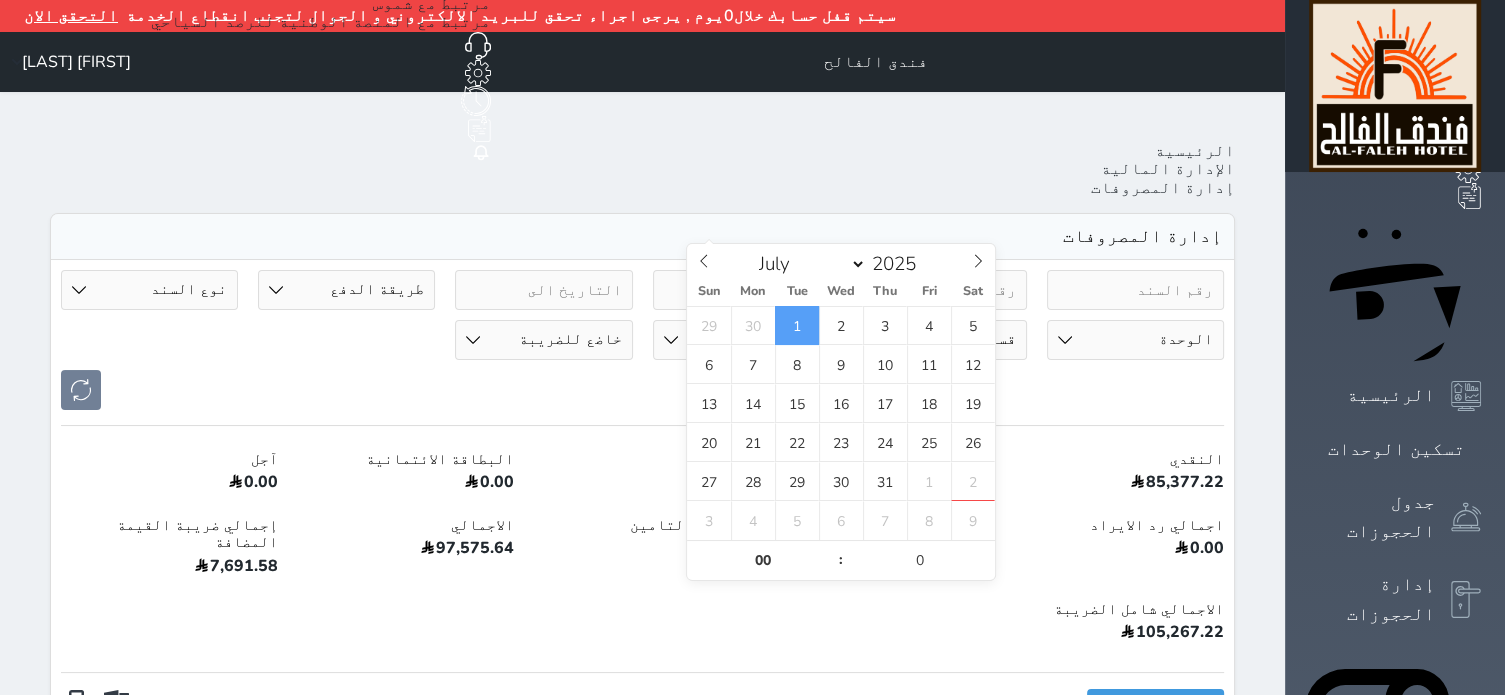 click at bounding box center (543, 290) 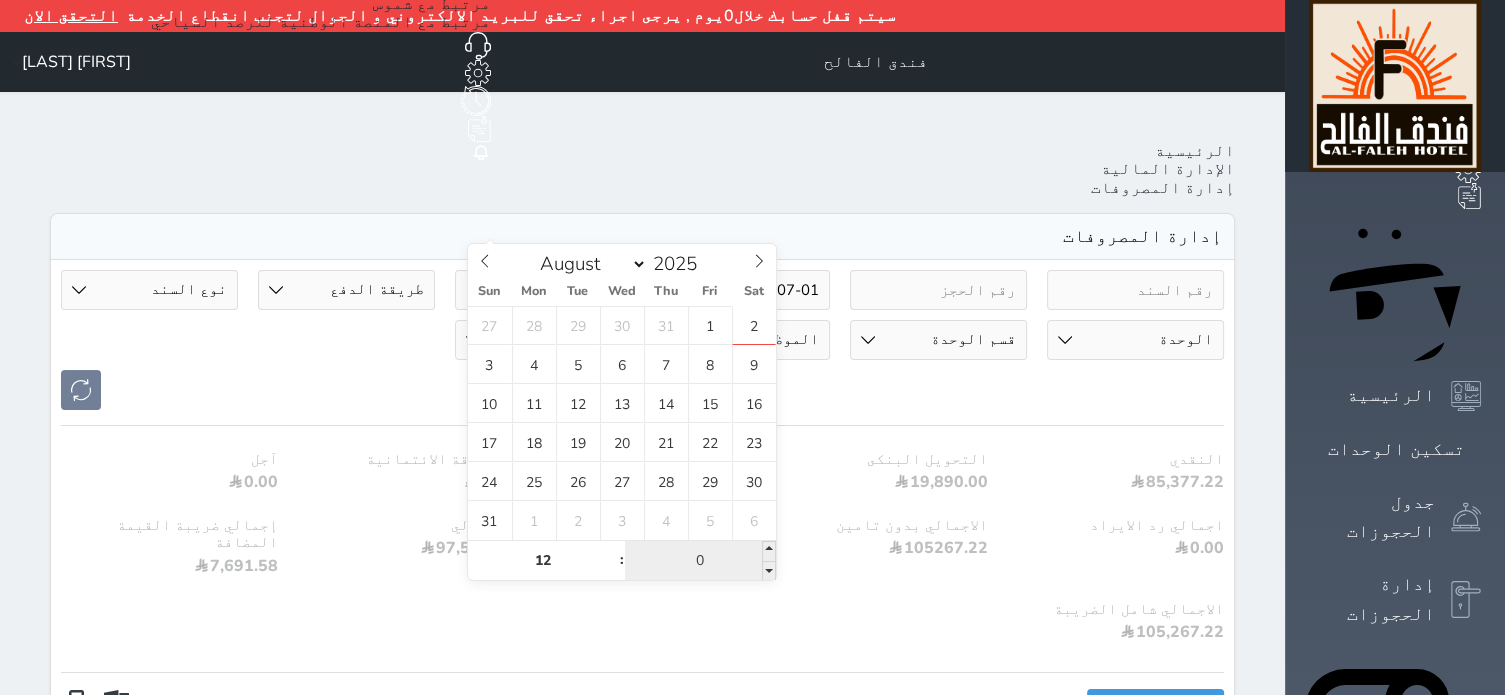 click on "0" at bounding box center (700, 561) 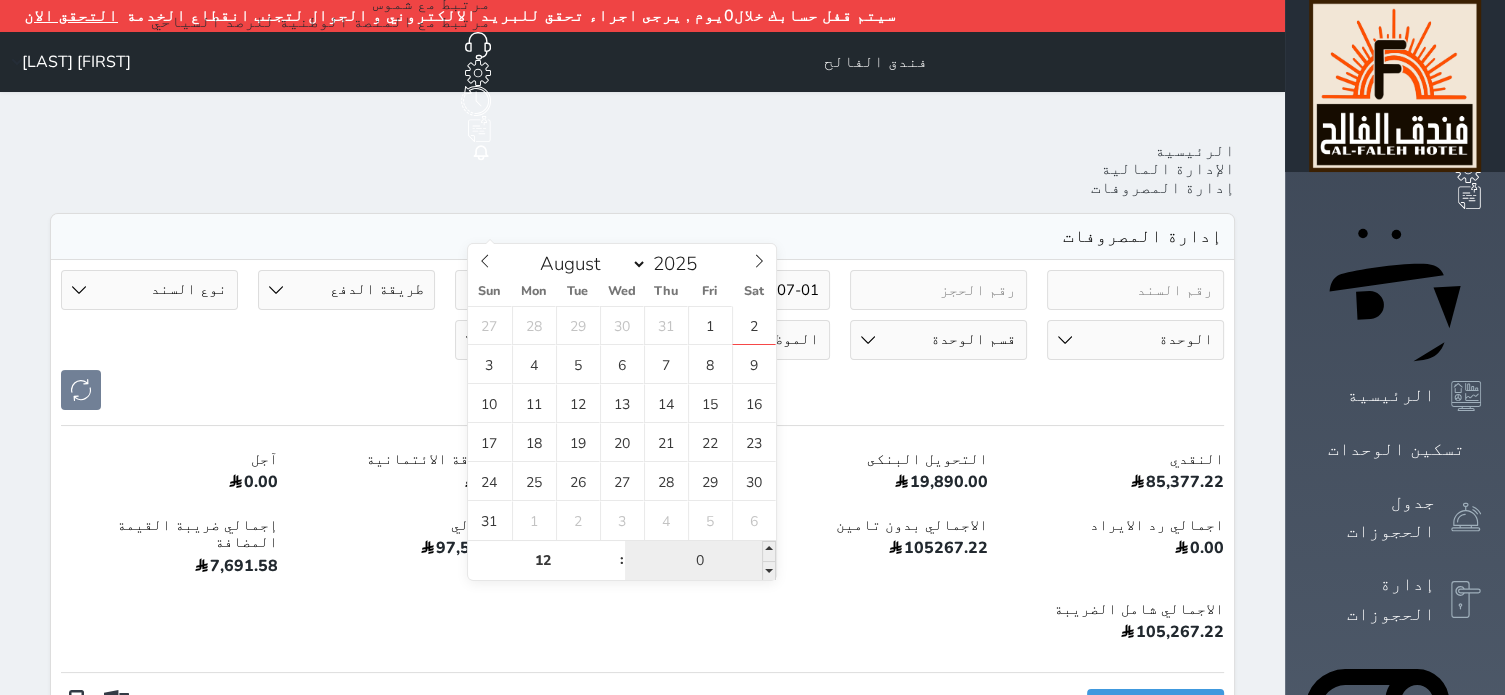click on "0" at bounding box center (700, 561) 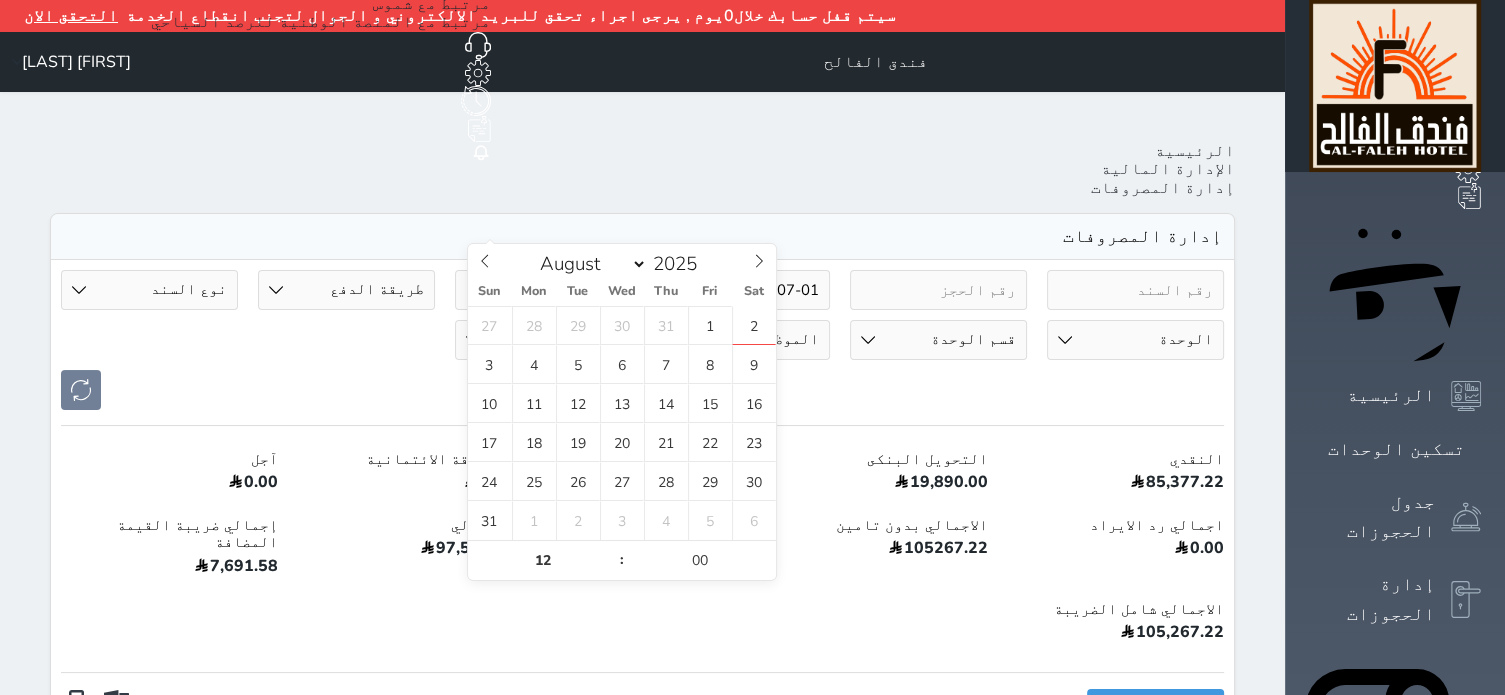 click on "2025-07-01 00:00     طريقة الدفع   دفع نقدى   تحويل بنكى   مدى   بطاقة ائتمان   آجل   رد ايراد   نوع السند   مرتجع إيجار رواتب صيانة مصروفات عامة تحويل من الصندوق الى الادارة استرجاع تامين استرجاع العربون مصروفات من صالح -[FIRST]-[LAST]-احمد مصروفات ابو ياسر -المقاولات مصروفات احمد فالح-المقاولات مصروفات مكتبية-الفندق مصروفات الوايت-الفندق مصروفات الغداء والعشاء عمال-الفندق مصروفات الهاتف والانترنت-الفندق مصروفات نثرية-الفندق مصروفات التامينات الاجتماعية-الفندق مصروفات الكهرباء-الفندق مصروفات البوكين-الفندق مصروفات المحروقات-الفندق مصروفات ادوات نظافة-الفندق سلف عاملين" at bounding box center (642, 340) 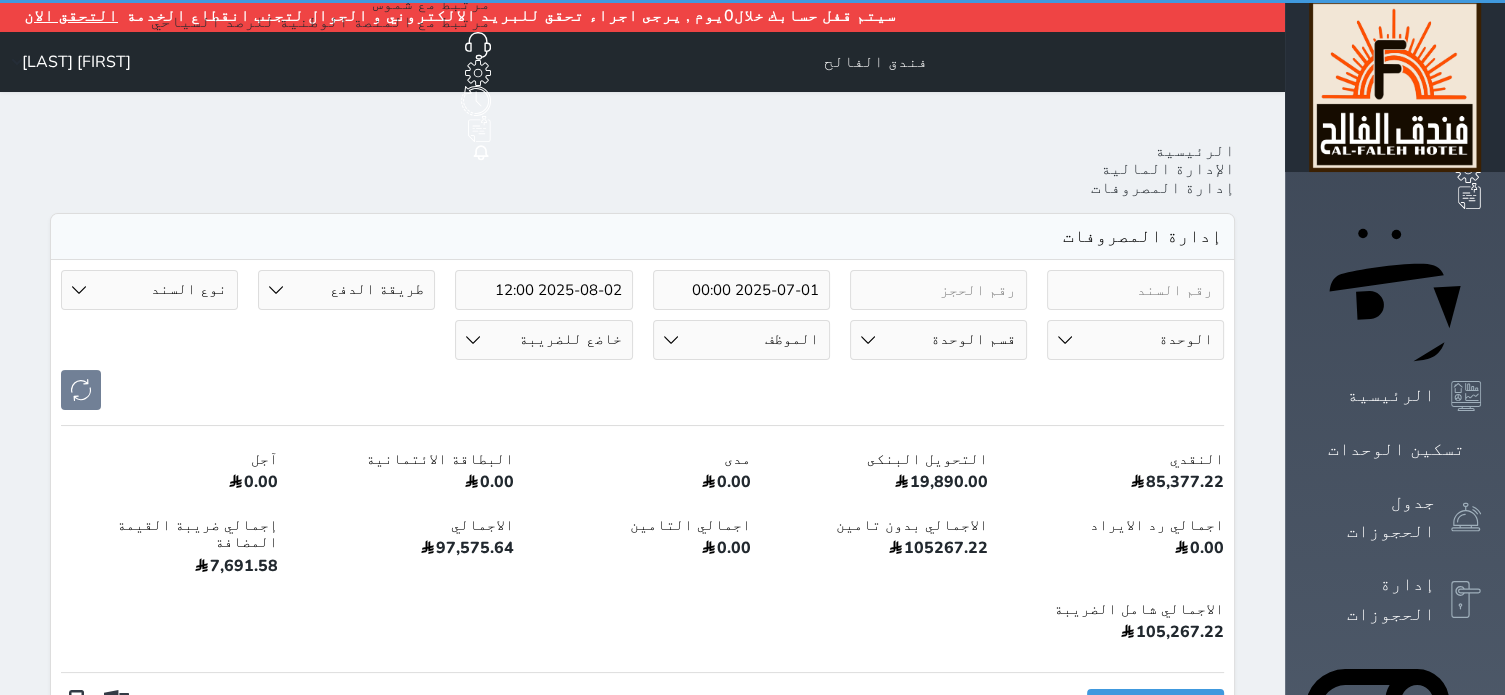 click on "نوع السند   مرتجع إيجار رواتب صيانة مصروفات عامة تحويل من الصندوق الى الادارة استرجاع تامين استرجاع العربون مصروفات من صالح -[FIRST]-[LAST]-احمد مصروفات ابو ياسر -المقاولات مصروفات احمد فالح-المقاولات مصروفات مكتبية-الفندق مصروفات الوايت-الفندق مصروفات الغداء والعشاء عمال-الفندق مصروفات الهاتف والانترنت-الفندق مصروفات نثرية-الفندق مصروفات التامينات الاجتماعية-الفندق مصروفات الكهرباء-الفندق مصروفات البوكين-الفندق مصروفات المحروقات-الفندق مصروفات ادوات نظافة-الفندق سلف عاملين مصروفات الكافي مصروفات سعيد فالح مصروفات البياره مياه للغرف" at bounding box center (149, 290) 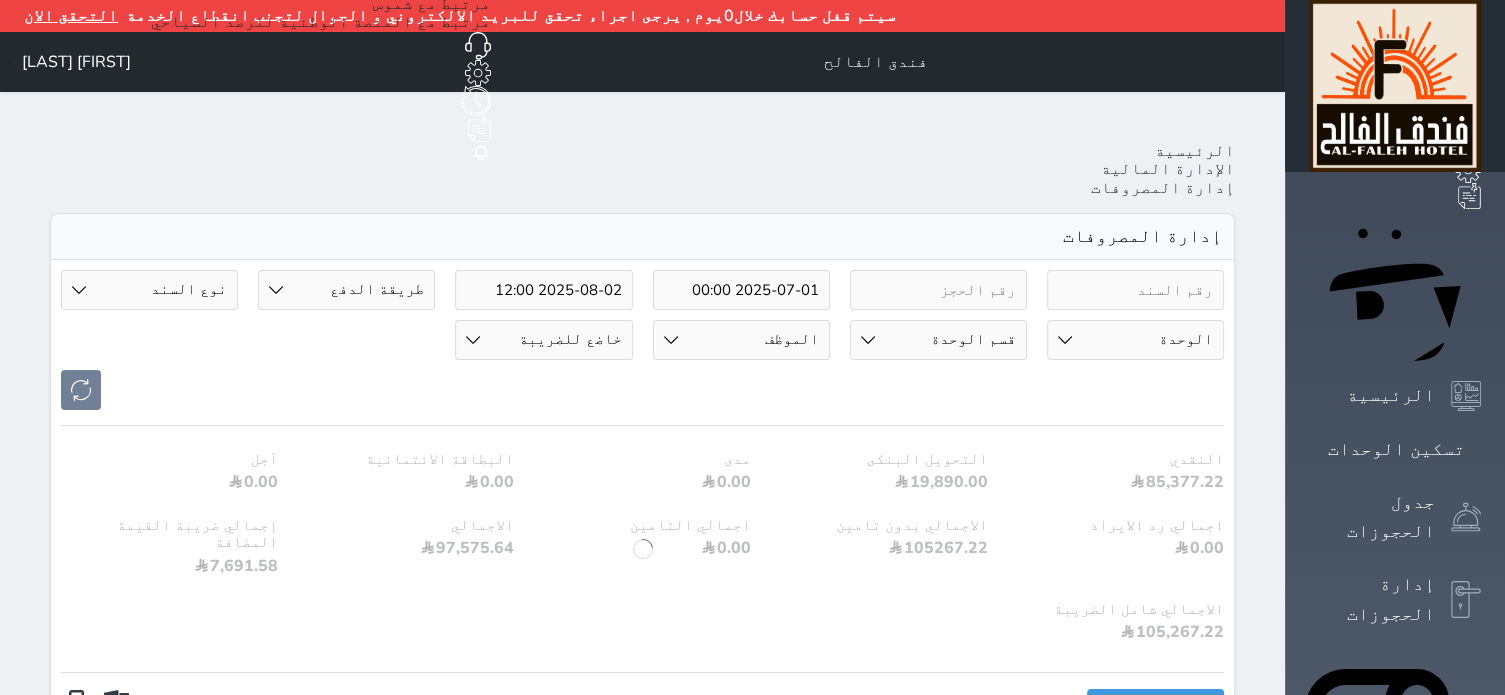 click on "طريقة الدفع   دفع نقدى   تحويل بنكى   مدى   بطاقة ائتمان   آجل   رد ايراد" at bounding box center (346, 290) 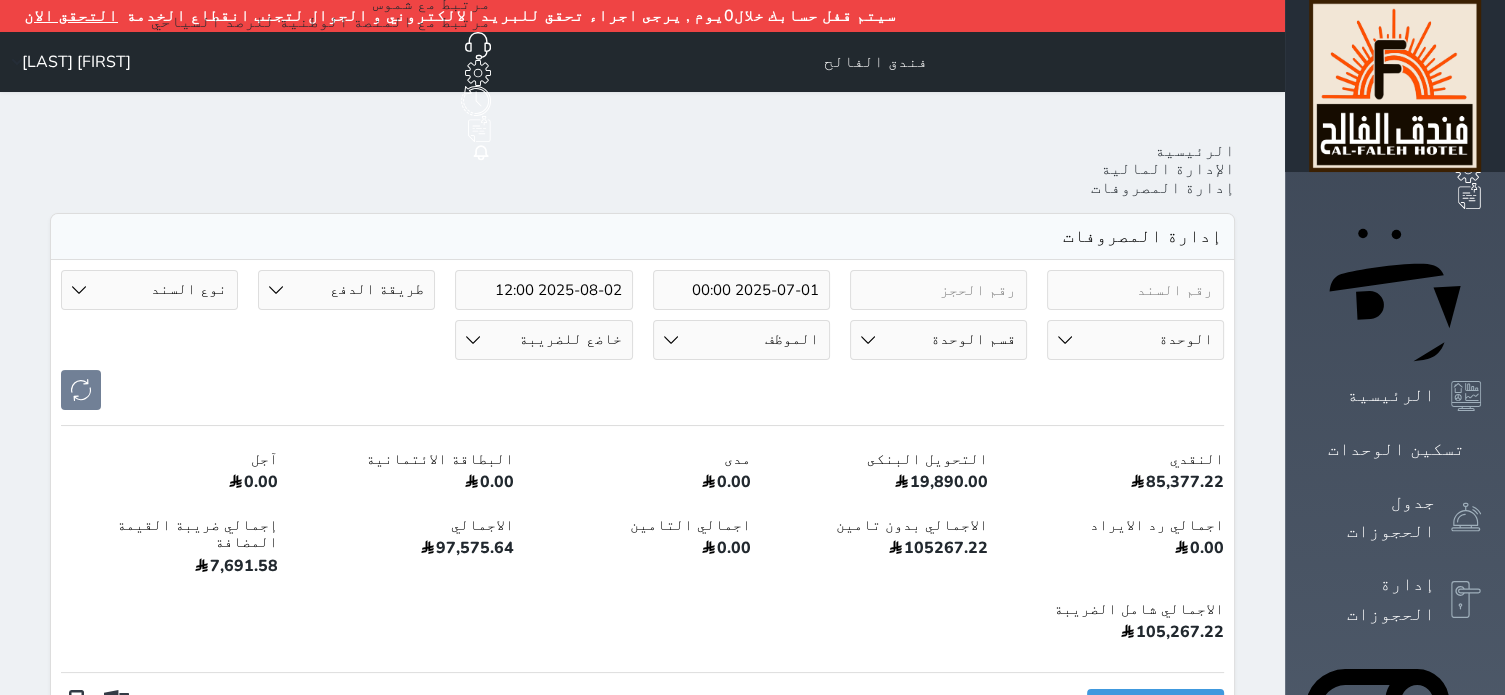 click on "[DATE] [TIME]   [DATE] [TIME]   طريقة الدفع   دفع نقدى   تحويل بنكى   مدى   بطاقة ائتمان   آجل   رد ايراد   نوع السند   مرتجع إيجار رواتب صيانة مصروفات عامة تحويل من الصندوق الى الادارة استرجاع تامين استرجاع العربون مصروفات من [FIRST]-[FIRST]-[FIRST] مصروفات ابو ياسر -المقاولات مصروفات [FIRST] [LAST]-المقاولات مصروفات مكتبية-الفندق مصروفات الوايت-الفندق مصروفات الغداء والعشاء عمال-الفندق مصروفات الهاتف والانترنت-الفندق مصروفات نثرية-الفندق مصروفات التامينات الاجتماعية-الفندق مصروفات الكهرباء-الفندق مصروفات البوكين-الفندق مصروفات المحروقات-الفندق مصروفات ادوات نظافة-الفندق" at bounding box center [642, 340] 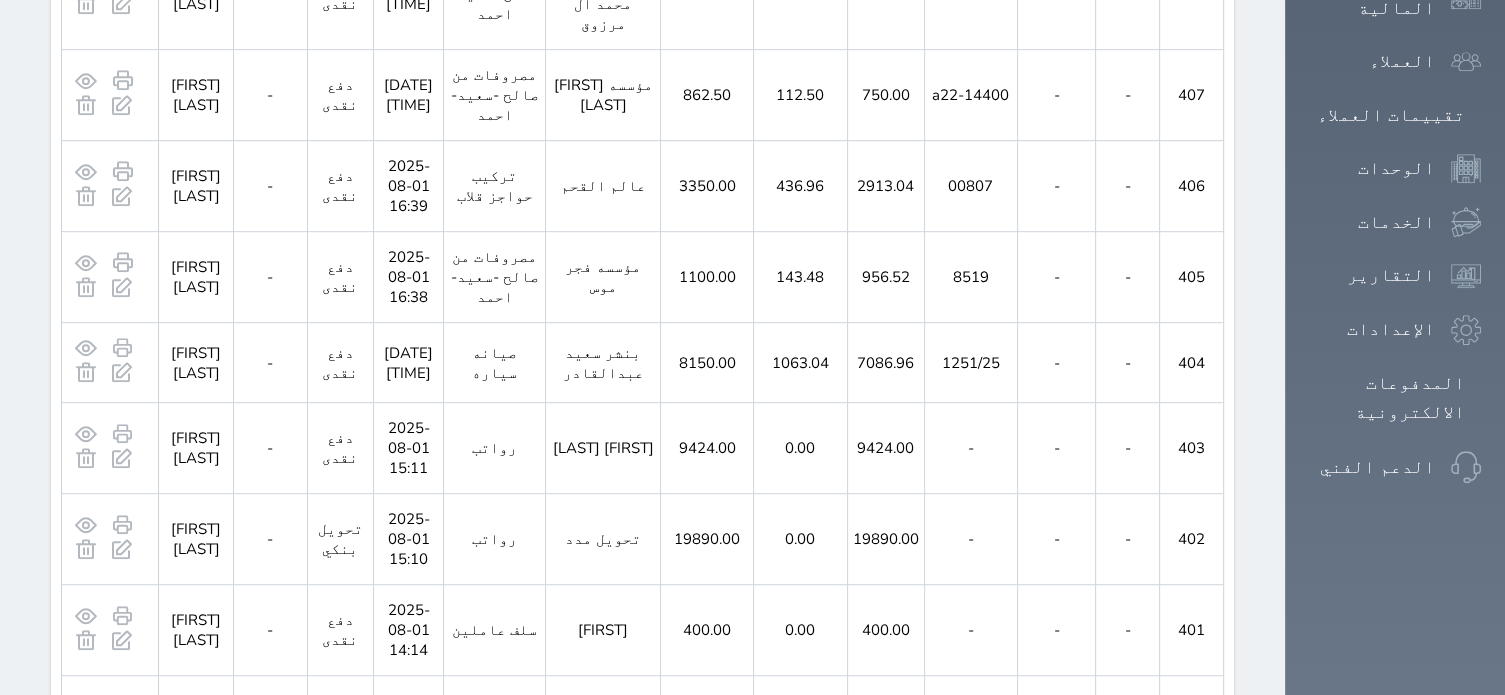 scroll, scrollTop: 2052, scrollLeft: 0, axis: vertical 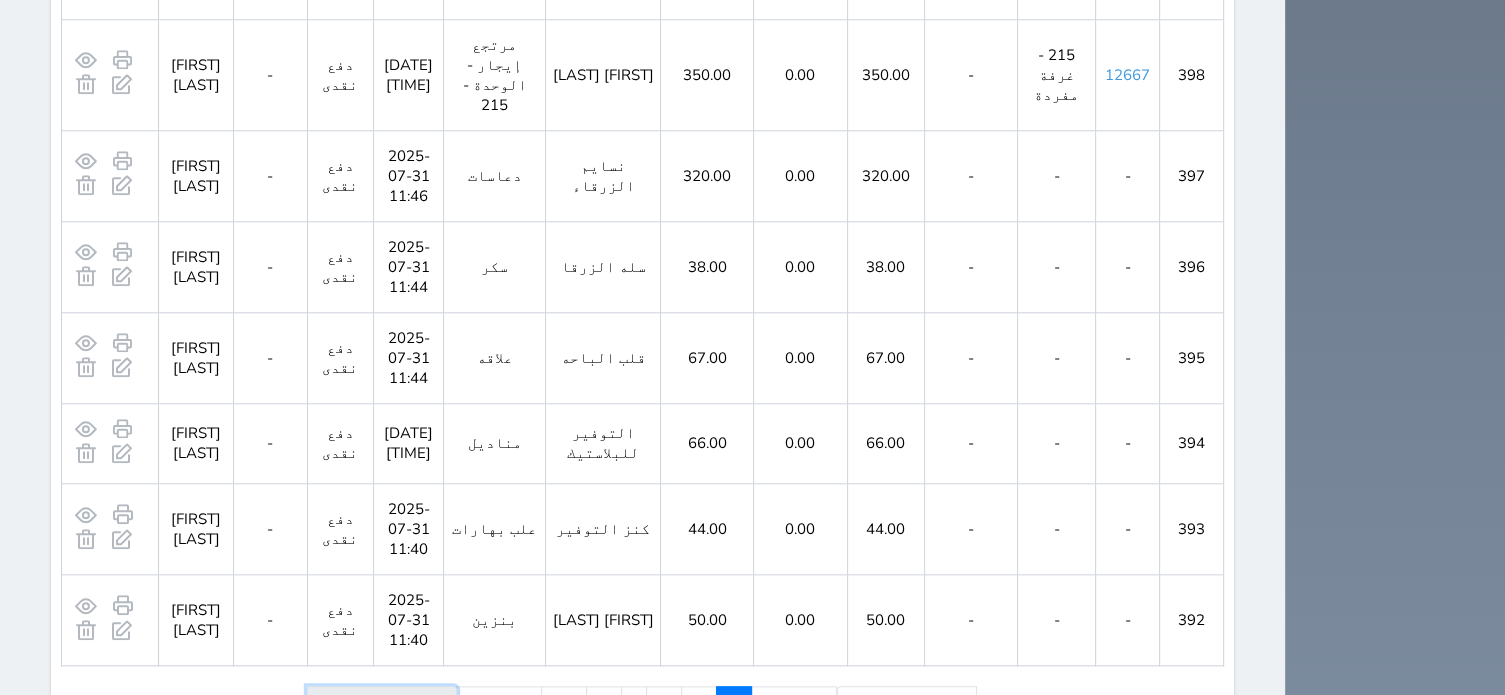 click on "الصفحة الاخيرة" at bounding box center (382, 705) 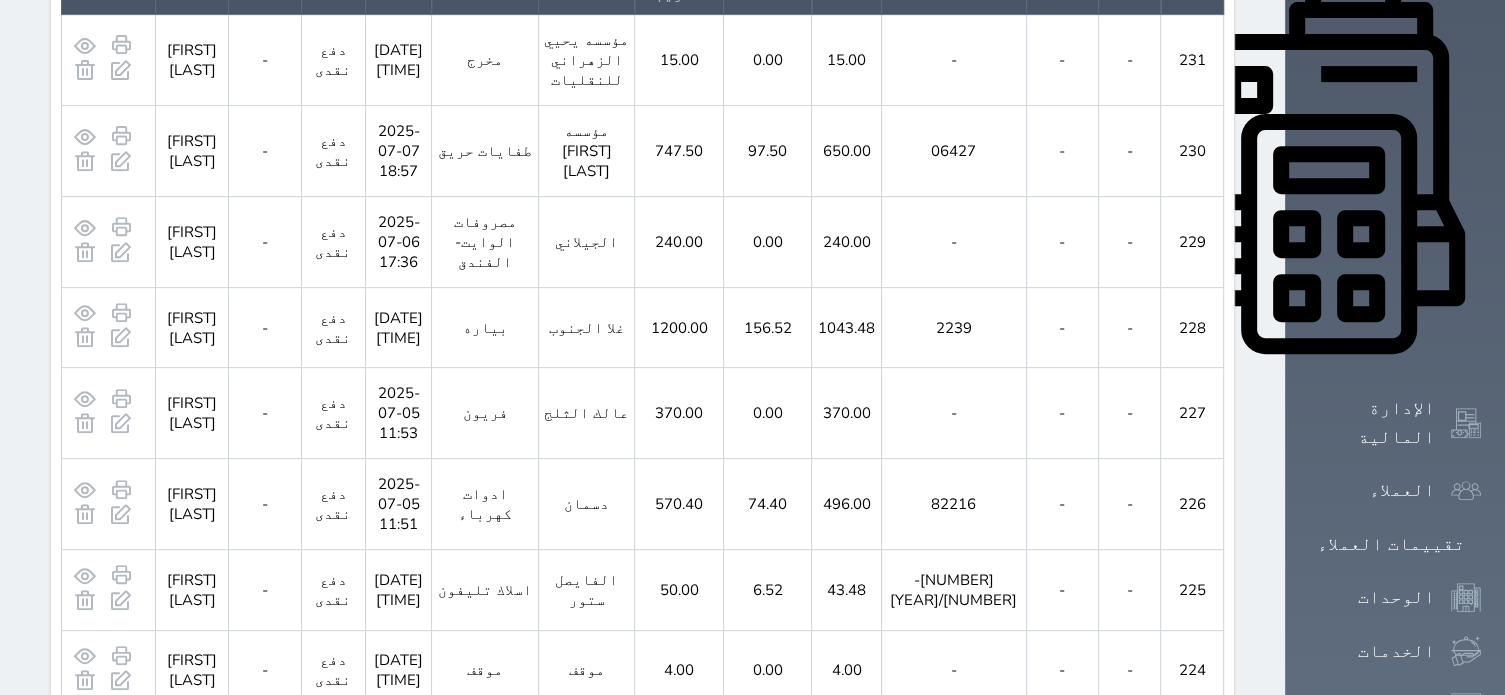 scroll, scrollTop: 1956, scrollLeft: 0, axis: vertical 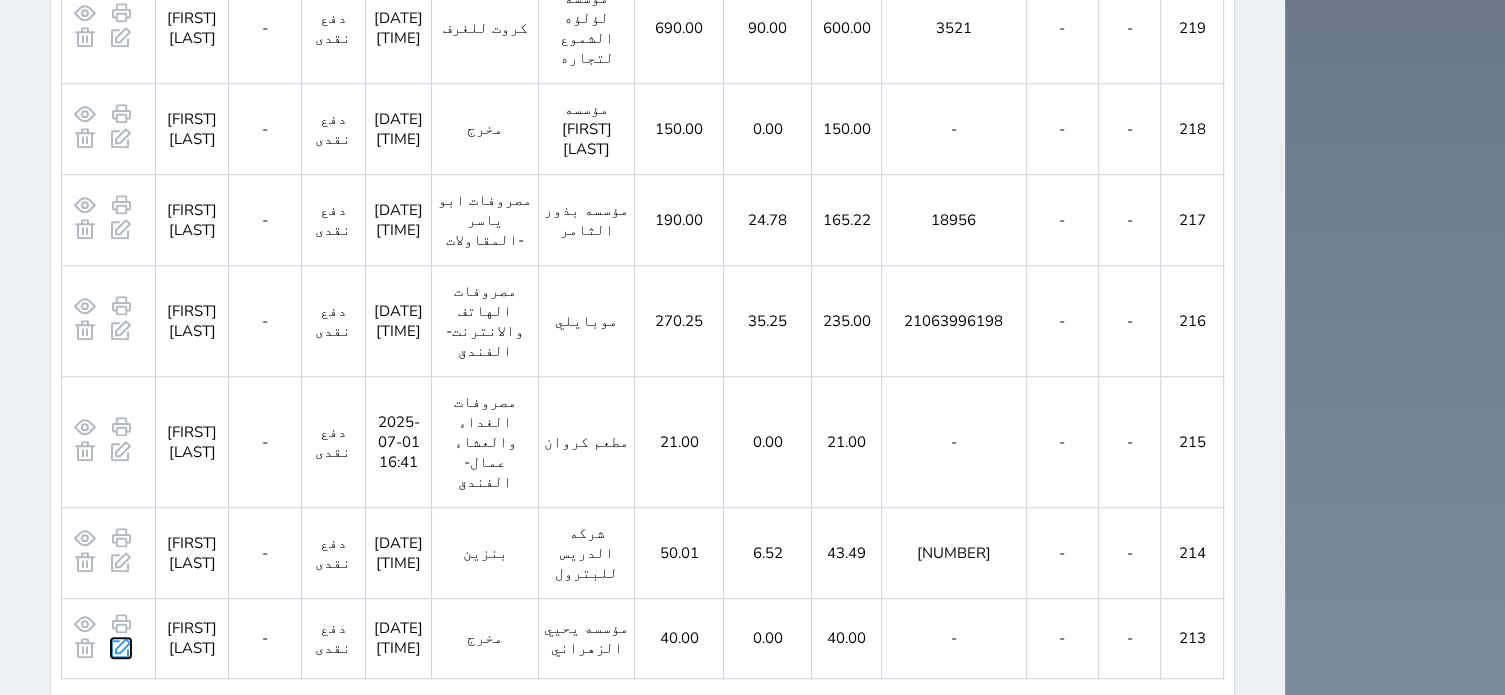 click 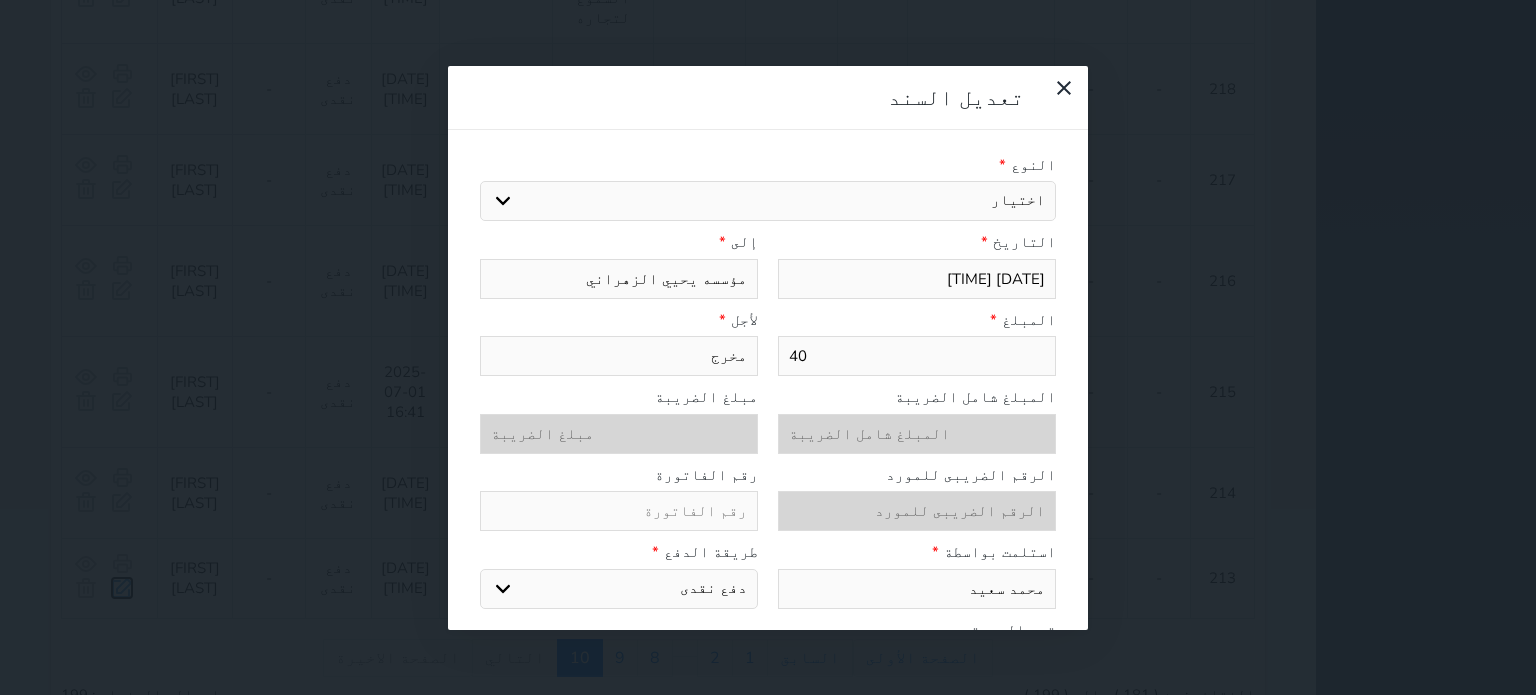 select on "163614" 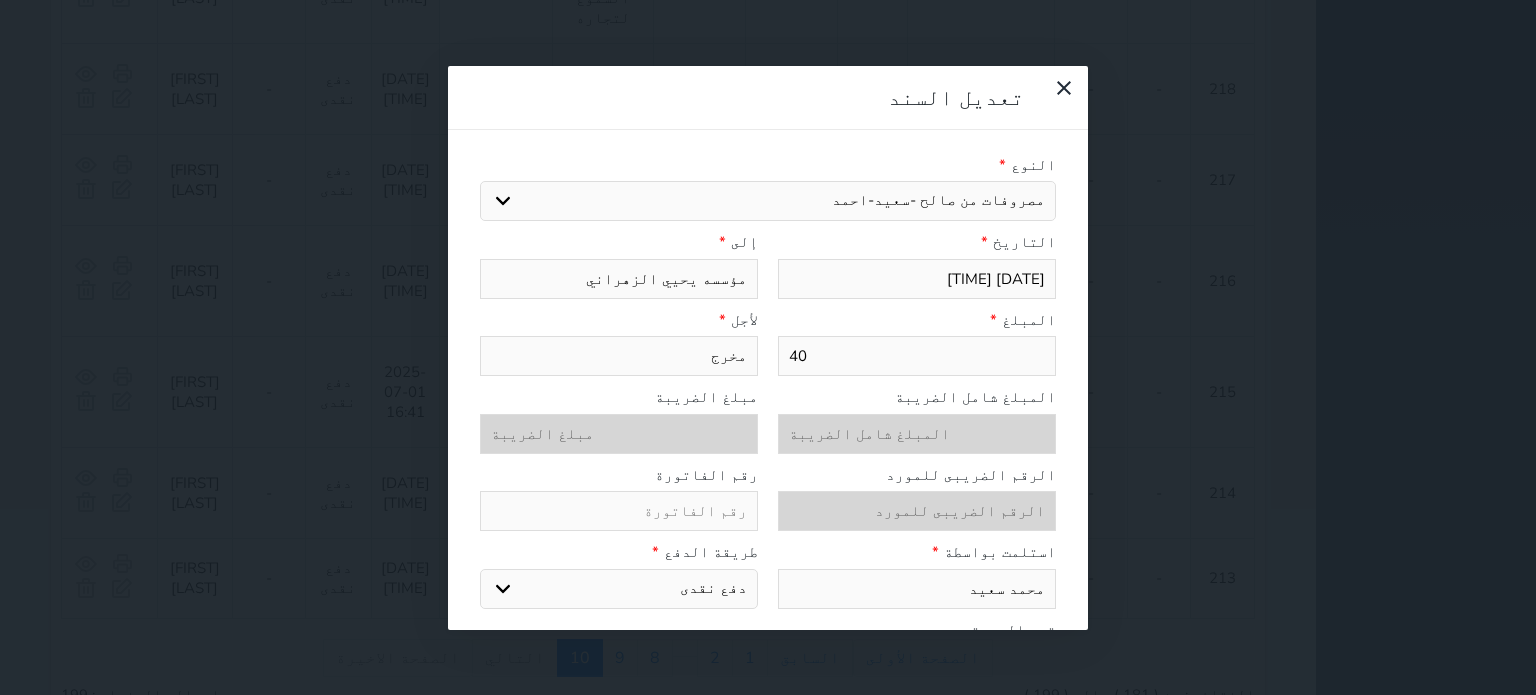 click on "تعديل السند               النوع *   اختيار
مرتجع إيجار
رواتب
صيانة
مصروفات عامة
تحويل من الصندوق الى الادارة
استرجاع تامين
استرجاع العربون
مصروفات من صالح -[FIRST]-[LAST]-احمد
مصروفات ابو ياسر -المقاولات
مصروفات احمد فالح-المقاولات
مصروفات مكتبية-الفندق
مصروفات الوايت-الفندق
مصروفات نثرية-الفندق
*     *" at bounding box center (768, 347) 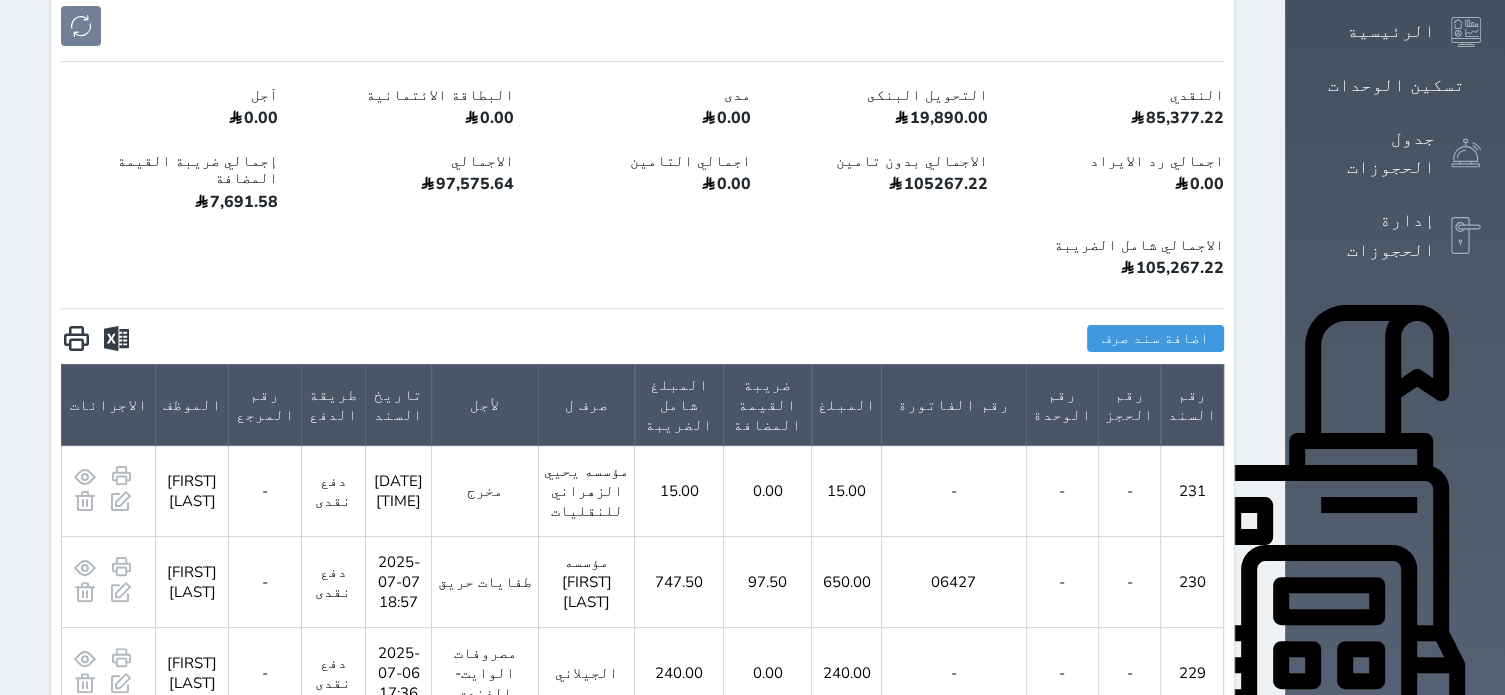 scroll, scrollTop: 0, scrollLeft: 0, axis: both 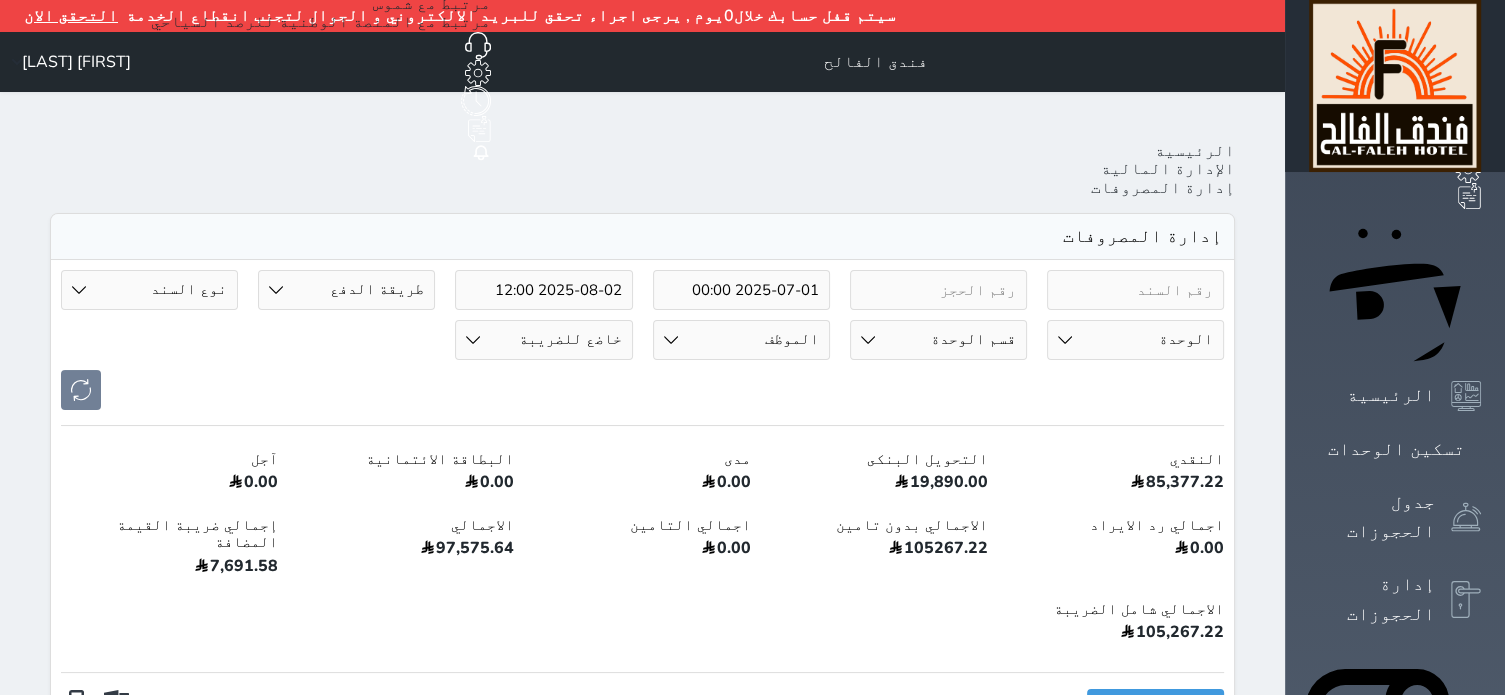 click on "نوع السند   مرتجع إيجار رواتب صيانة مصروفات عامة تحويل من الصندوق الى الادارة استرجاع تامين استرجاع العربون مصروفات من صالح -[FIRST]-[LAST]-احمد مصروفات ابو ياسر -المقاولات مصروفات احمد فالح-المقاولات مصروفات مكتبية-الفندق مصروفات الوايت-الفندق مصروفات الغداء والعشاء عمال-الفندق مصروفات الهاتف والانترنت-الفندق مصروفات نثرية-الفندق مصروفات التامينات الاجتماعية-الفندق مصروفات الكهرباء-الفندق مصروفات البوكين-الفندق مصروفات المحروقات-الفندق مصروفات ادوات نظافة-الفندق سلف عاملين مصروفات الكافي مصروفات سعيد فالح مصروفات البياره مياه للغرف" at bounding box center [149, 290] 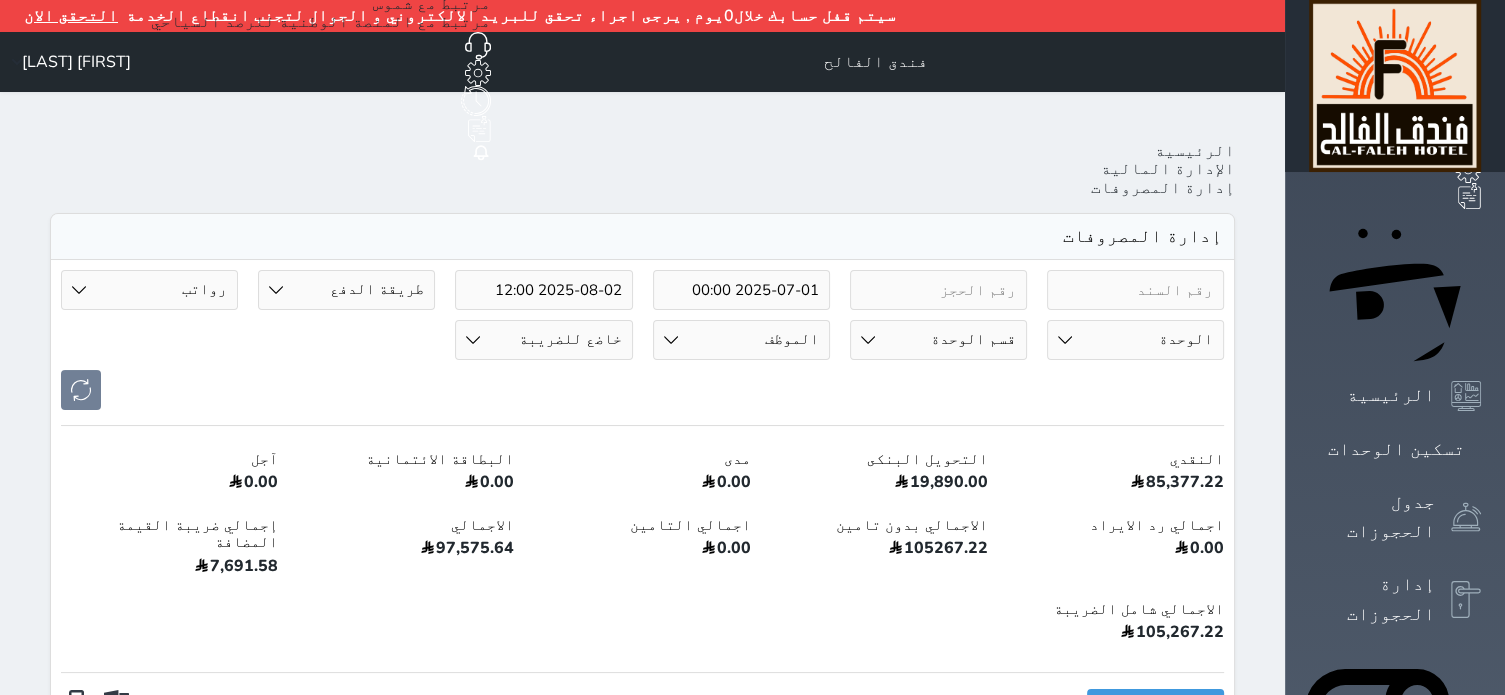 click on "رواتب" at bounding box center [0, 0] 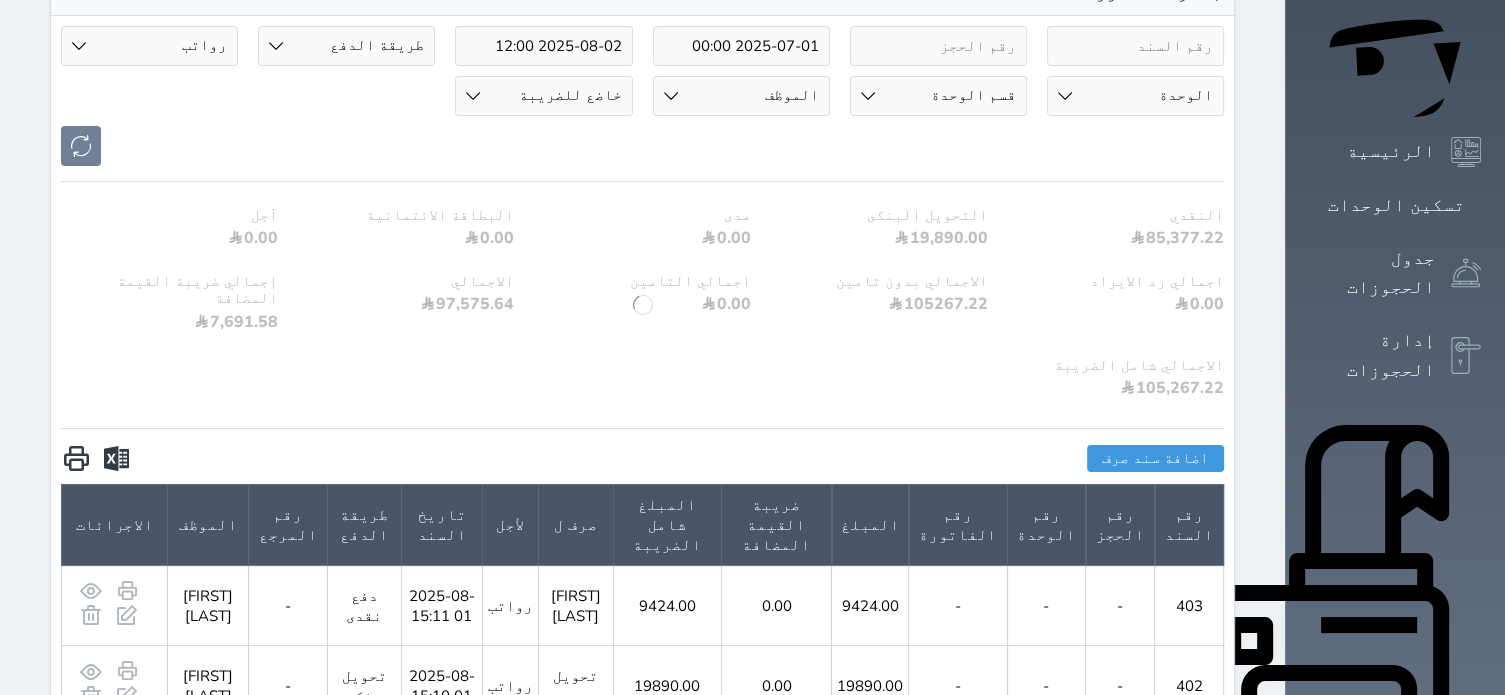 scroll, scrollTop: 367, scrollLeft: 0, axis: vertical 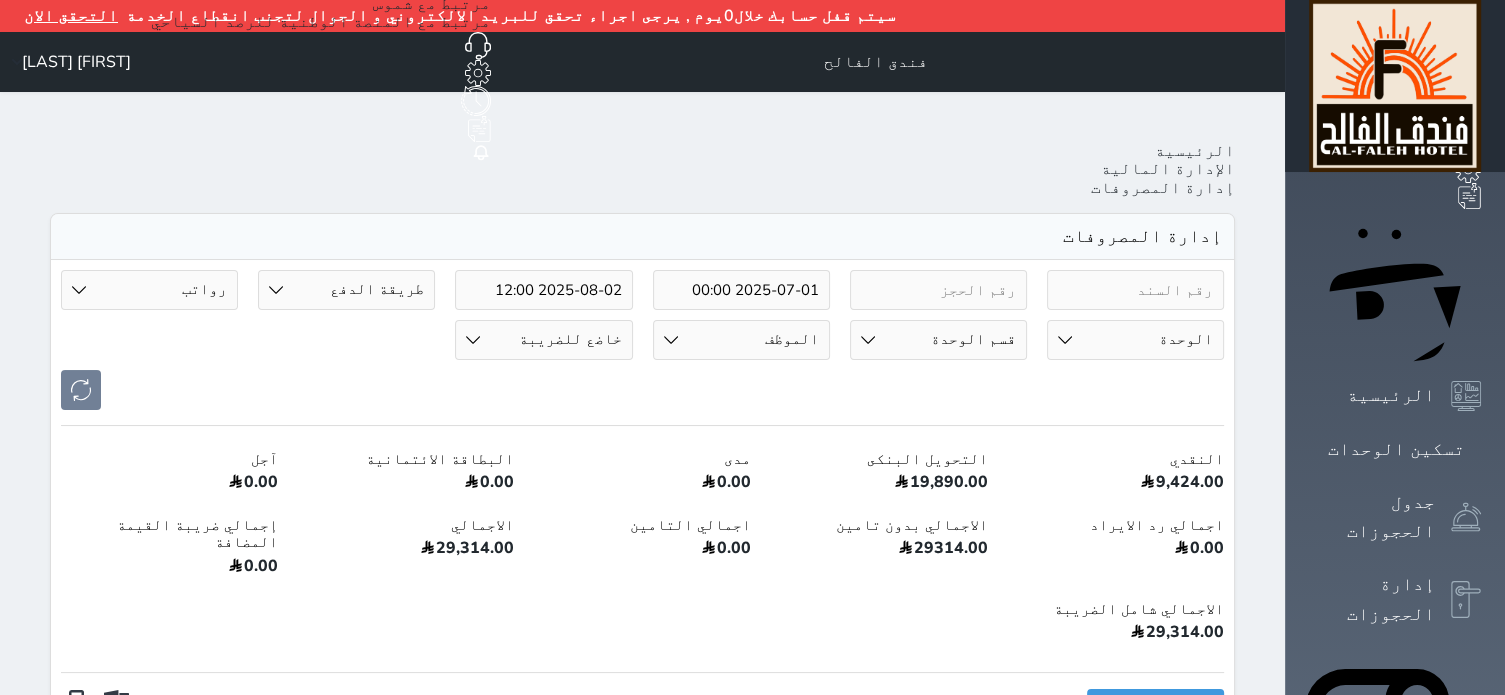 click on "نوع السند   مرتجع إيجار رواتب صيانة مصروفات عامة تحويل من الصندوق الى الادارة استرجاع تامين استرجاع العربون مصروفات من صالح -[FIRST]-[LAST]-احمد مصروفات ابو ياسر -المقاولات مصروفات احمد فالح-المقاولات مصروفات مكتبية-الفندق مصروفات الوايت-الفندق مصروفات الغداء والعشاء عمال-الفندق مصروفات الهاتف والانترنت-الفندق مصروفات نثرية-الفندق مصروفات التامينات الاجتماعية-الفندق مصروفات الكهرباء-الفندق مصروفات البوكين-الفندق مصروفات المحروقات-الفندق مصروفات ادوات نظافة-الفندق سلف عاملين مصروفات الكافي مصروفات سعيد فالح مصروفات البياره مياه للغرف" at bounding box center [149, 290] 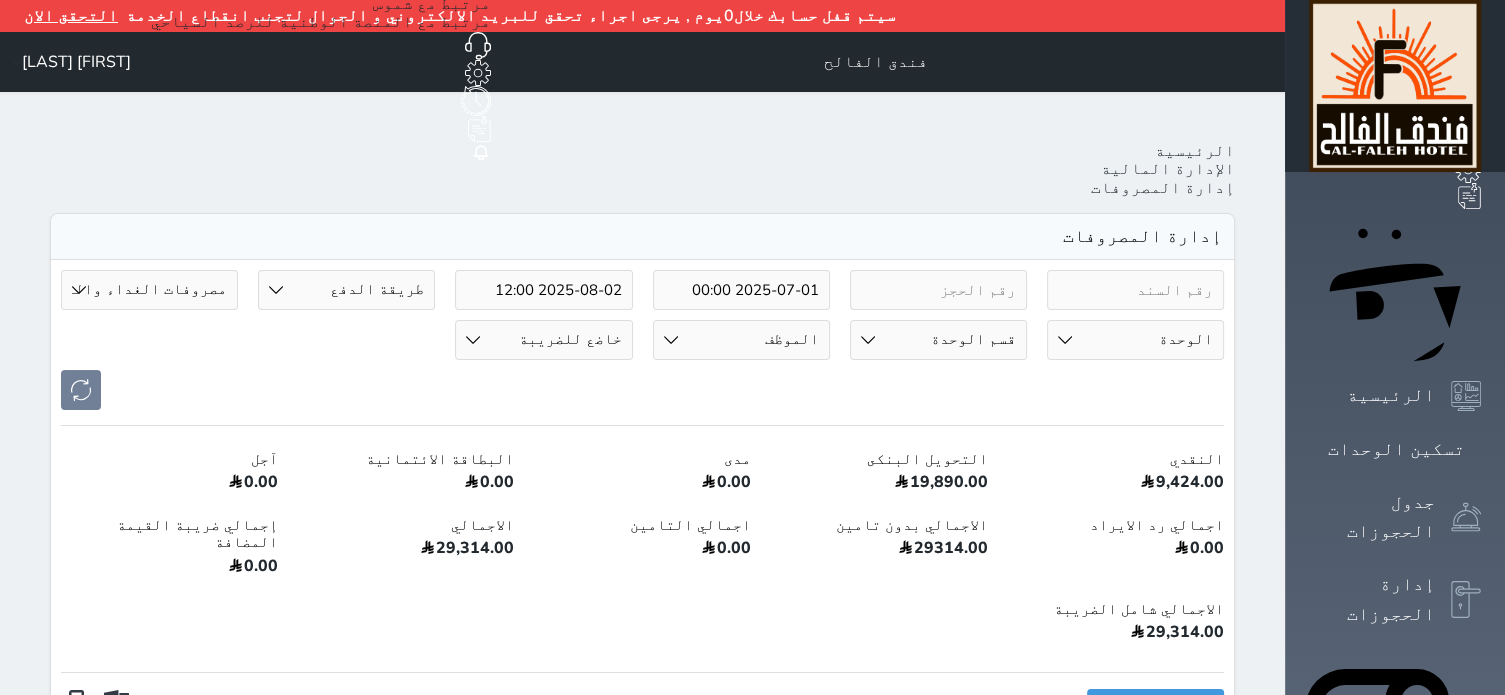 click on "مصروفات الغداء والعشاء عمال-الفندق" at bounding box center [0, 0] 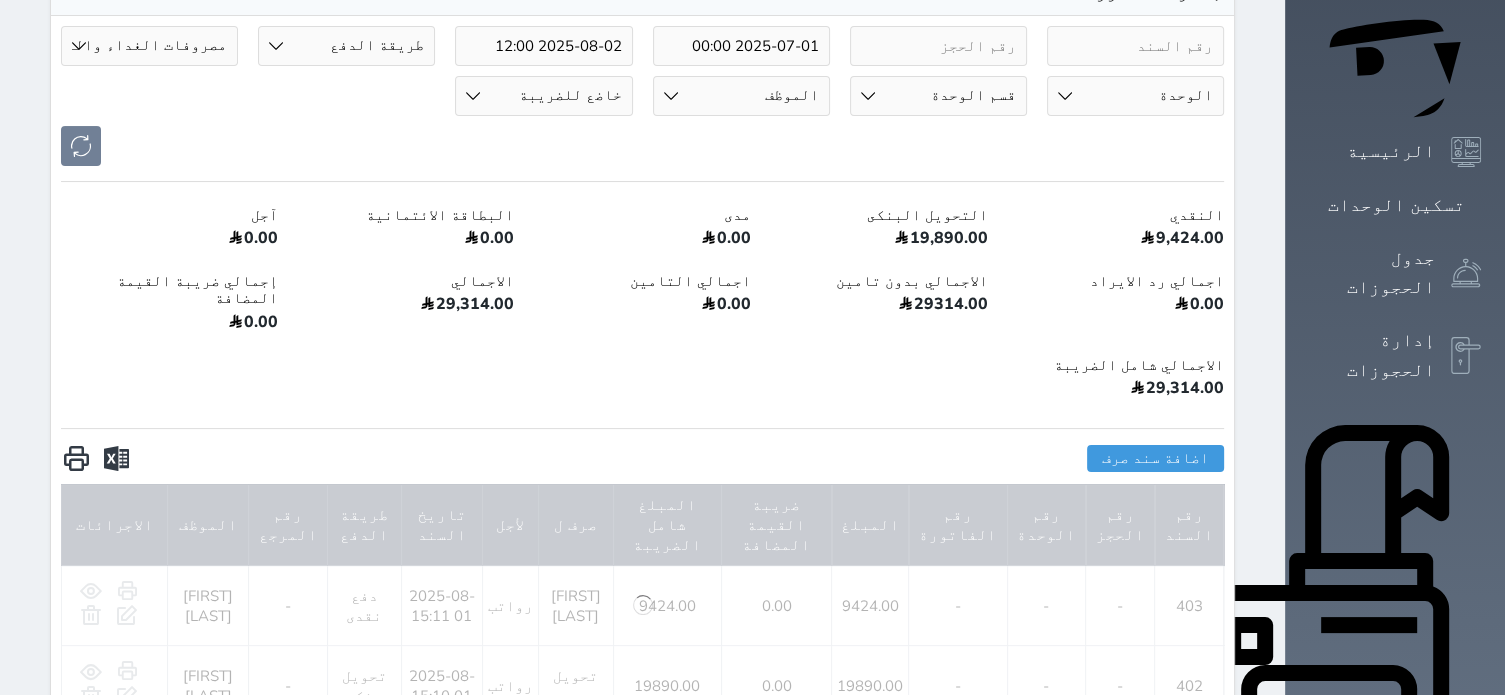 scroll, scrollTop: 367, scrollLeft: 0, axis: vertical 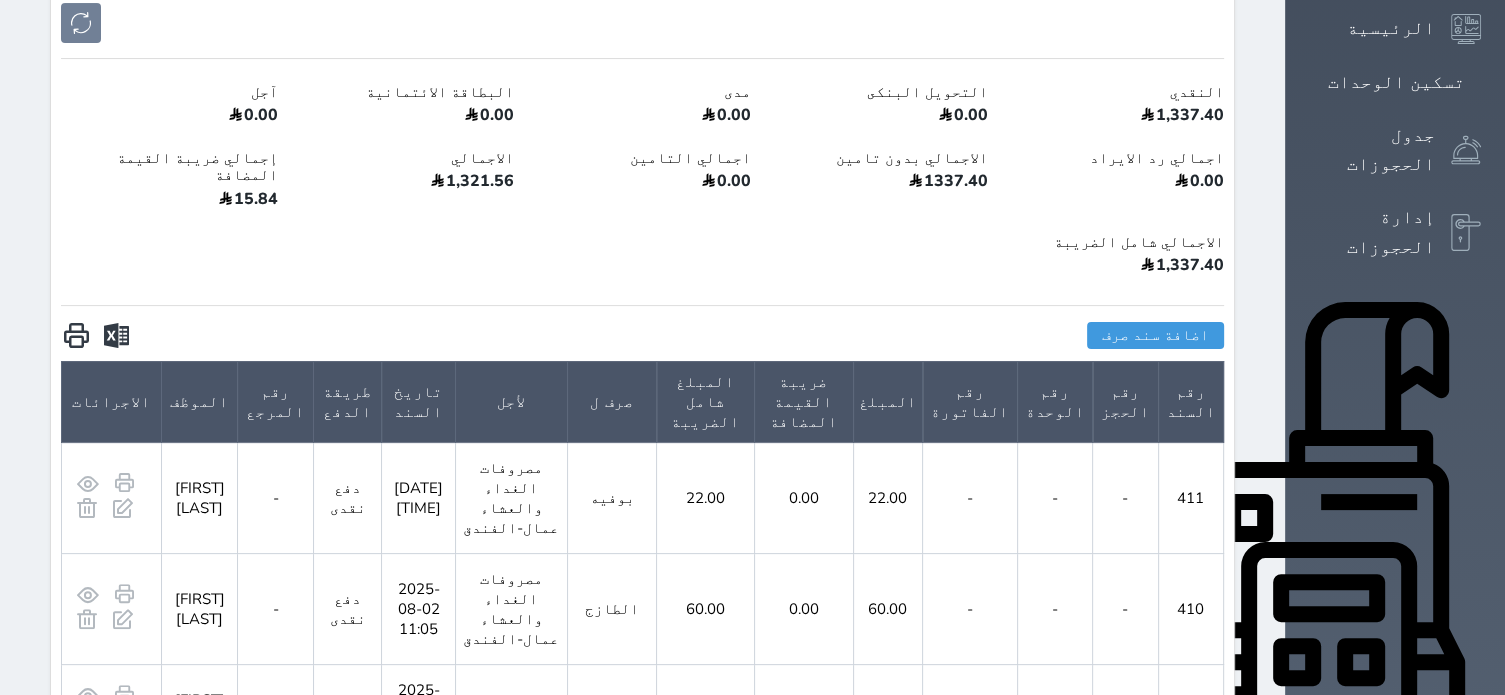 click on "0.00" at bounding box center [803, 608] 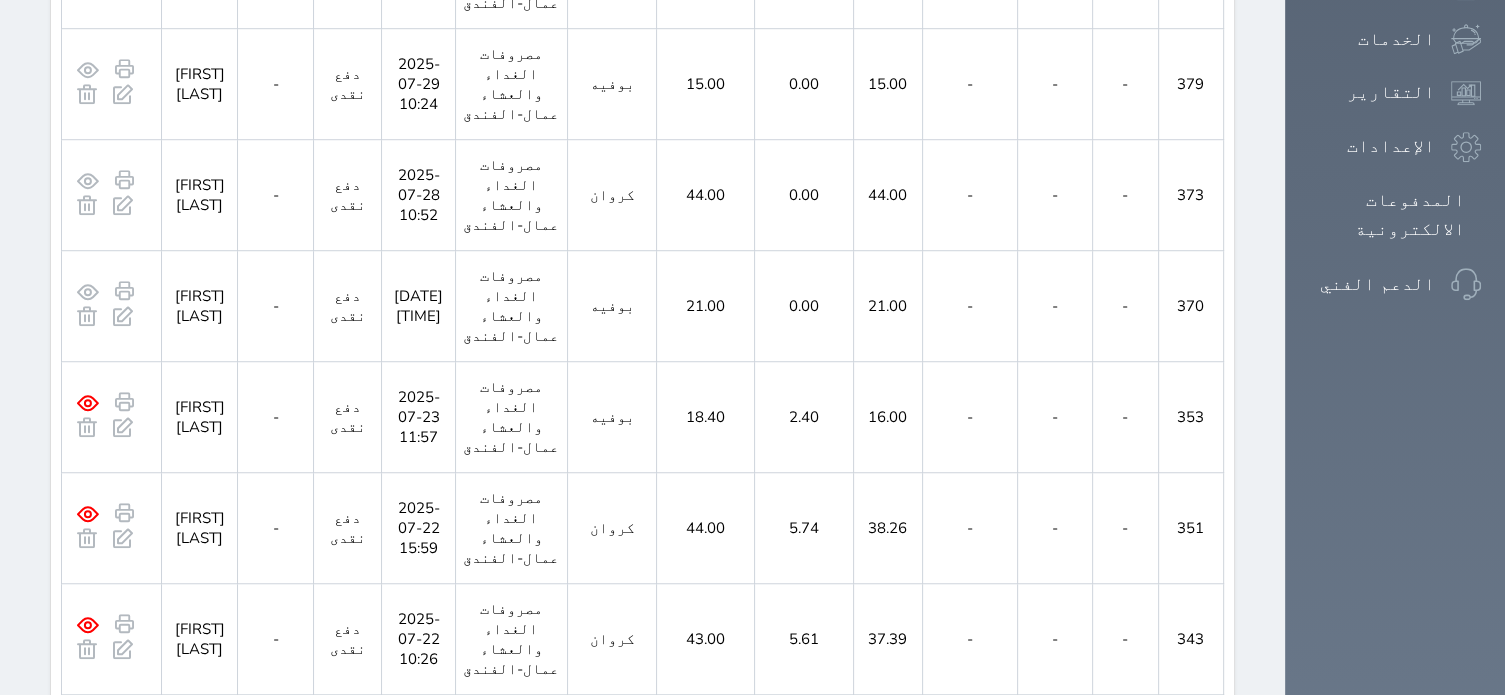 scroll, scrollTop: 1897, scrollLeft: 0, axis: vertical 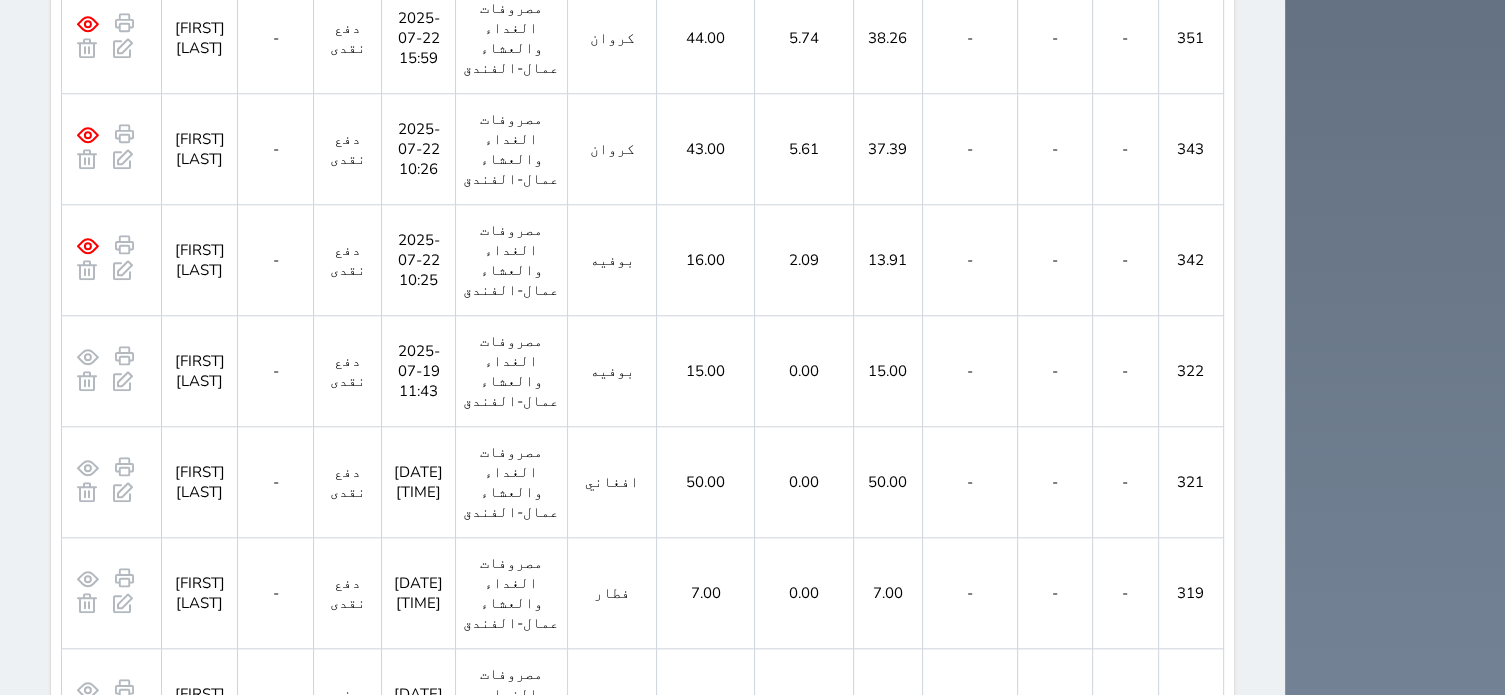 click on "كروان" at bounding box center [612, 703] 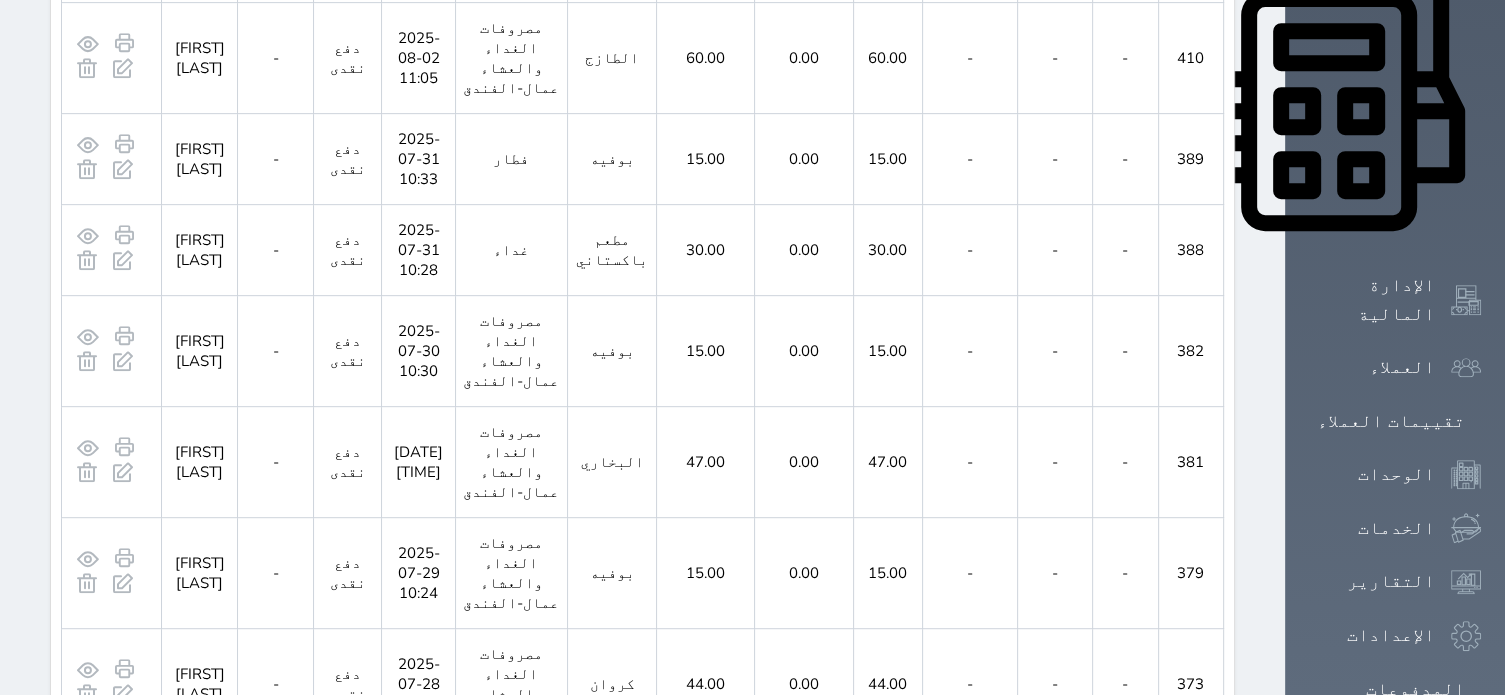 scroll, scrollTop: 795, scrollLeft: 0, axis: vertical 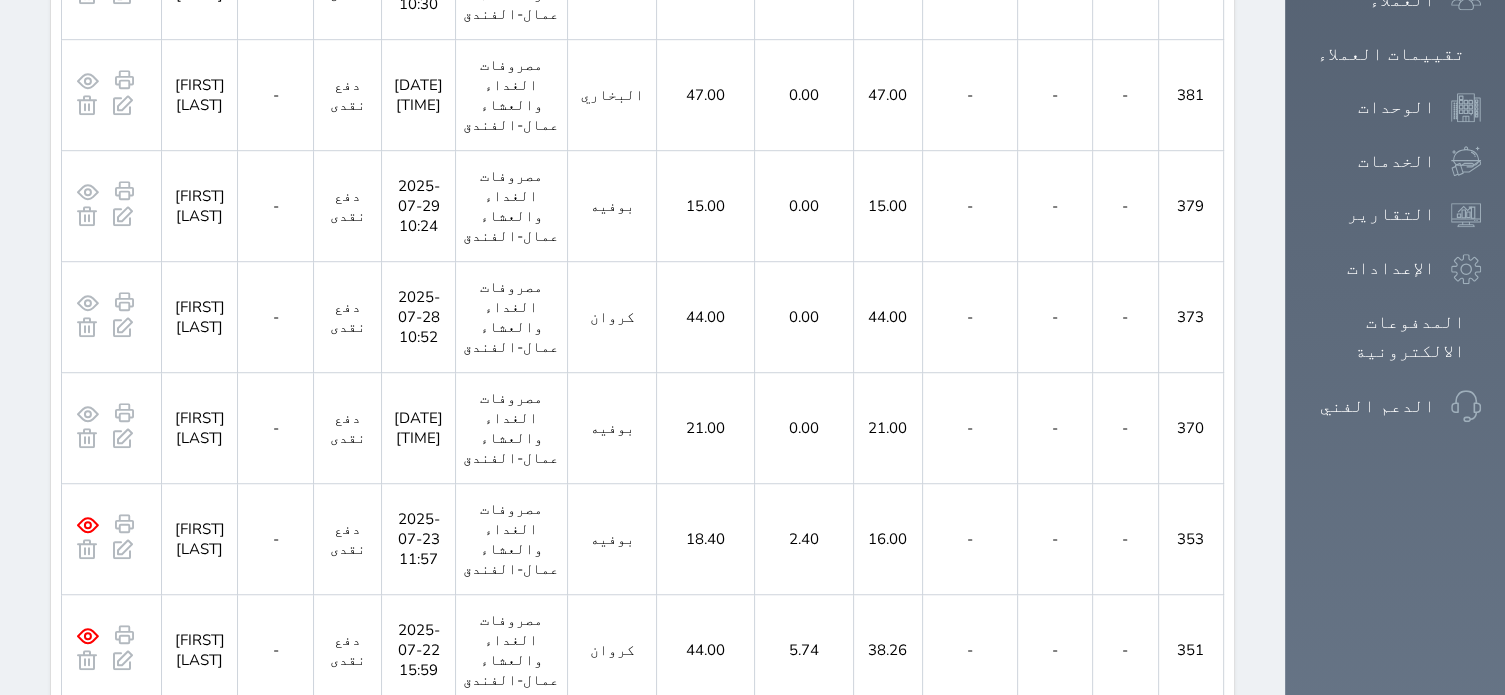 click on "411   -   -   -   22.00    0.00    22.00    بوفيه   مصروفات الغداء والعشاء عمال-الفندق   2025-08-02 11:06   دفع نقدى   -   [FIRST] [LAST]             410   -   -   -   60.00    0.00    60.00    الطازج   مصروفات الغداء والعشاء عمال-الفندق   2025-08-02 11:05   دفع نقدى   -   [FIRST] [LAST]             389   -   -   -   15.00    0.00    15.00    بوفيه   فطار   2025-07-31 10:33   دفع نقدى   -   [FIRST] [LAST]             388   -   -   -   30.00    0.00    30.00    مطعم باكستاني   غداء   2025-07-31 10:28   دفع نقدى   -   [FIRST] [LAST]             382   -   -   -   15.00    0.00    15.00    بوفيه   مصروفات الغداء والعشاء عمال-الفندق   2025-07-30 10:30   دفع نقدى   -   [FIRST] [LAST]             381   -   -   -   47.00    0.00    47.00    البخاري     2025-07-29 10:27" at bounding box center (643, 614) 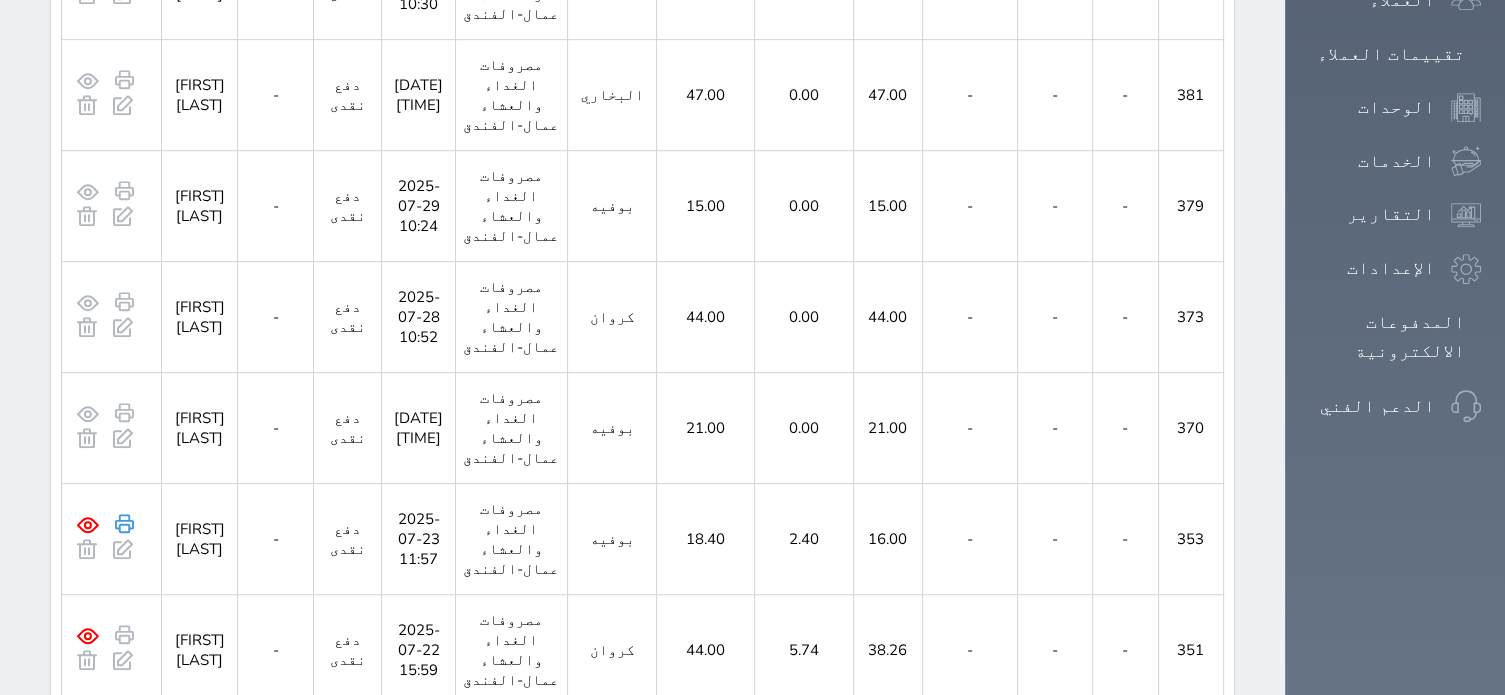 click on "[DATE] [TIME]   [DATE] [TIME]   طريقة الدفع   دفع نقدى   تحويل بنكى   مدى   بطاقة ائتمان   آجل   رد ايراد   نوع السند   مرتجع إيجار رواتب صيانة مصروفات عامة تحويل من الصندوق الى الادارة استرجاع تامين استرجاع العربون مصروفات من [FIRST]-[FIRST]-[FIRST] مصروفات ابو ياسر -المقاولات مصروفات [FIRST] [LAST]-المقاولات مصروفات مكتبية-الفندق مصروفات الوايت-الفندق مصروفات الغداء والعشاء عمال-الفندق مصروفات الهاتف والانترنت-الفندق مصروفات نثرية-الفندق مصروفات التامينات الاجتماعية-الفندق مصروفات الكهرباء-الفندق مصروفات البوكين-الفندق مصروفات المحروقات-الفندق مصروفات ادوات نظافة-الفندق" at bounding box center (642, 387) 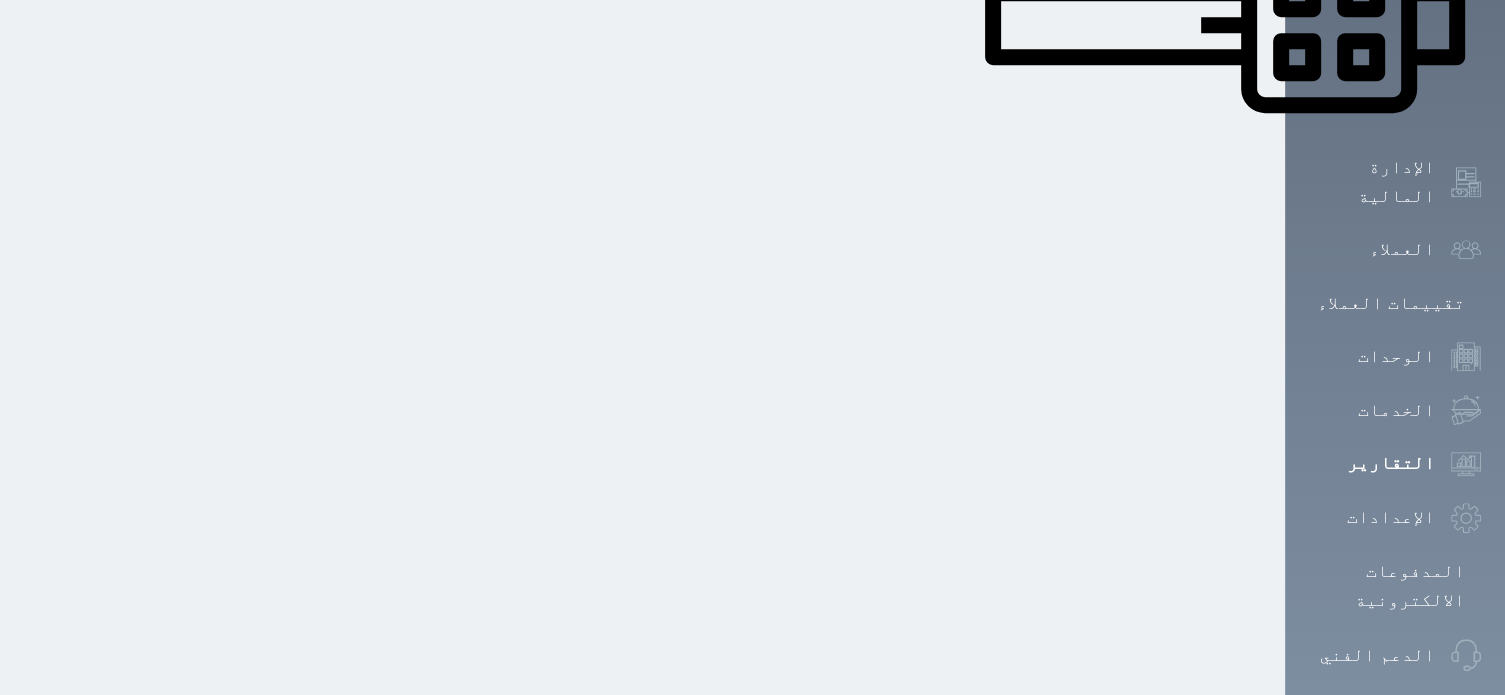 scroll, scrollTop: 0, scrollLeft: 0, axis: both 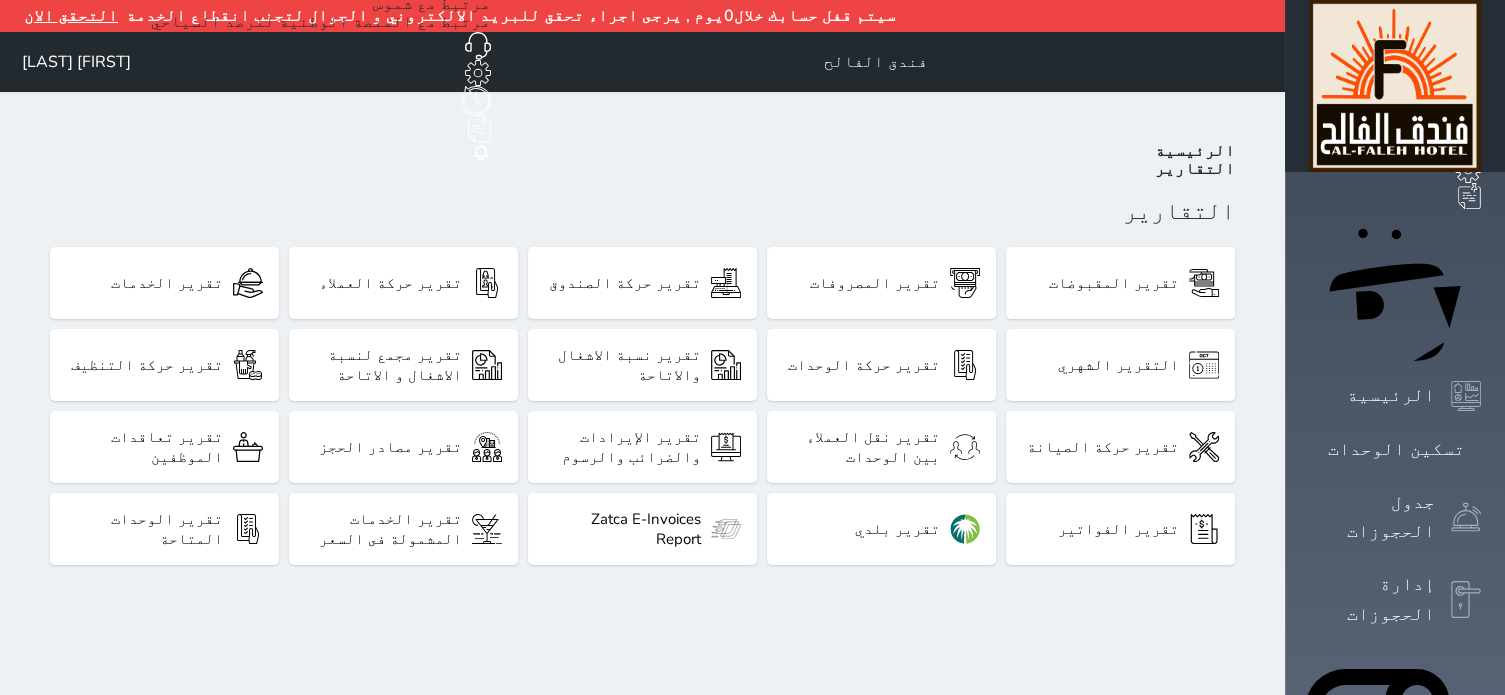 click at bounding box center (1225, 909) 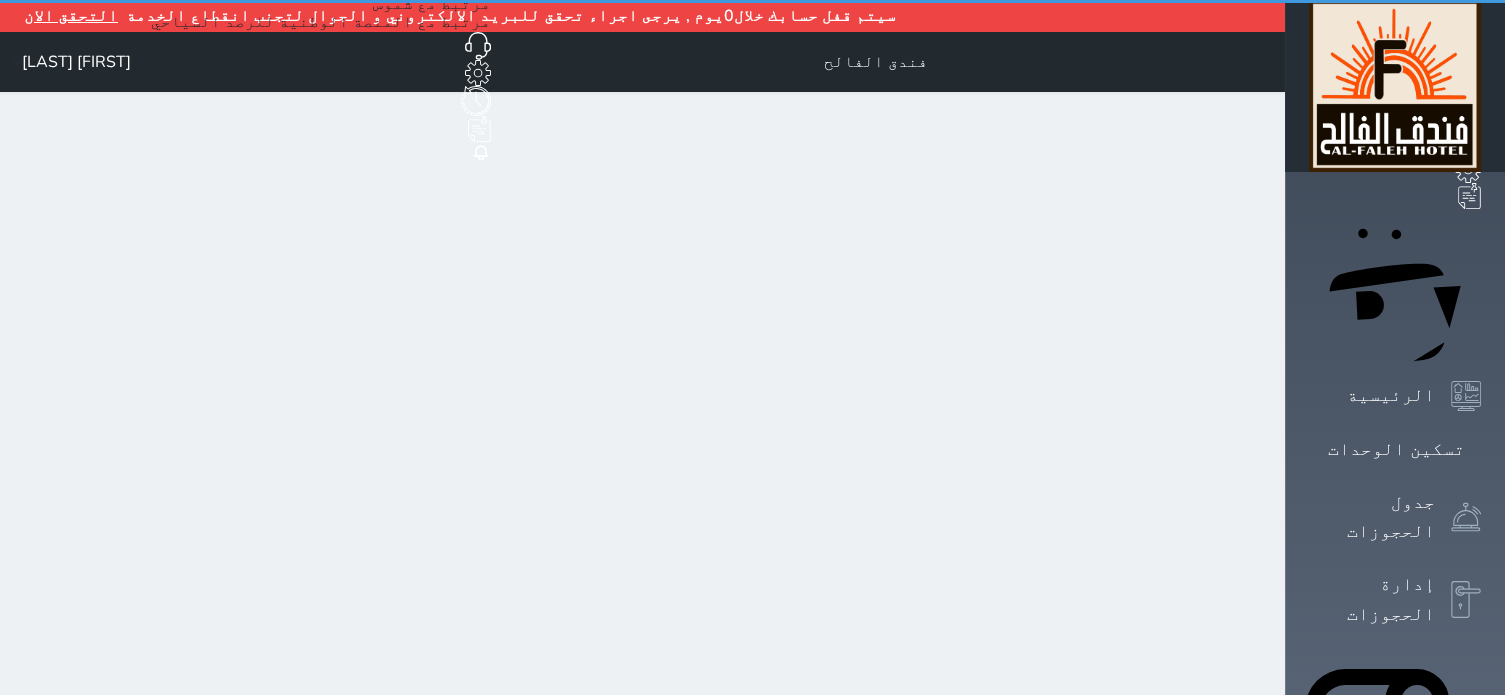 scroll, scrollTop: 4, scrollLeft: 0, axis: vertical 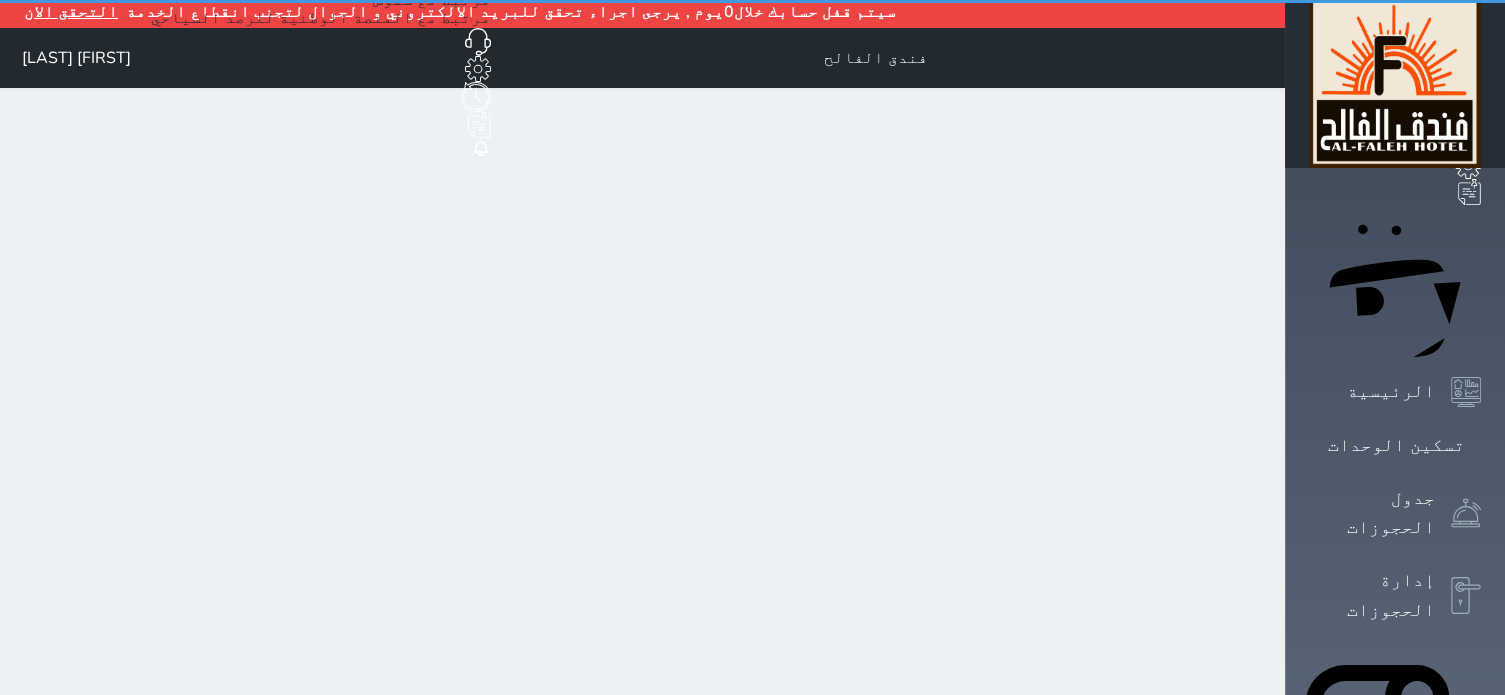click on "تسكين الوحدات" at bounding box center (1396, 445) 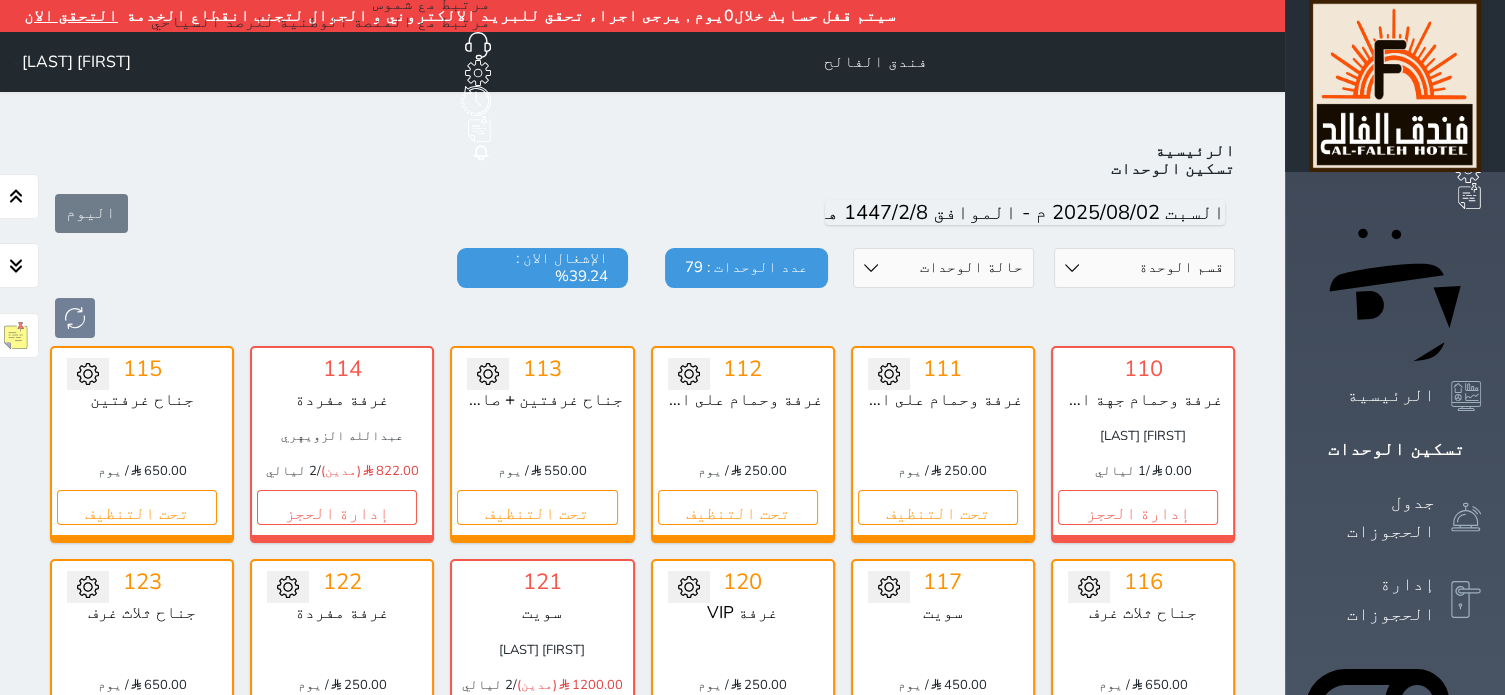 scroll, scrollTop: 110, scrollLeft: 0, axis: vertical 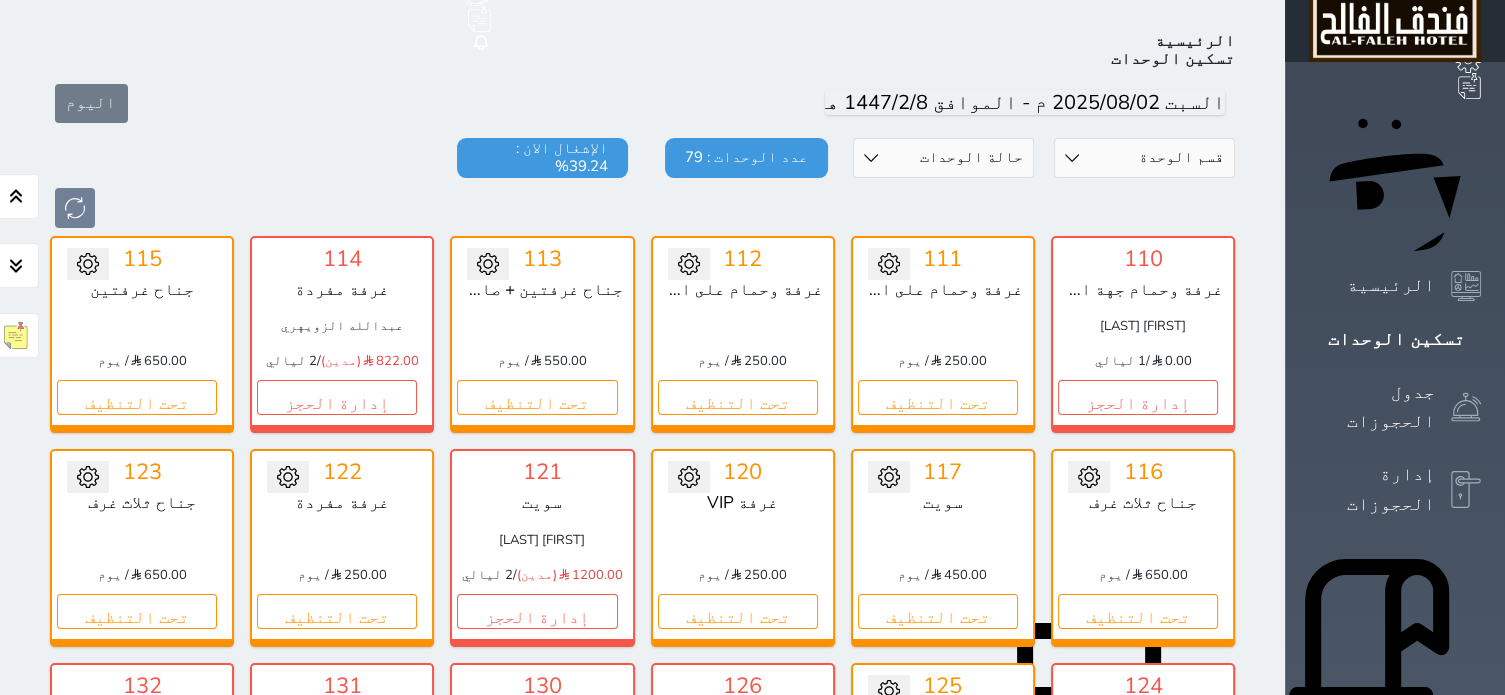 click on "حجز جماعي جديد   حجز جديد             الرئيسية     تسكين الوحدات     جدول الحجوزات     إدارة الحجوزات     POS     الإدارة المالية     العملاء     تقييمات العملاء     الوحدات     الخدمات     التقارير     الإعدادات                                 المدفوعات الالكترونية     الدعم الفني" at bounding box center [1395, 1784] 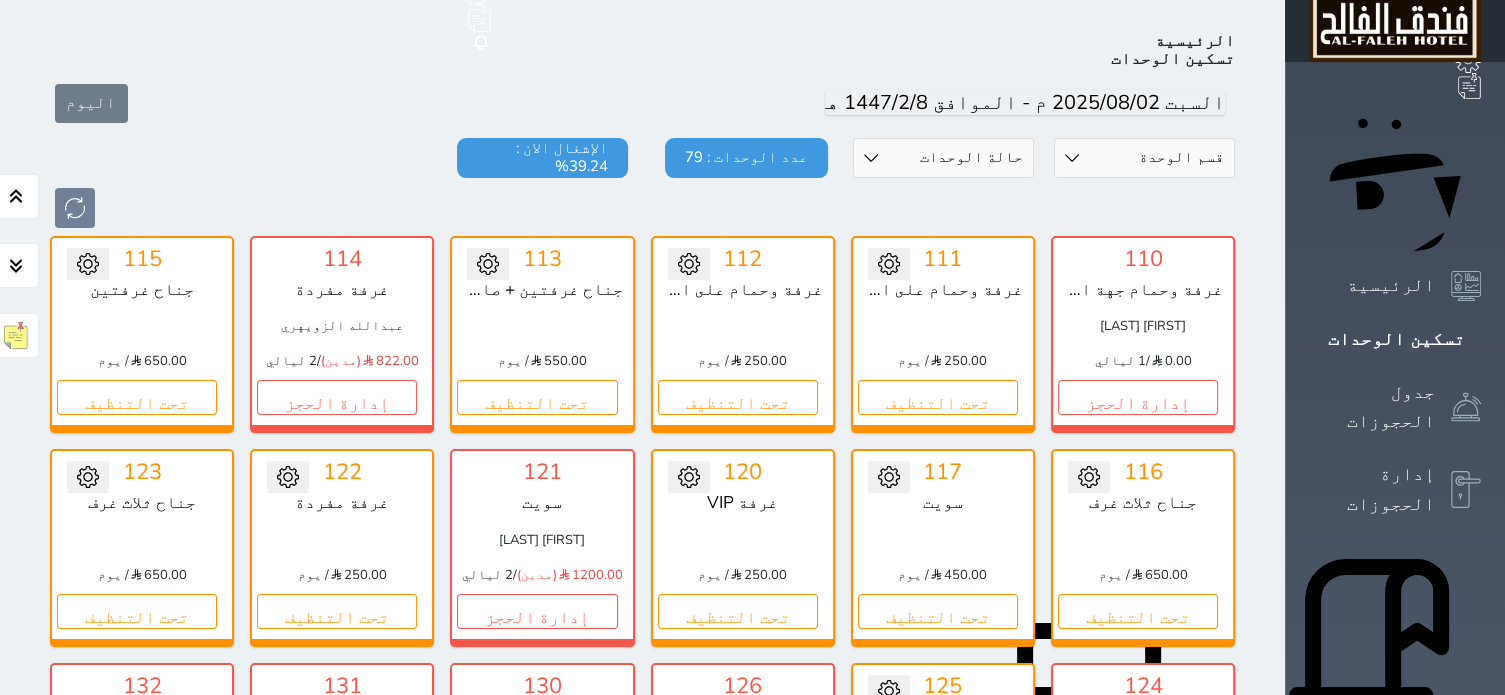 click 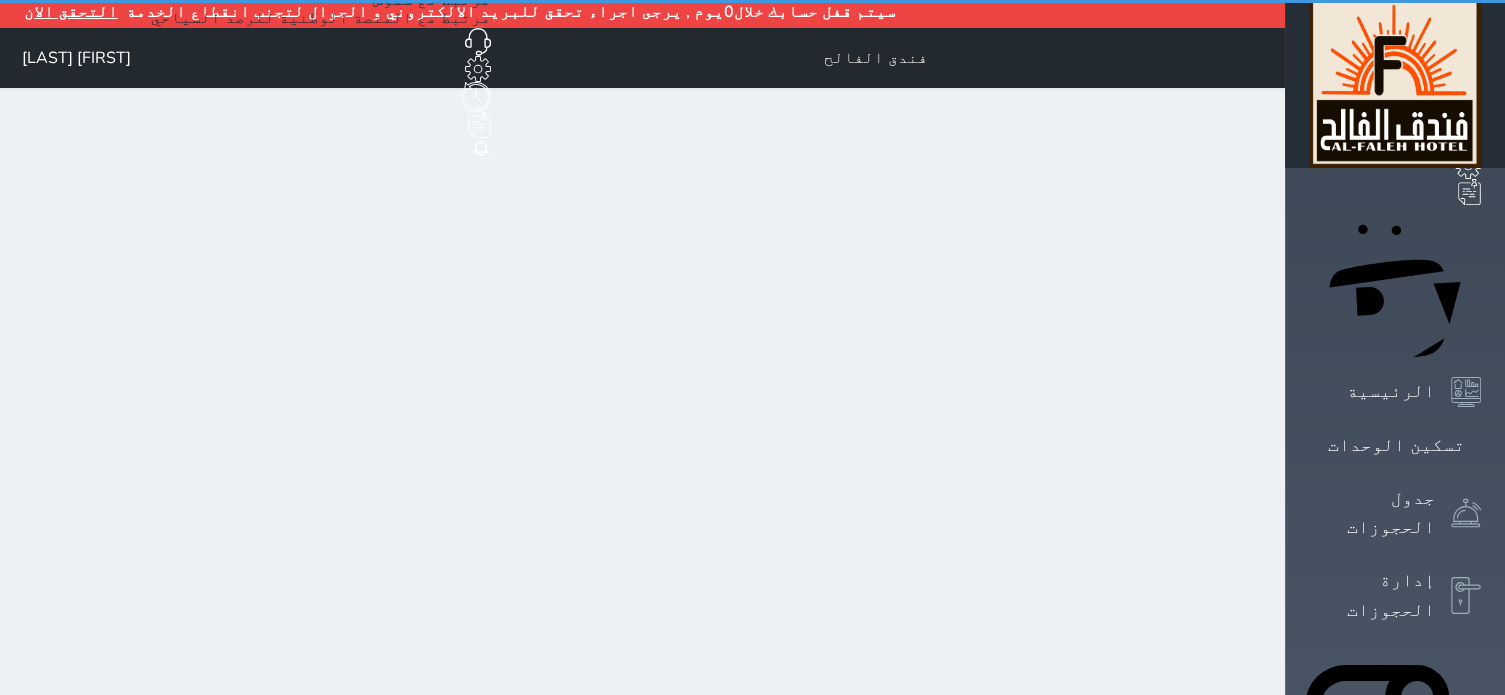scroll, scrollTop: 0, scrollLeft: 0, axis: both 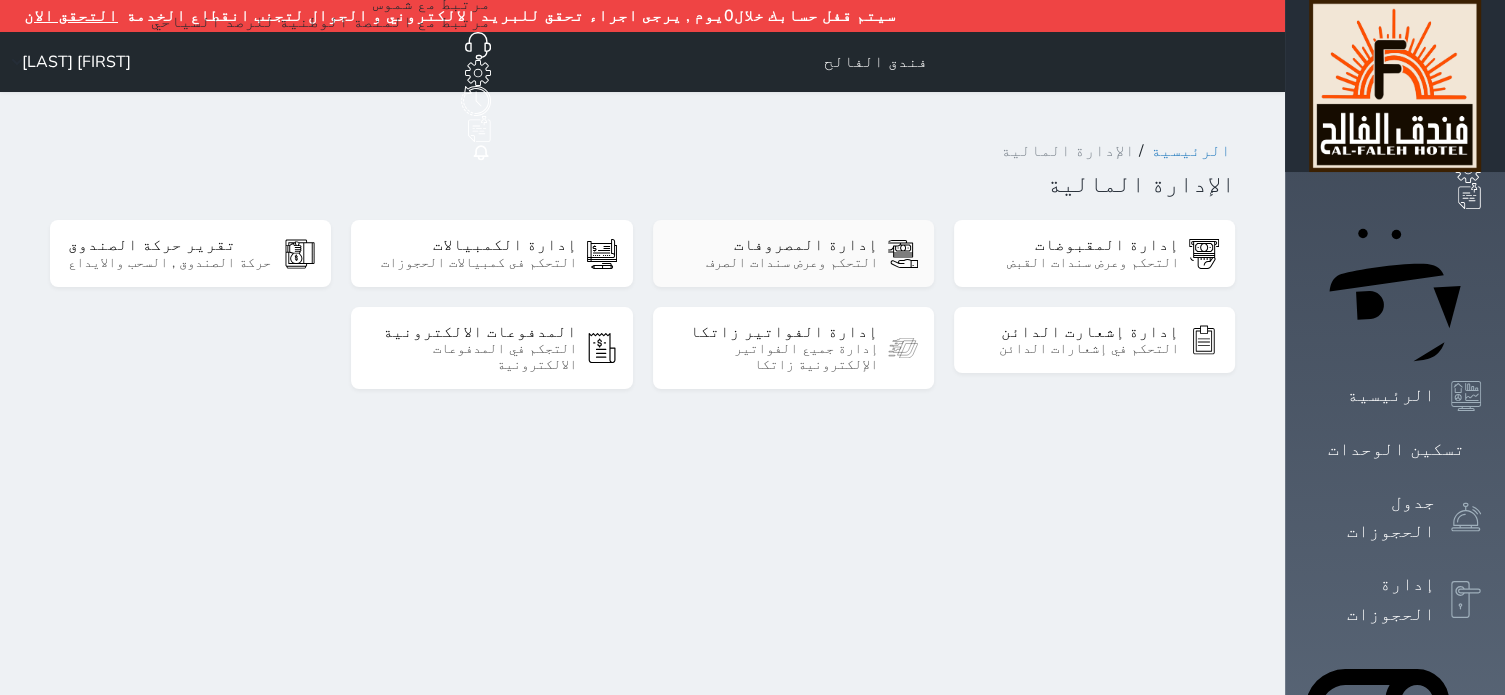 click on "التحكم وعرض سندات الصرف" at bounding box center [774, 263] 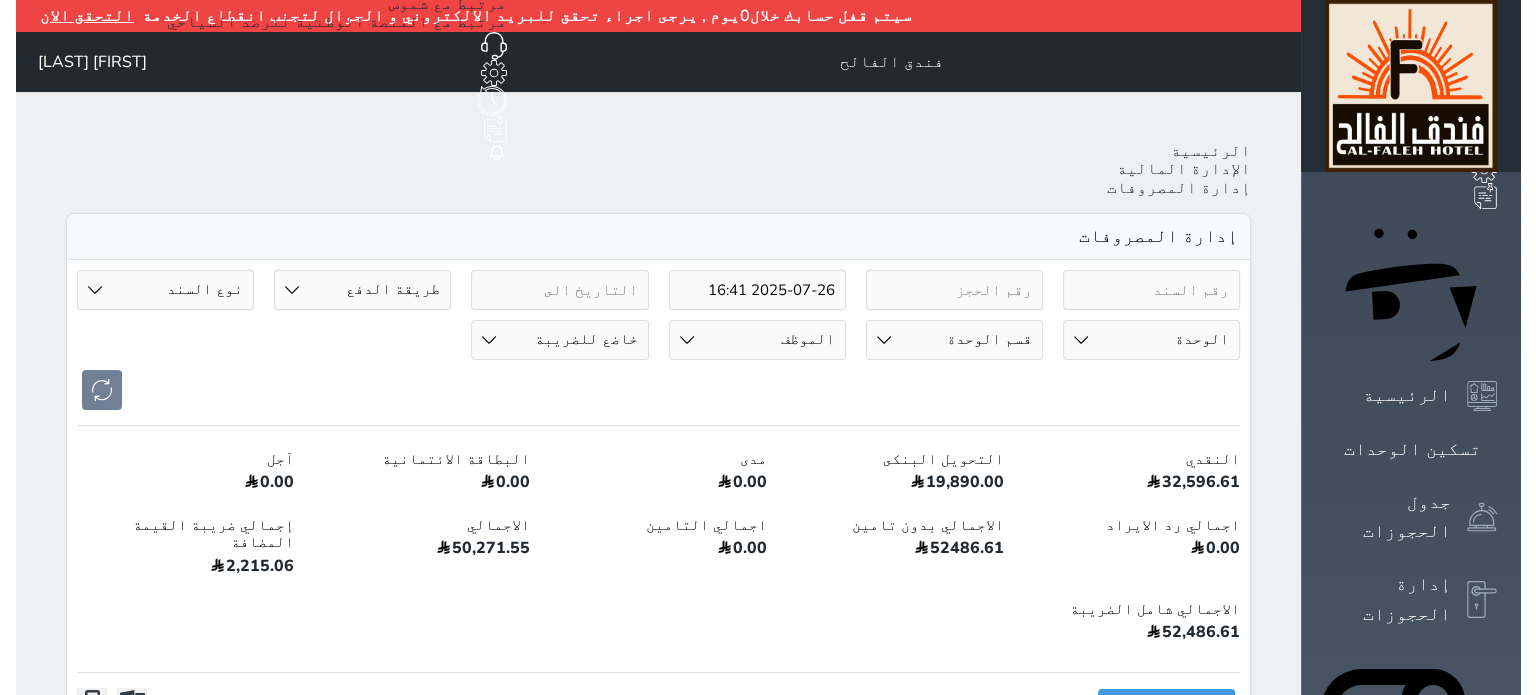 scroll, scrollTop: 367, scrollLeft: 0, axis: vertical 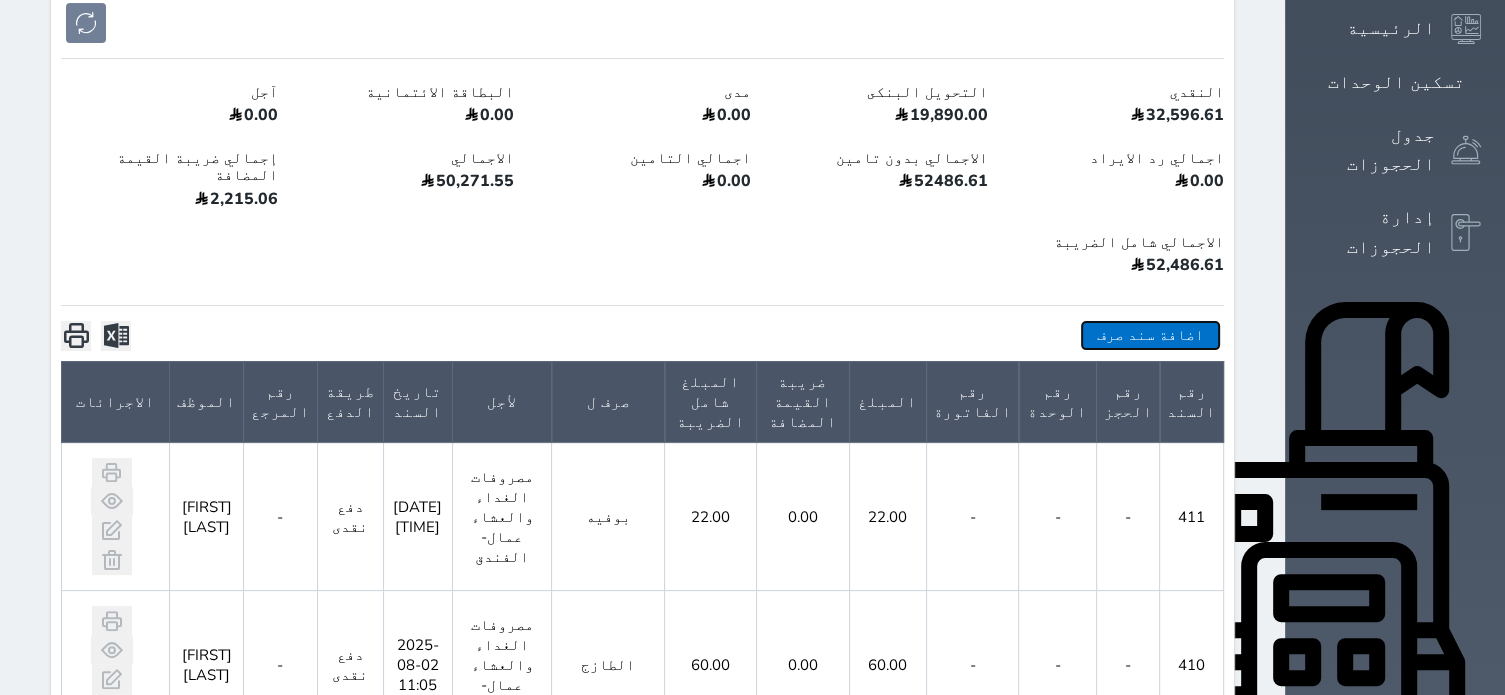 click on "اضافة سند صرف" at bounding box center (1150, 335) 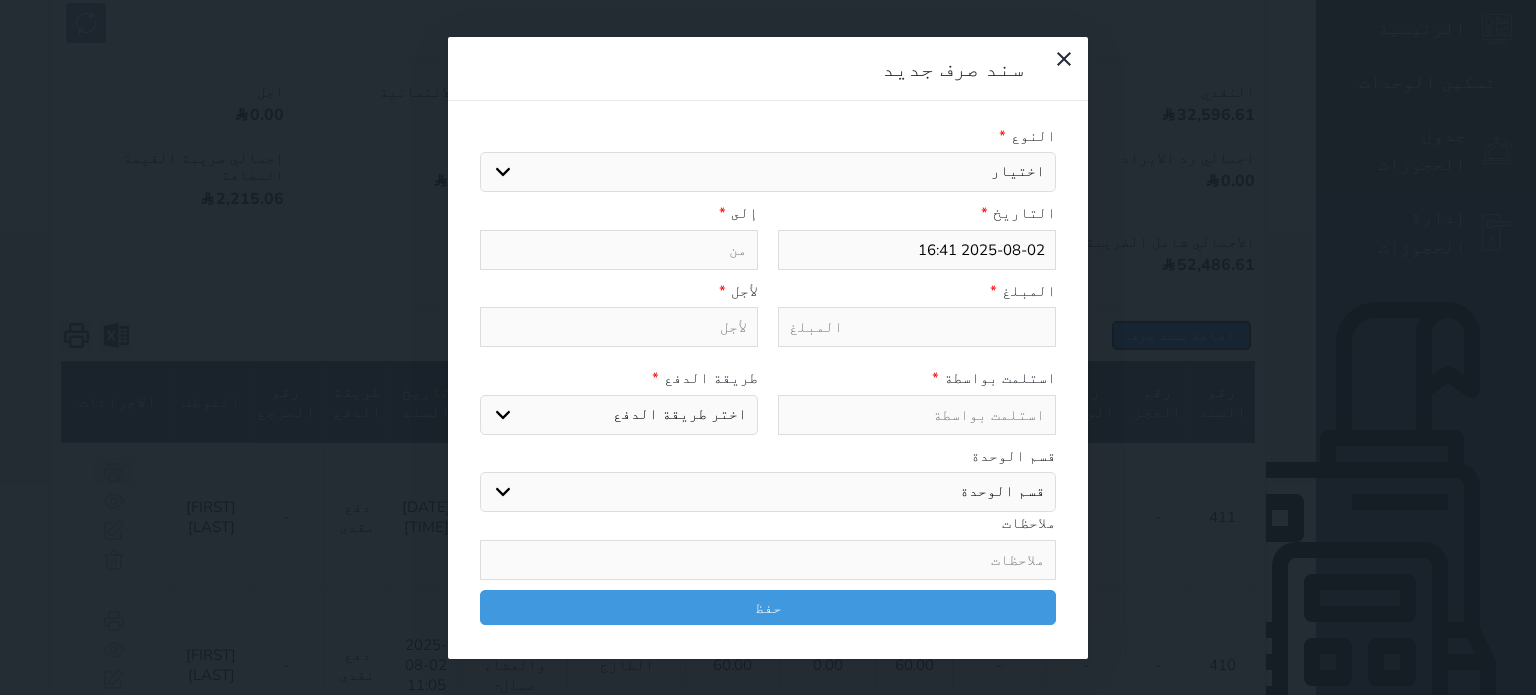 select 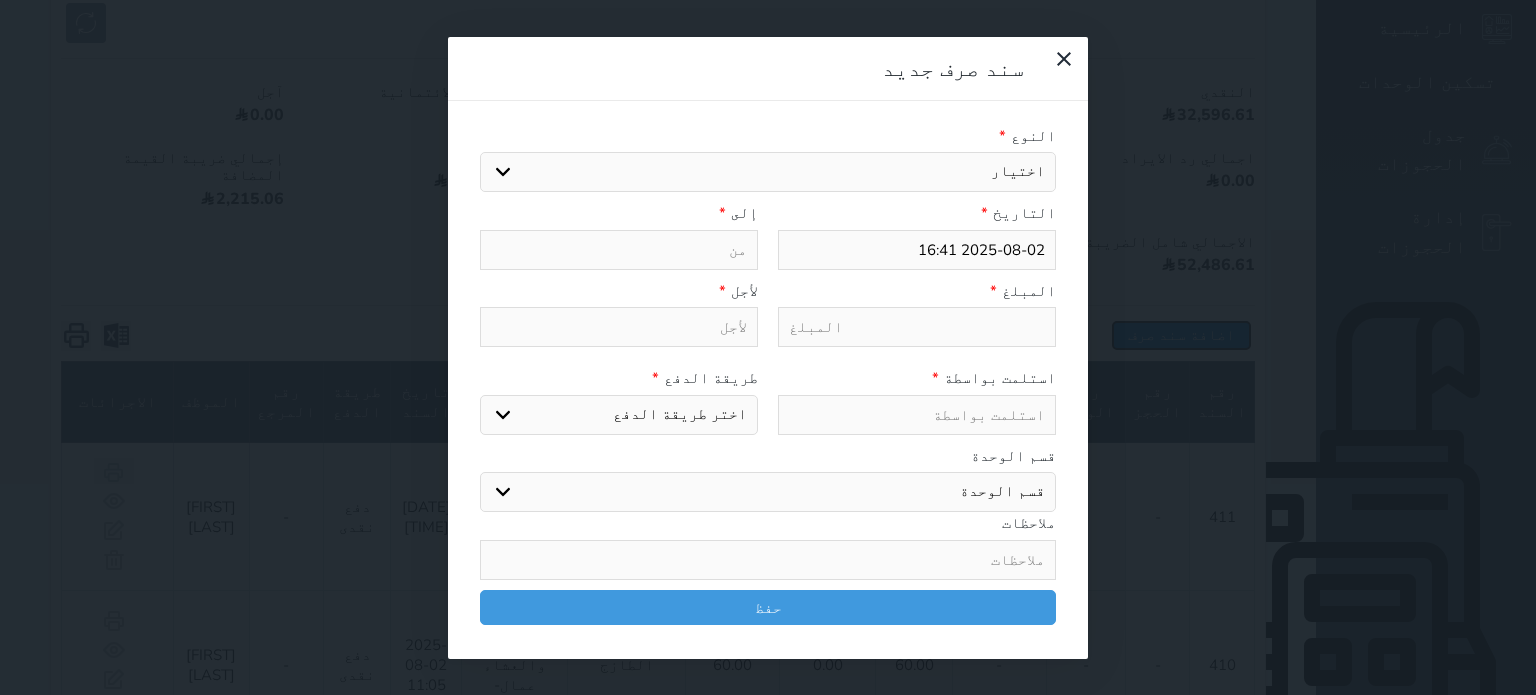 type on "[DATE] [TIME]" 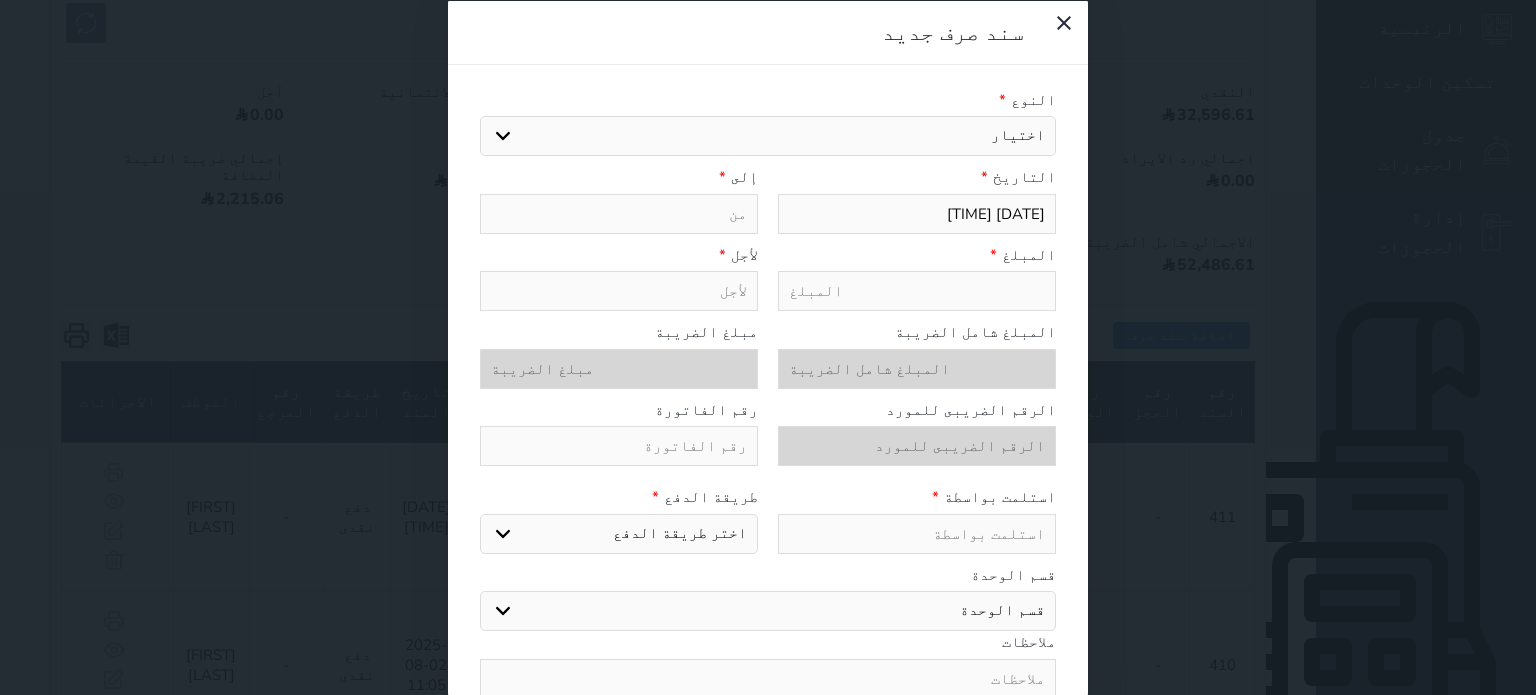 click on "اختيار   مرتجع إيجار رواتب صيانة مصروفات عامة تحويل من الصندوق الى الادارة استرجاع تامين استرجاع العربون مصروفات من صالح -[FIRST]-[LAST]-احمد مصروفات ابو ياسر -المقاولات مصروفات احمد فالح-المقاولات مصروفات مكتبية-الفندق مصروفات الوايت-الفندق مصروفات الغداء والعشاء عمال-الفندق مصروفات الهاتف والانترنت-الفندق مصروفات نثرية-الفندق مصروفات التامينات الاجتماعية-الفندق مصروفات الكهرباء-الفندق مصروفات البوكين-الفندق مصروفات المحروقات-الفندق مصروفات ادوات نظافة-الفندق سلف عاملين مصروفات الكافي مصروفات سعيد فالح مصروفات البياره مياه للغرف" at bounding box center (768, 136) 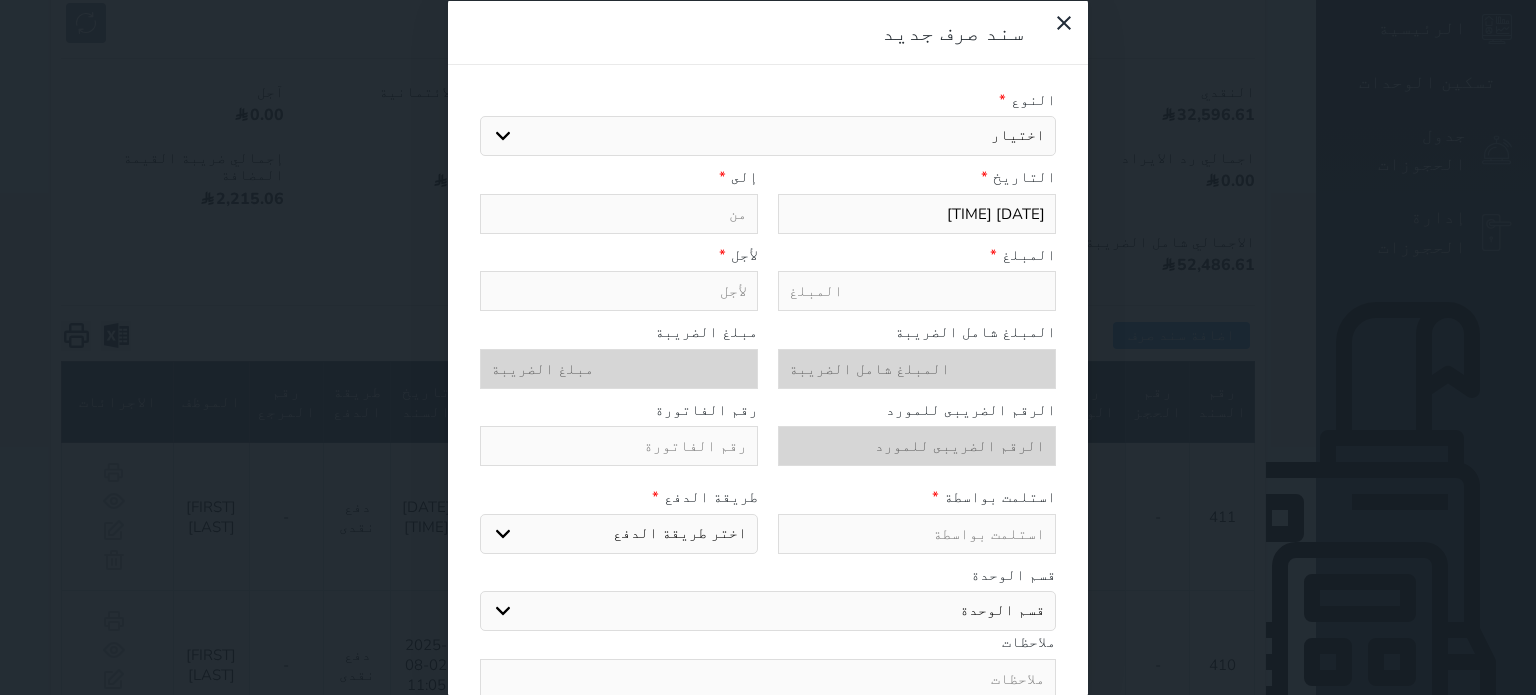 click on "اختيار   مرتجع إيجار رواتب صيانة مصروفات عامة تحويل من الصندوق الى الادارة استرجاع تامين استرجاع العربون مصروفات من صالح -[FIRST]-[LAST]-احمد مصروفات ابو ياسر -المقاولات مصروفات احمد فالح-المقاولات مصروفات مكتبية-الفندق مصروفات الوايت-الفندق مصروفات الغداء والعشاء عمال-الفندق مصروفات الهاتف والانترنت-الفندق مصروفات نثرية-الفندق مصروفات التامينات الاجتماعية-الفندق مصروفات الكهرباء-الفندق مصروفات البوكين-الفندق مصروفات المحروقات-الفندق مصروفات ادوات نظافة-الفندق سلف عاملين مصروفات الكافي مصروفات سعيد فالح مصروفات البياره مياه للغرف" at bounding box center (768, 136) 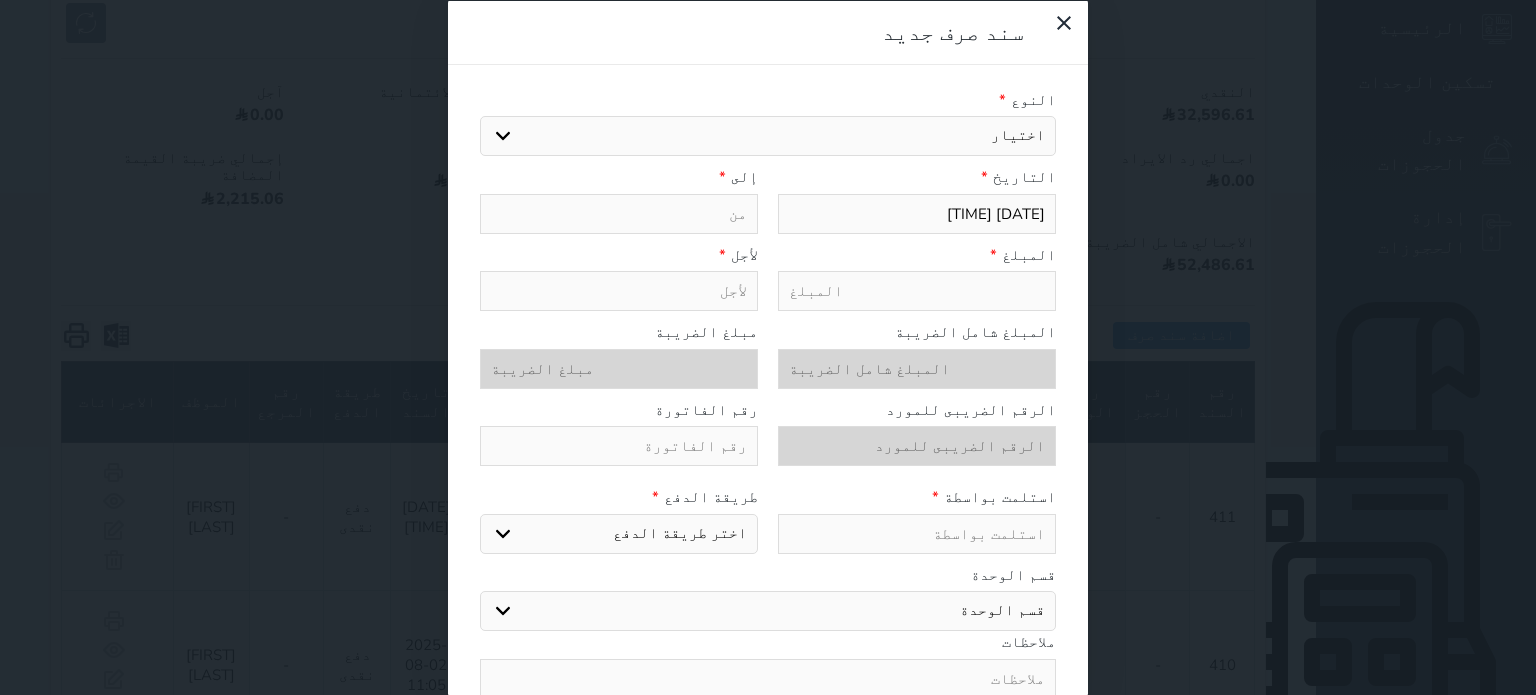 click on "اختيار   مرتجع إيجار رواتب صيانة مصروفات عامة تحويل من الصندوق الى الادارة استرجاع تامين استرجاع العربون مصروفات من صالح -[FIRST]-[LAST]-احمد مصروفات ابو ياسر -المقاولات مصروفات احمد فالح-المقاولات مصروفات مكتبية-الفندق مصروفات الوايت-الفندق مصروفات الغداء والعشاء عمال-الفندق مصروفات الهاتف والانترنت-الفندق مصروفات نثرية-الفندق مصروفات التامينات الاجتماعية-الفندق مصروفات الكهرباء-الفندق مصروفات البوكين-الفندق مصروفات المحروقات-الفندق مصروفات ادوات نظافة-الفندق سلف عاملين مصروفات الكافي مصروفات سعيد فالح مصروفات البياره مياه للغرف" at bounding box center [768, 136] 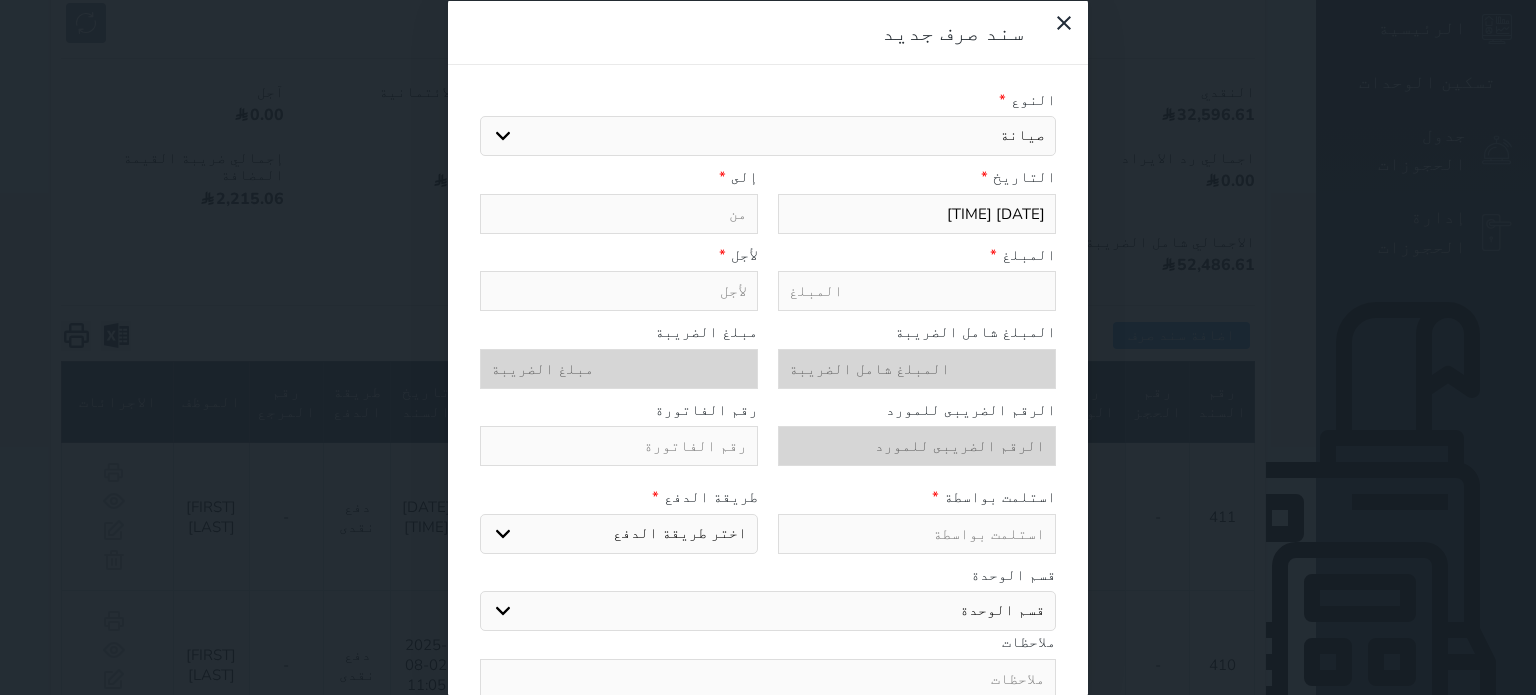click on "صيانة" at bounding box center [0, 0] 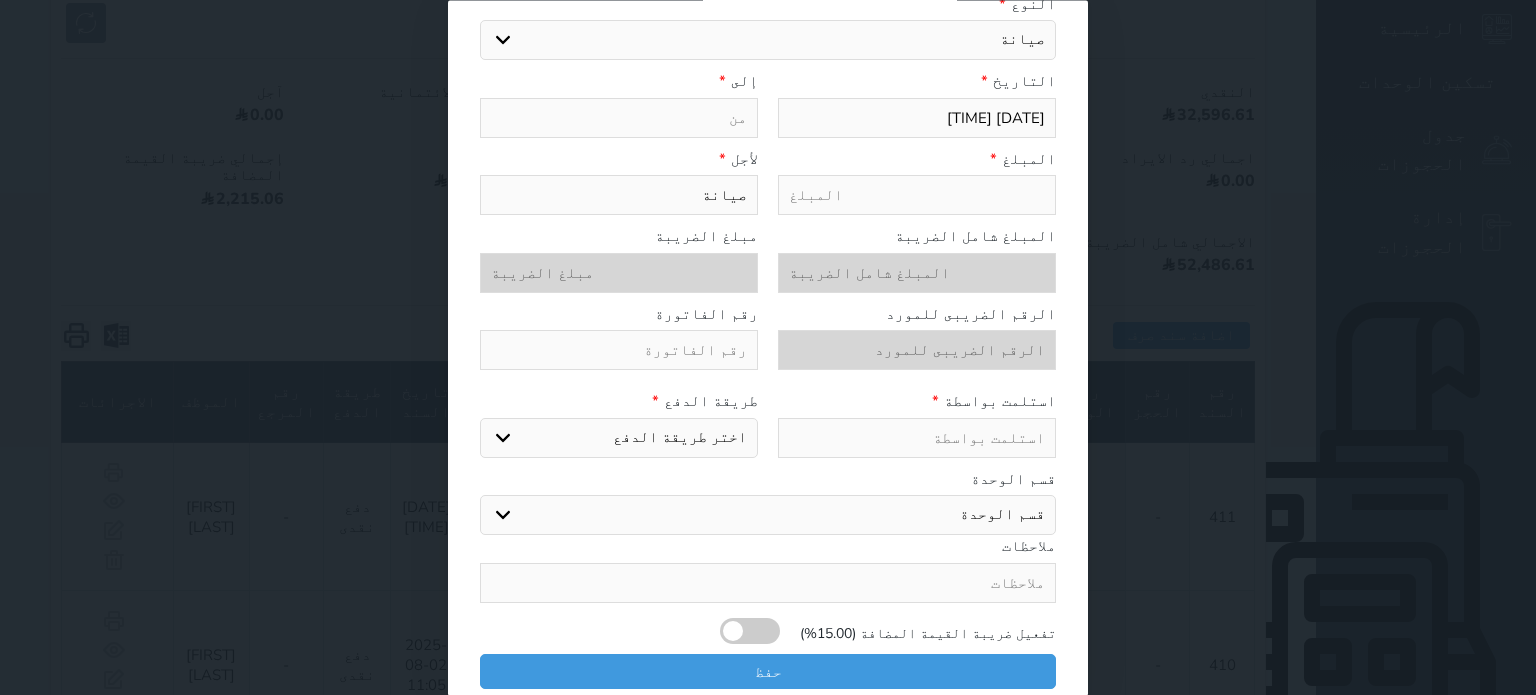 scroll, scrollTop: 0, scrollLeft: 0, axis: both 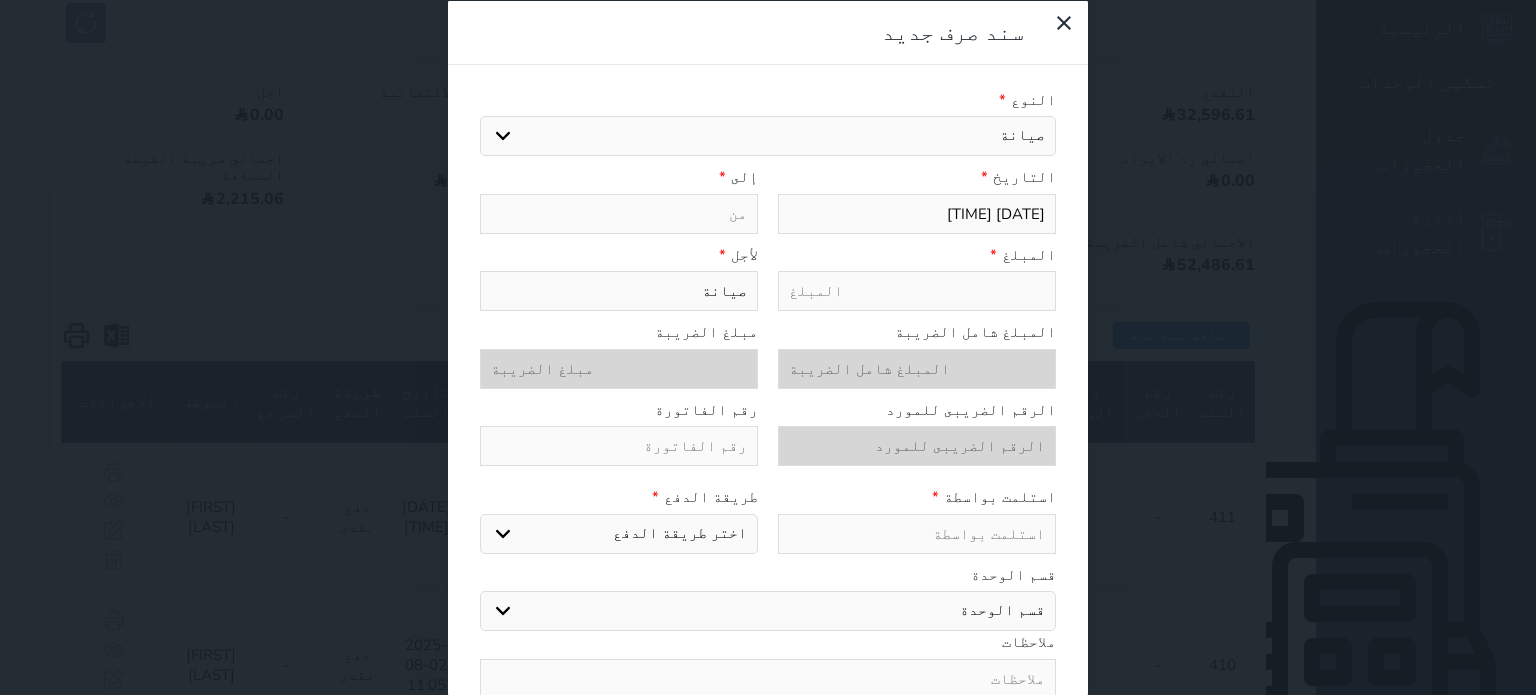 click on "اختيار   مرتجع إيجار رواتب صيانة مصروفات عامة تحويل من الصندوق الى الادارة استرجاع تامين استرجاع العربون مصروفات من صالح -[FIRST]-[LAST]-احمد مصروفات ابو ياسر -المقاولات مصروفات احمد فالح-المقاولات مصروفات مكتبية-الفندق مصروفات الوايت-الفندق مصروفات الغداء والعشاء عمال-الفندق مصروفات الهاتف والانترنت-الفندق مصروفات نثرية-الفندق مصروفات التامينات الاجتماعية-الفندق مصروفات الكهرباء-الفندق مصروفات البوكين-الفندق مصروفات المحروقات-الفندق مصروفات ادوات نظافة-الفندق سلف عاملين مصروفات الكافي مصروفات سعيد فالح مصروفات البياره مياه للغرف" at bounding box center (768, 136) 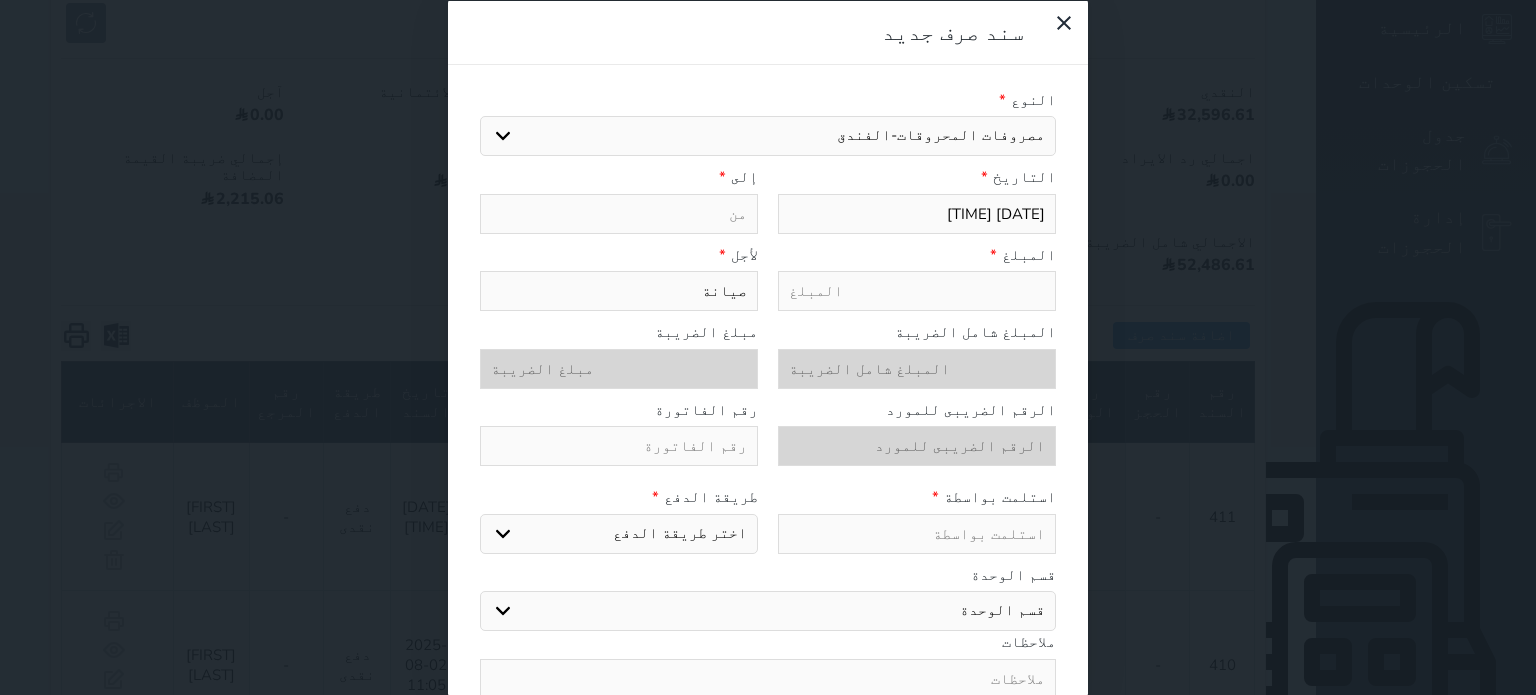 click on "مصروفات المحروقات-الفندق" at bounding box center (0, 0) 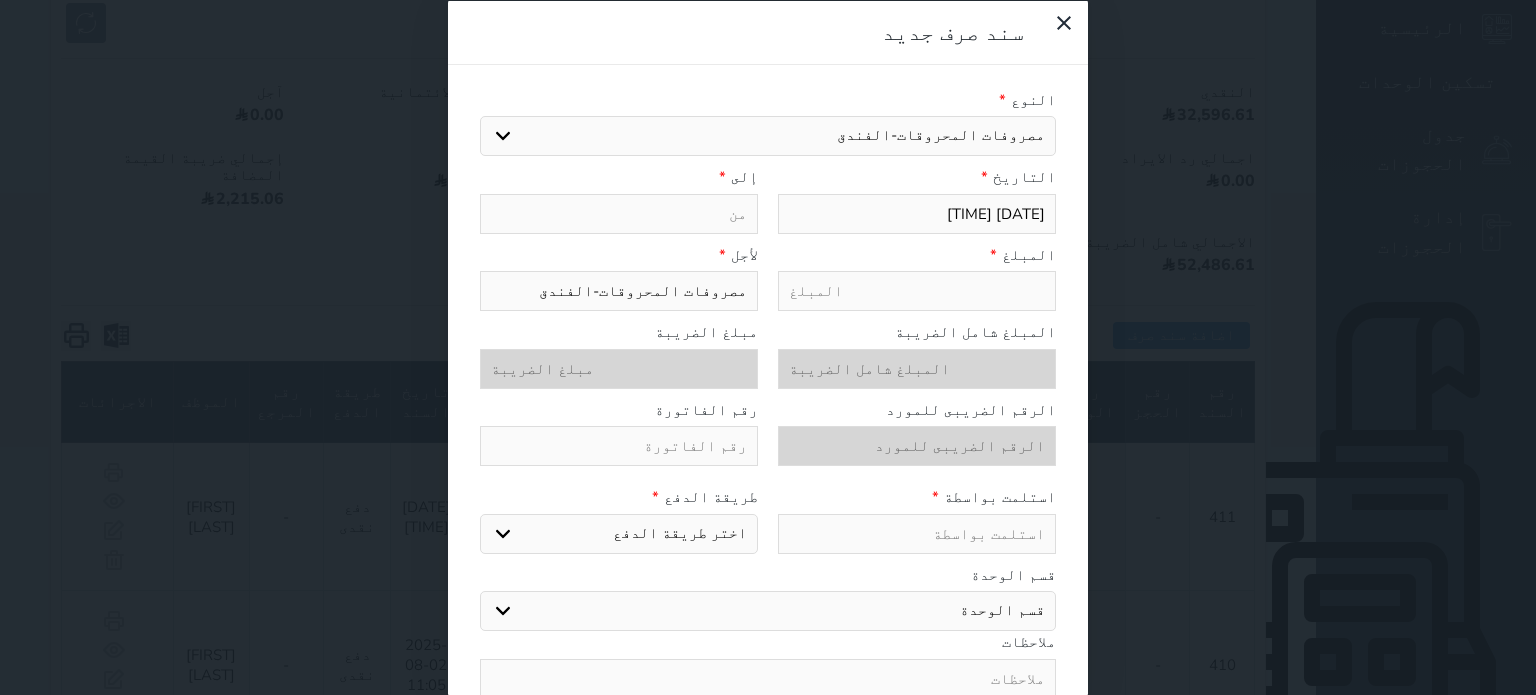 click at bounding box center (619, 213) 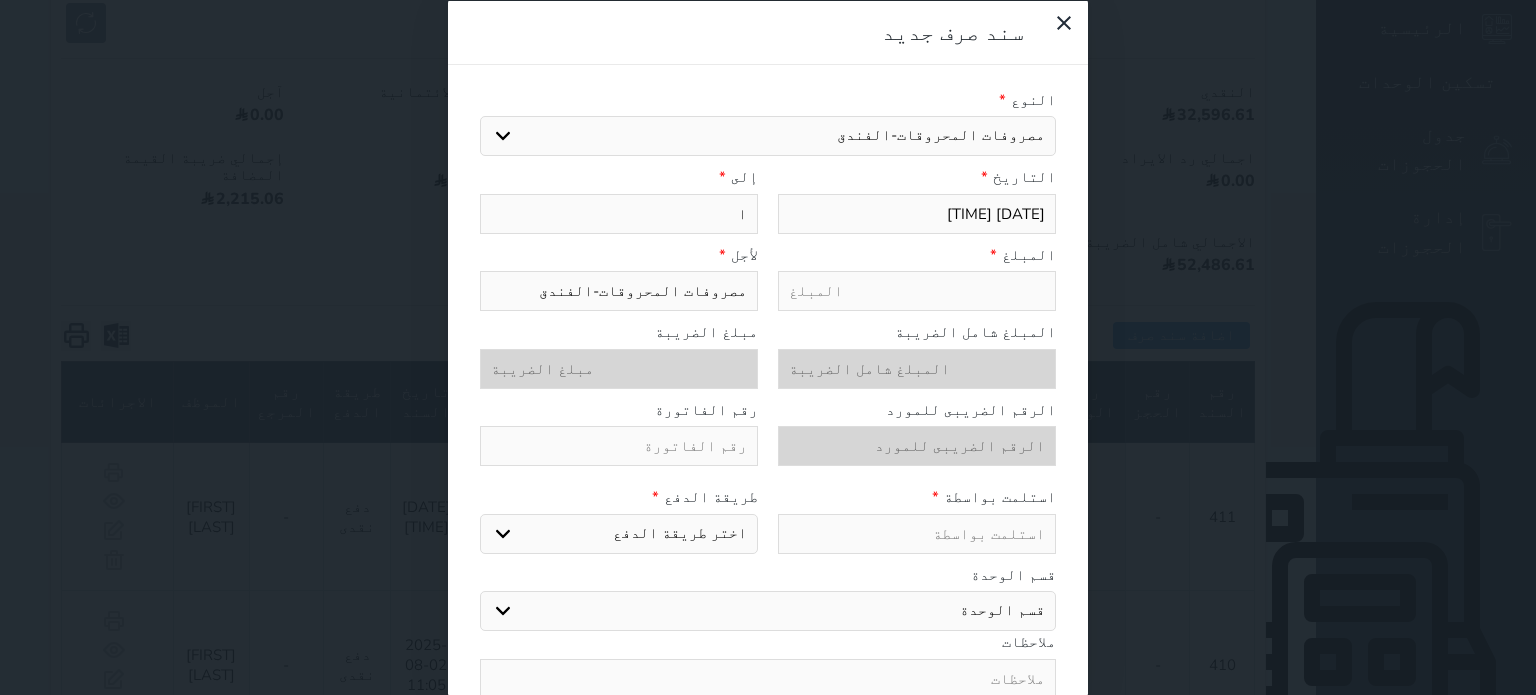 select 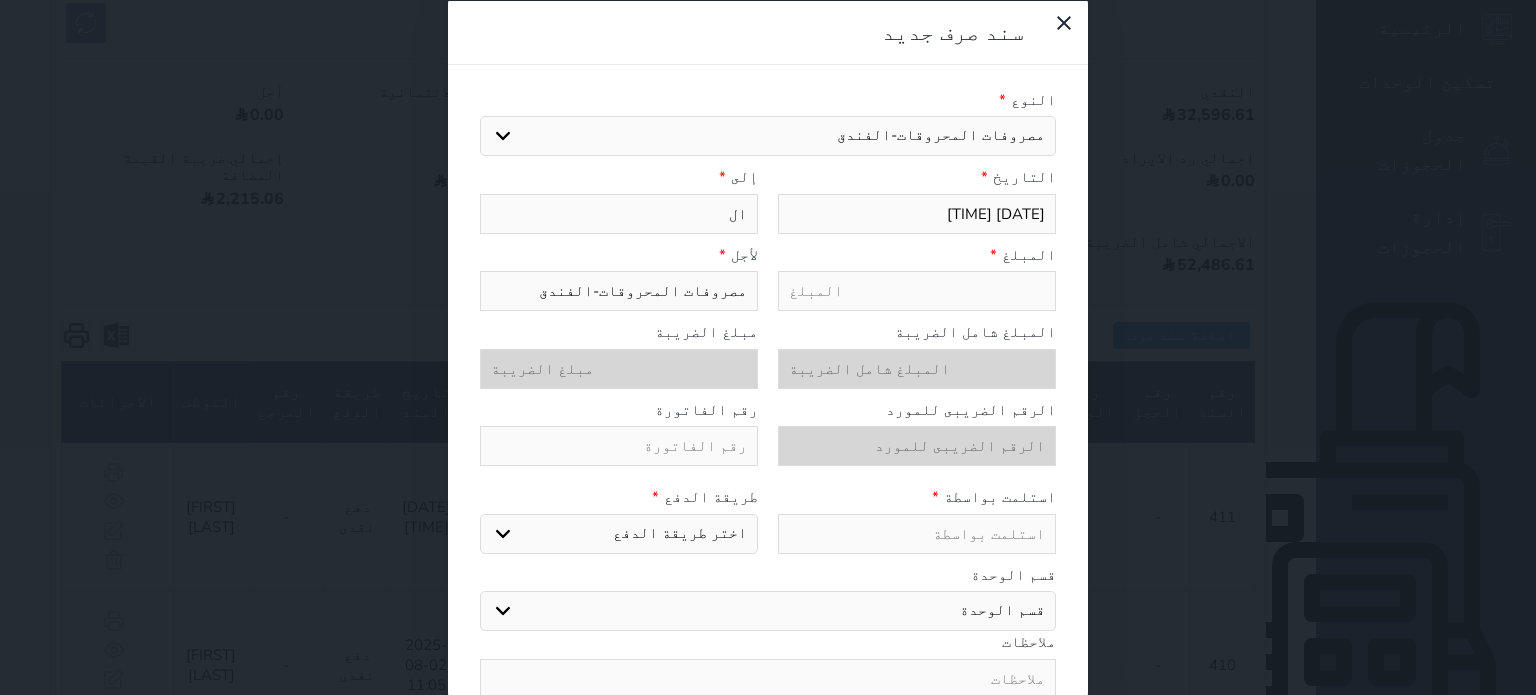 select 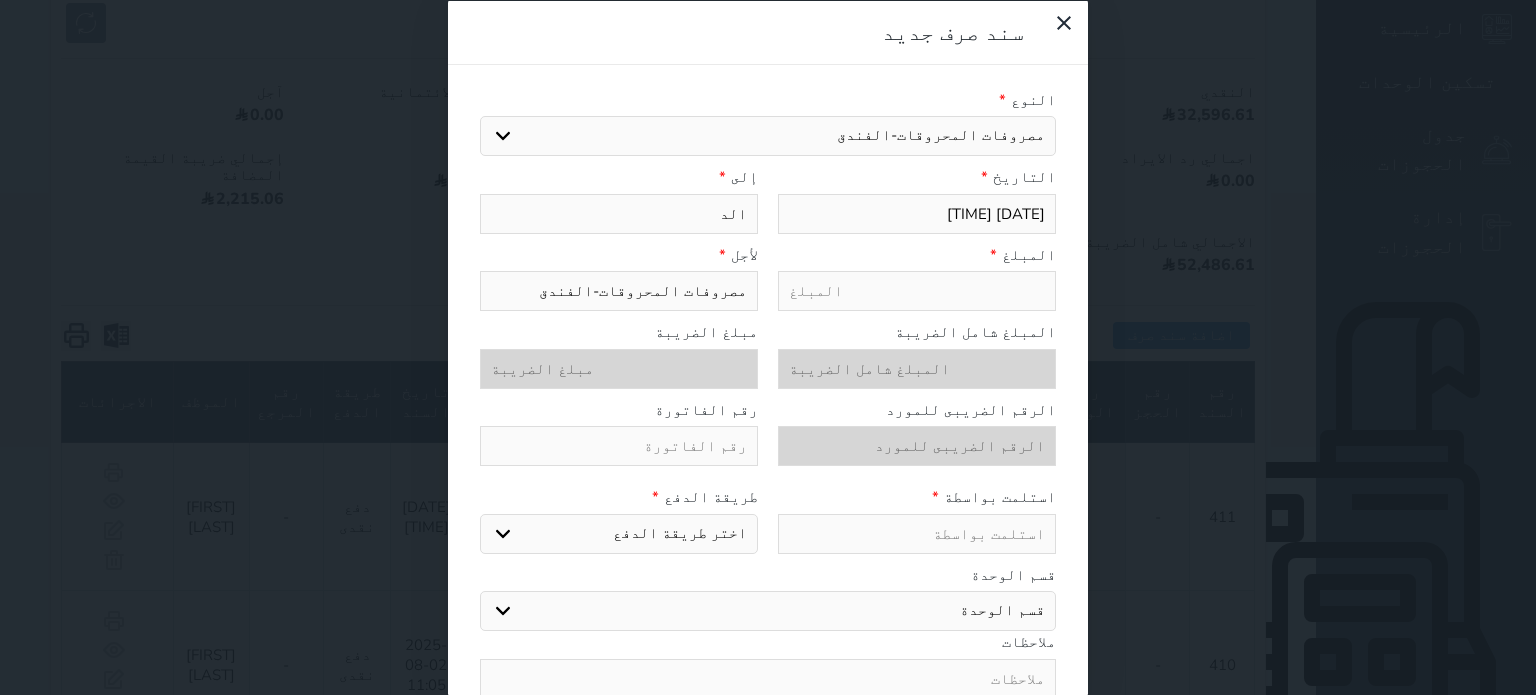 select 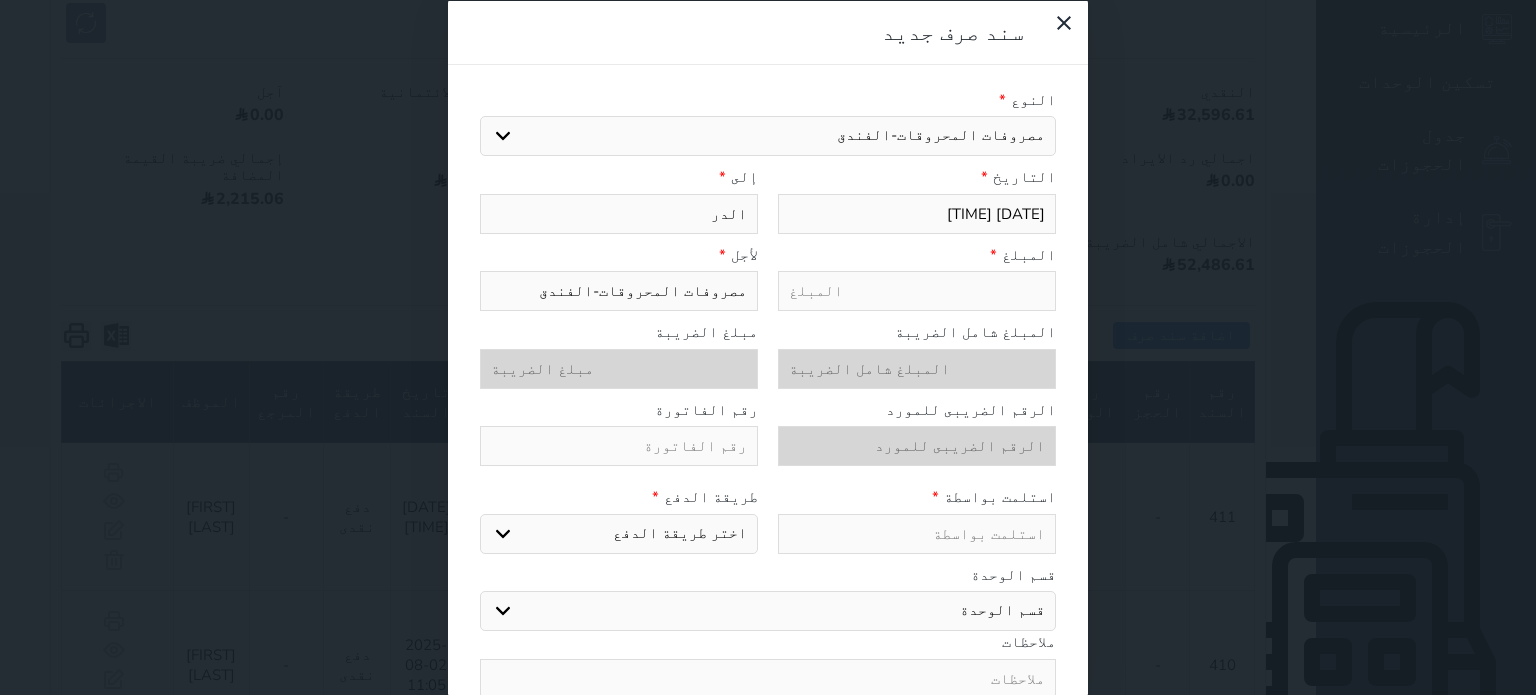 select 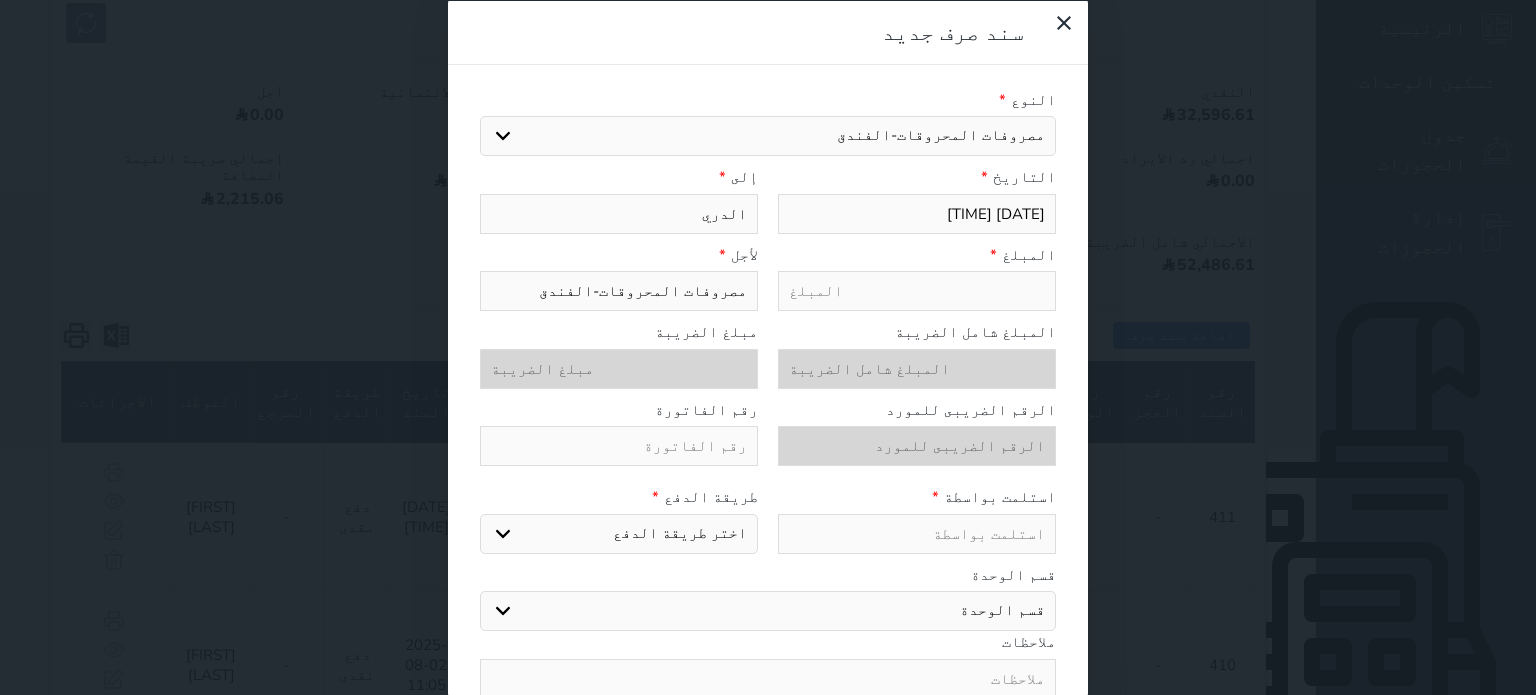 select 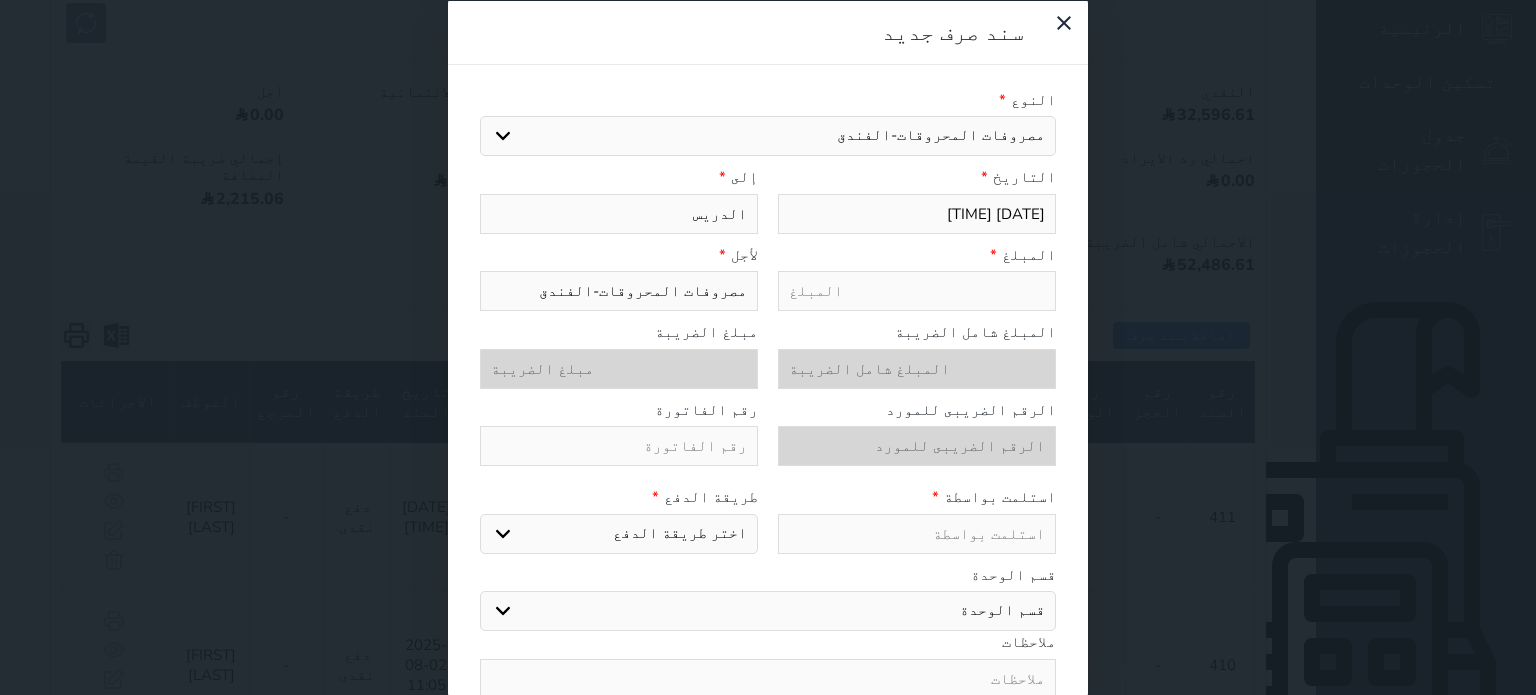 select 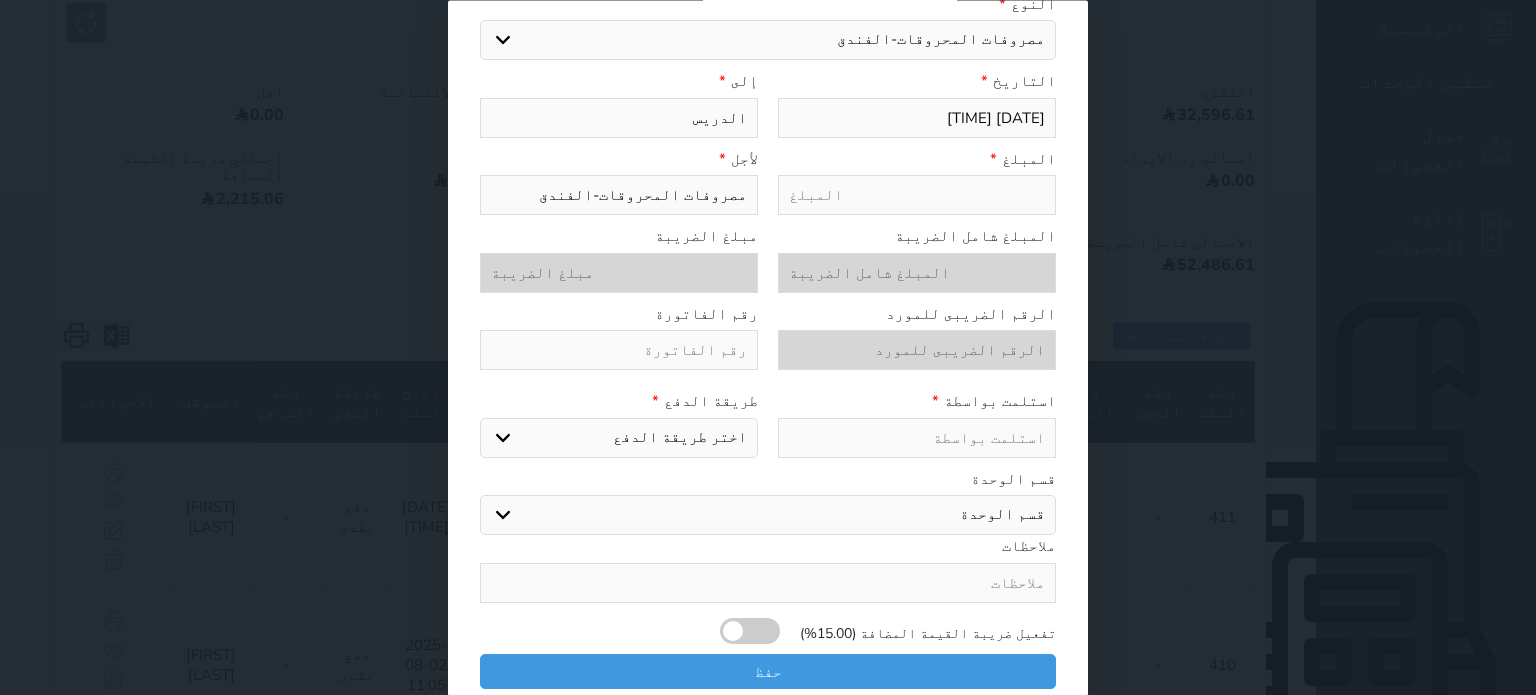click at bounding box center (752, 631) 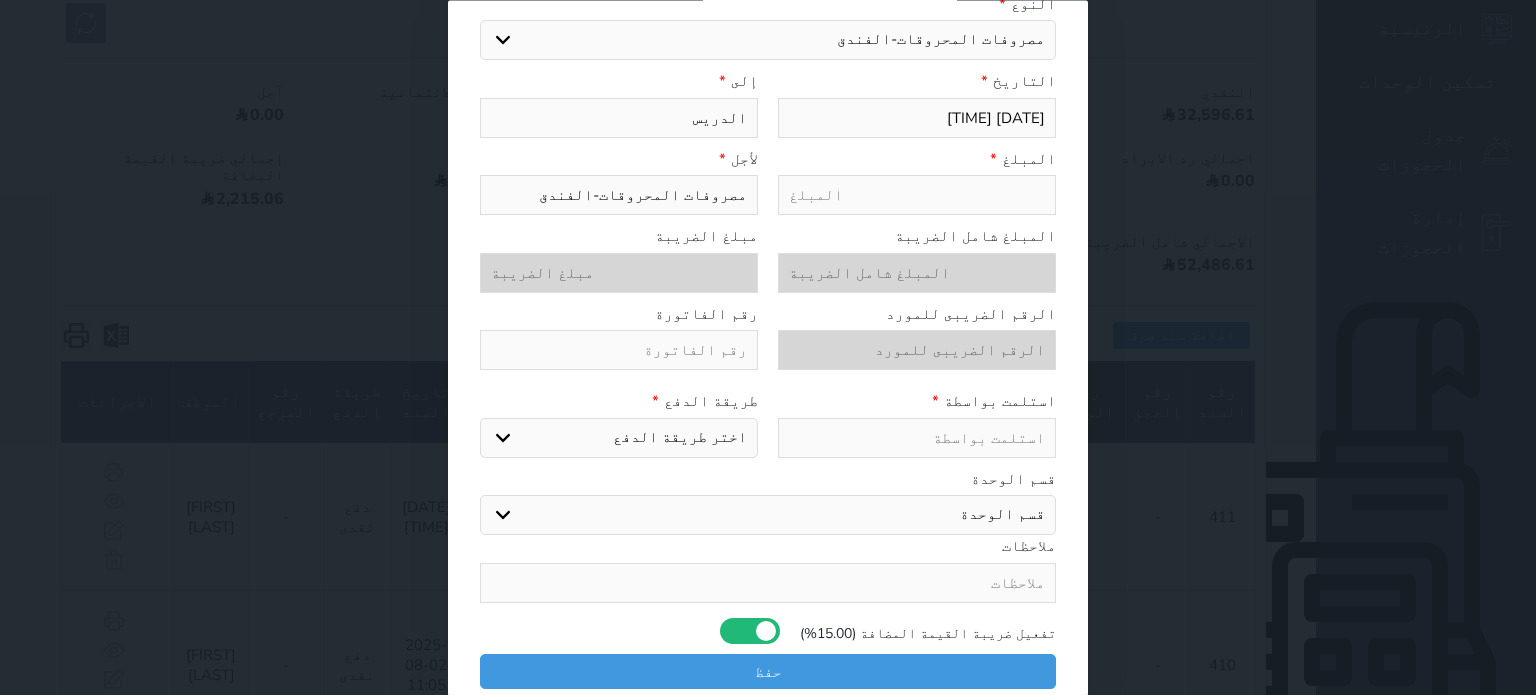 select 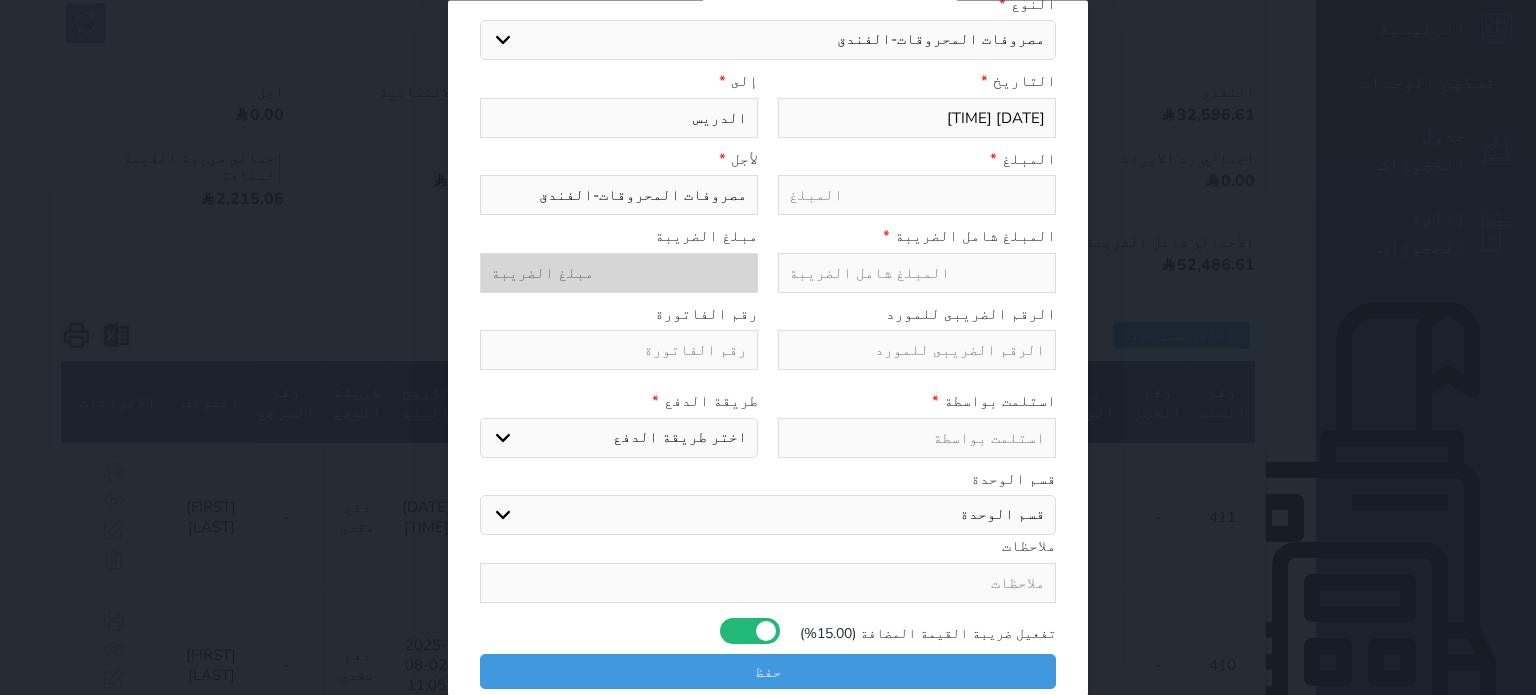 scroll, scrollTop: 0, scrollLeft: 0, axis: both 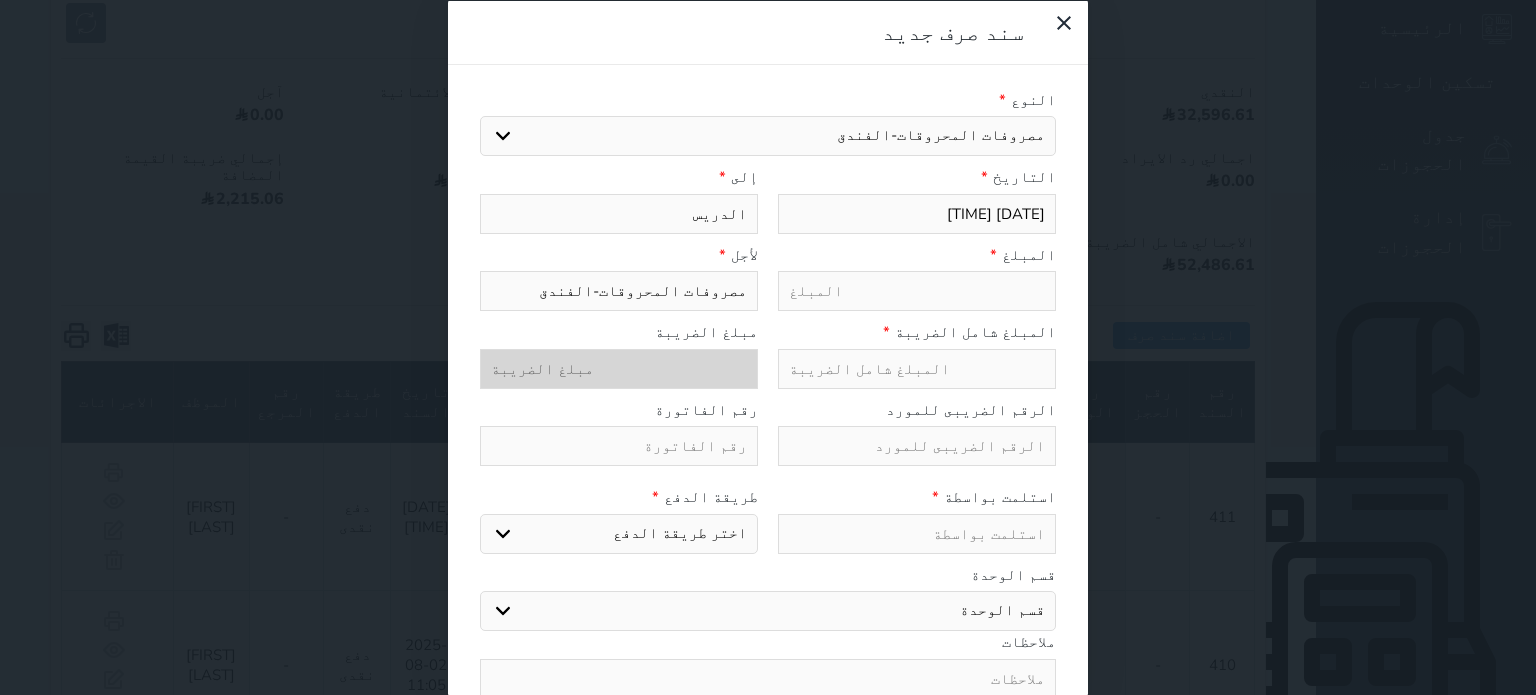click at bounding box center [917, 291] 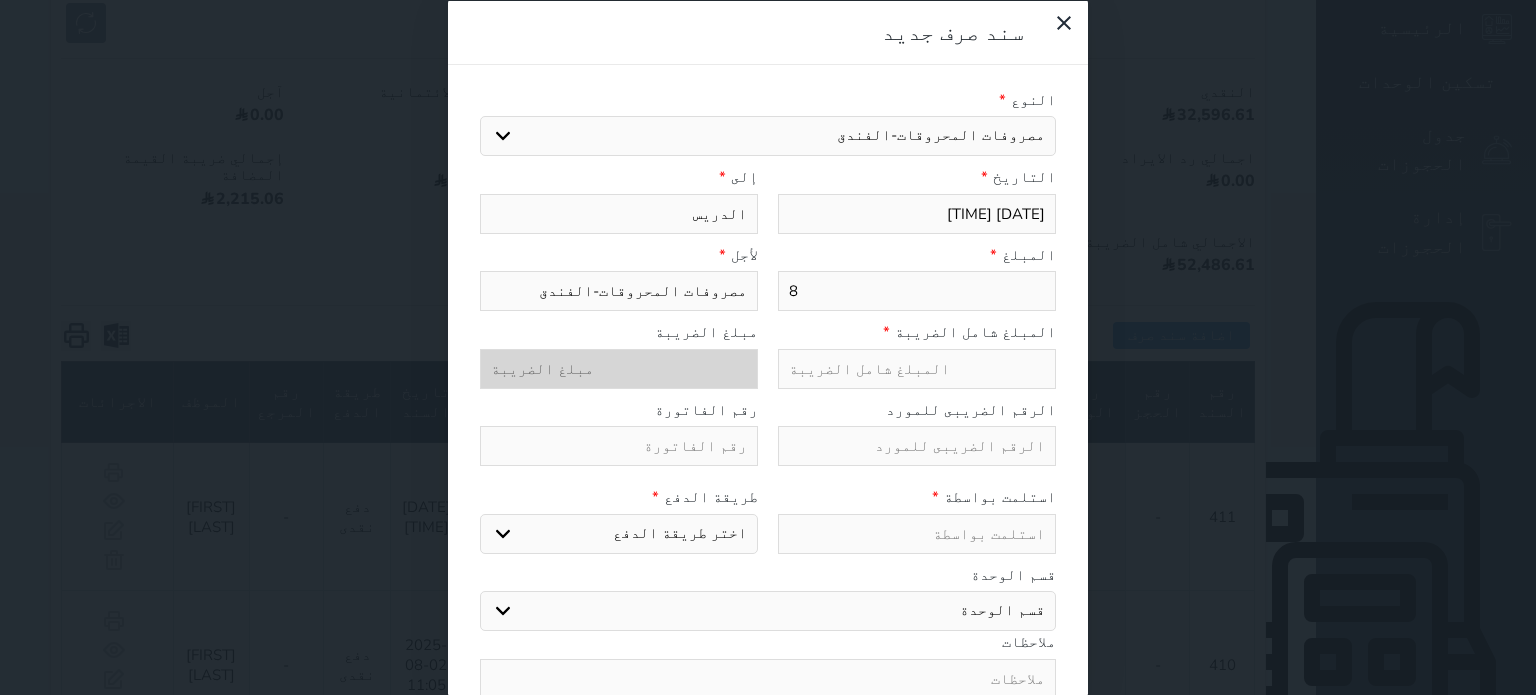 type on "9.2" 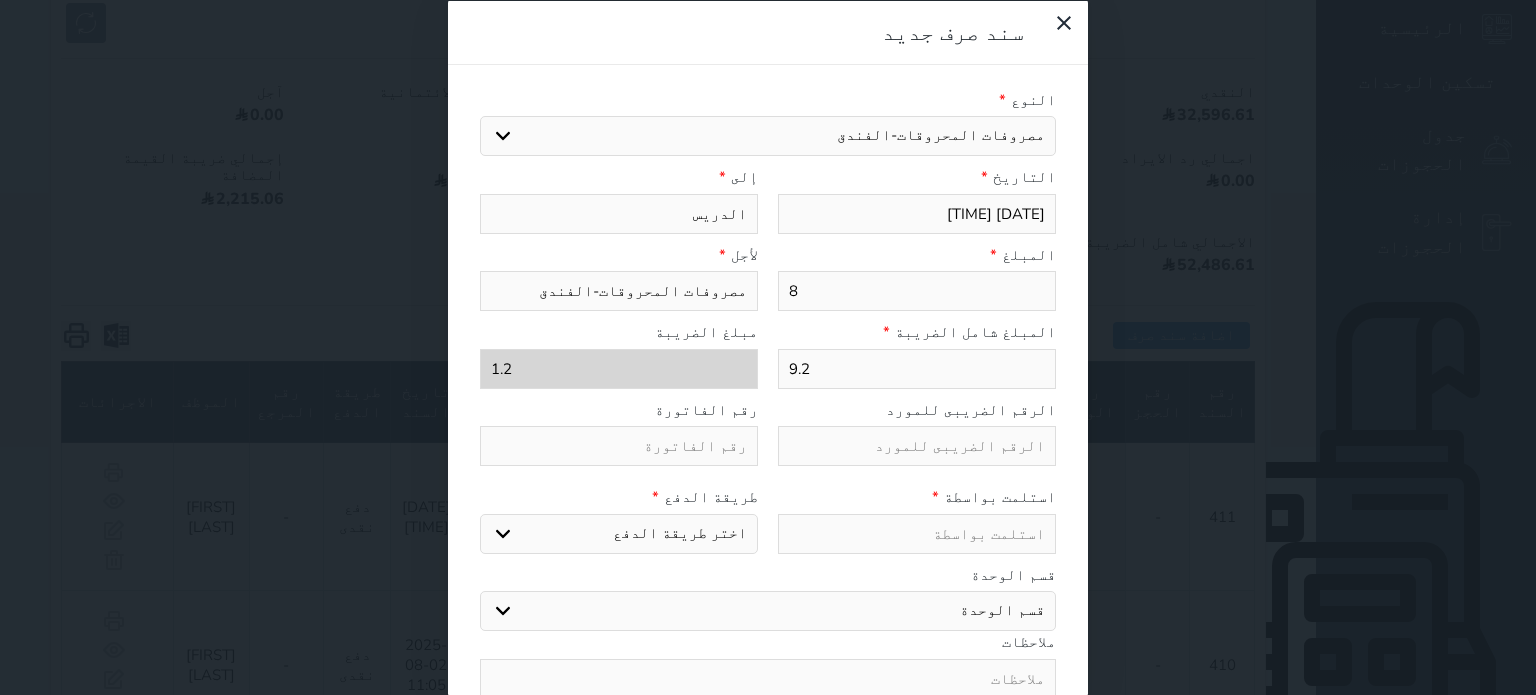 type on "83" 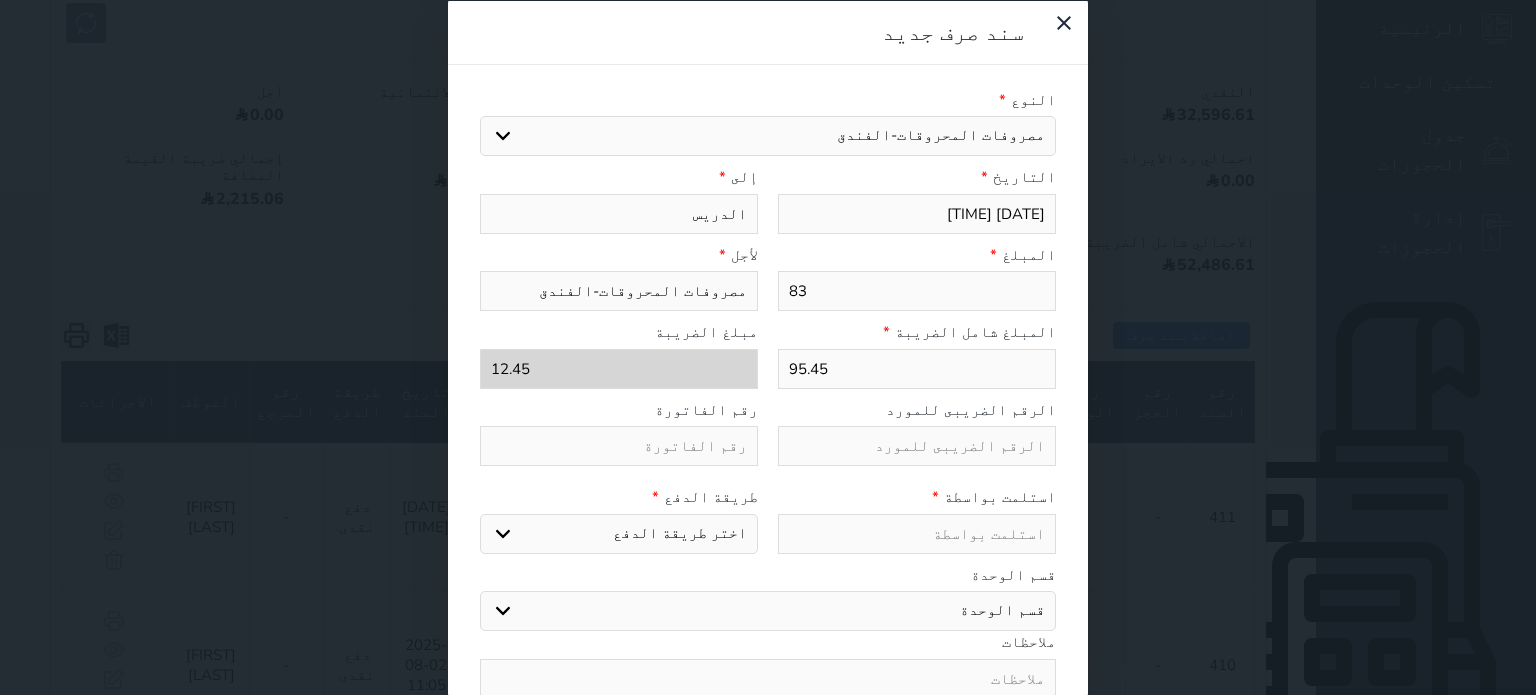 click on "95.45" at bounding box center [917, 368] 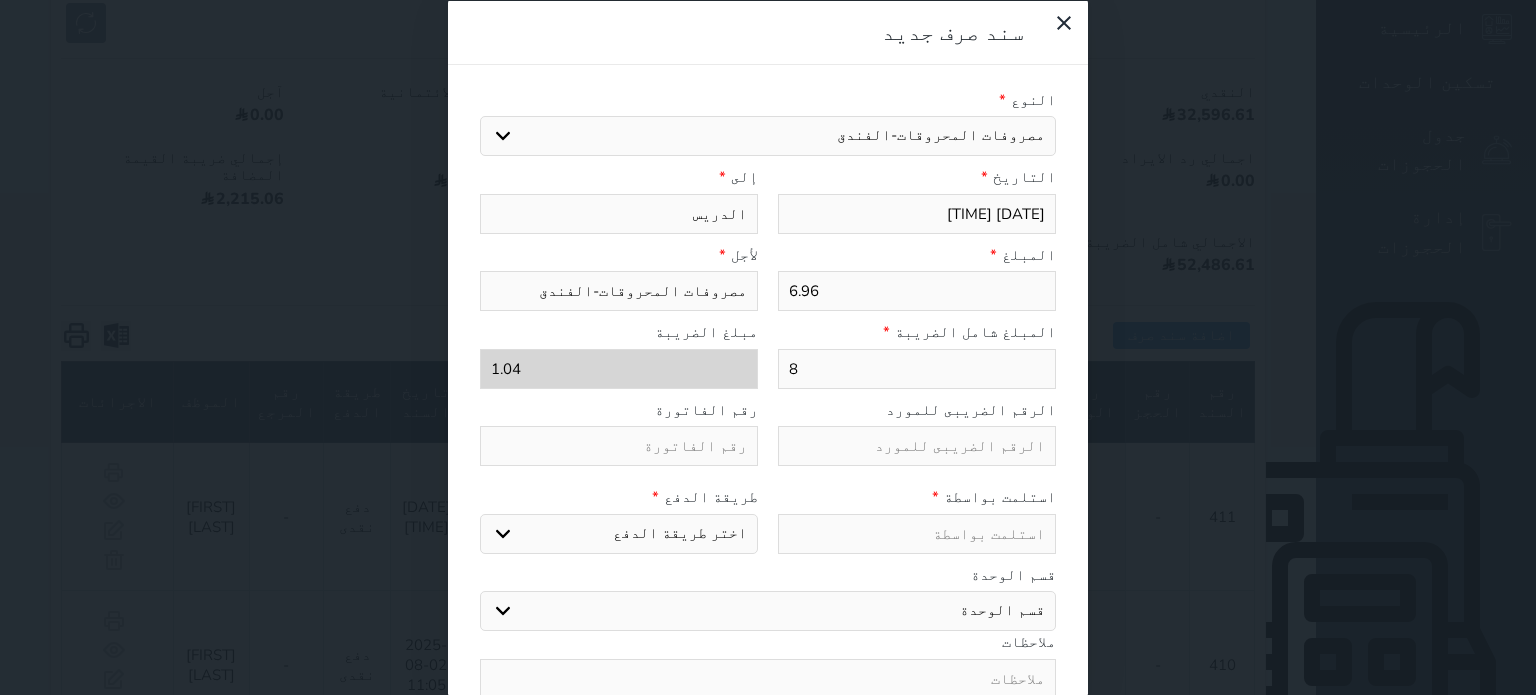 type on "72.17" 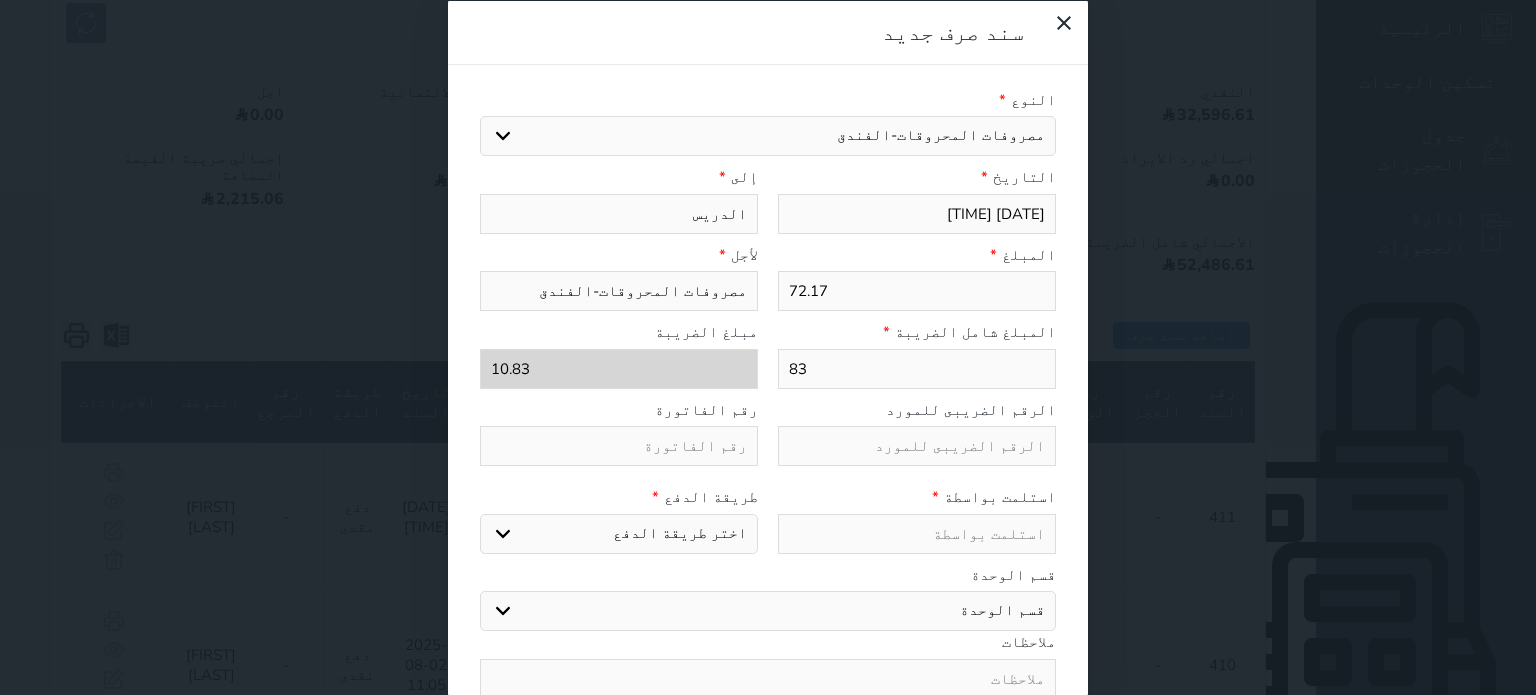 scroll, scrollTop: 95, scrollLeft: 0, axis: vertical 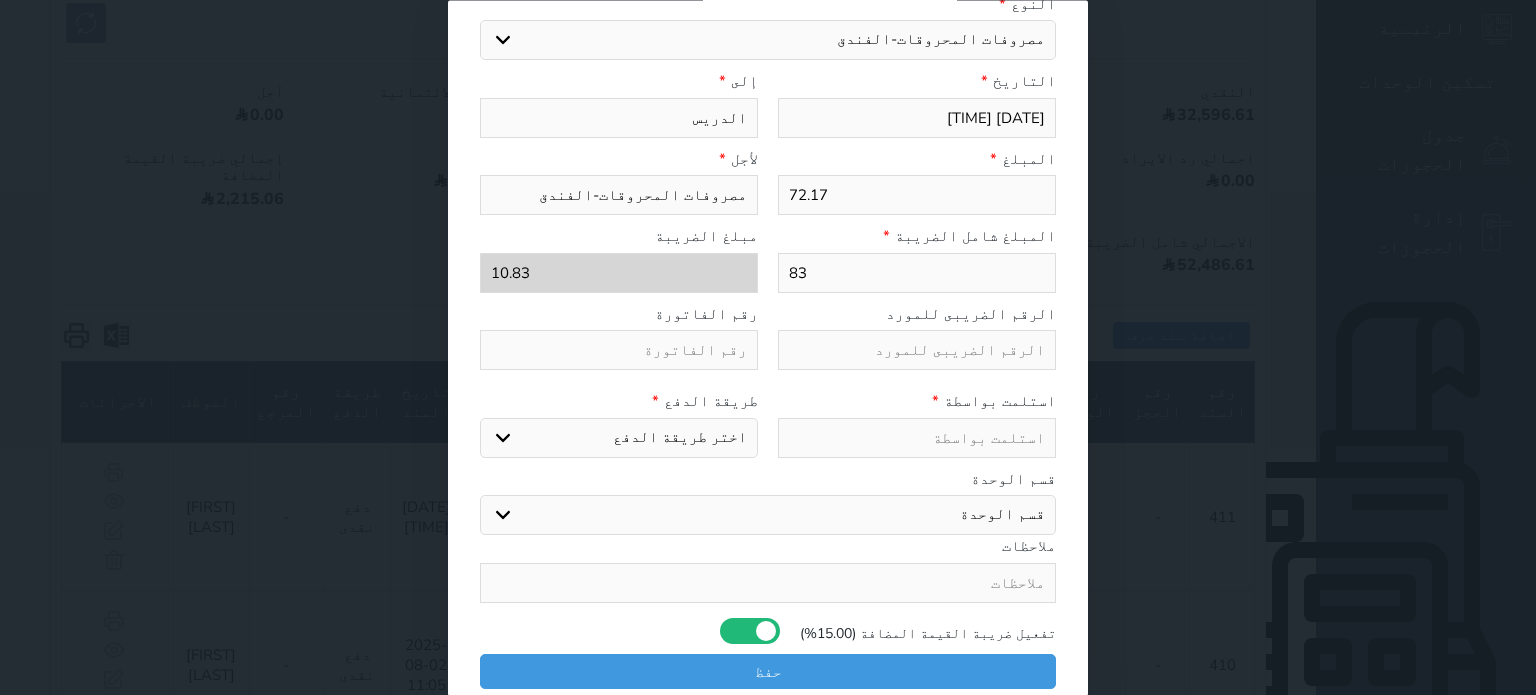 type on "83" 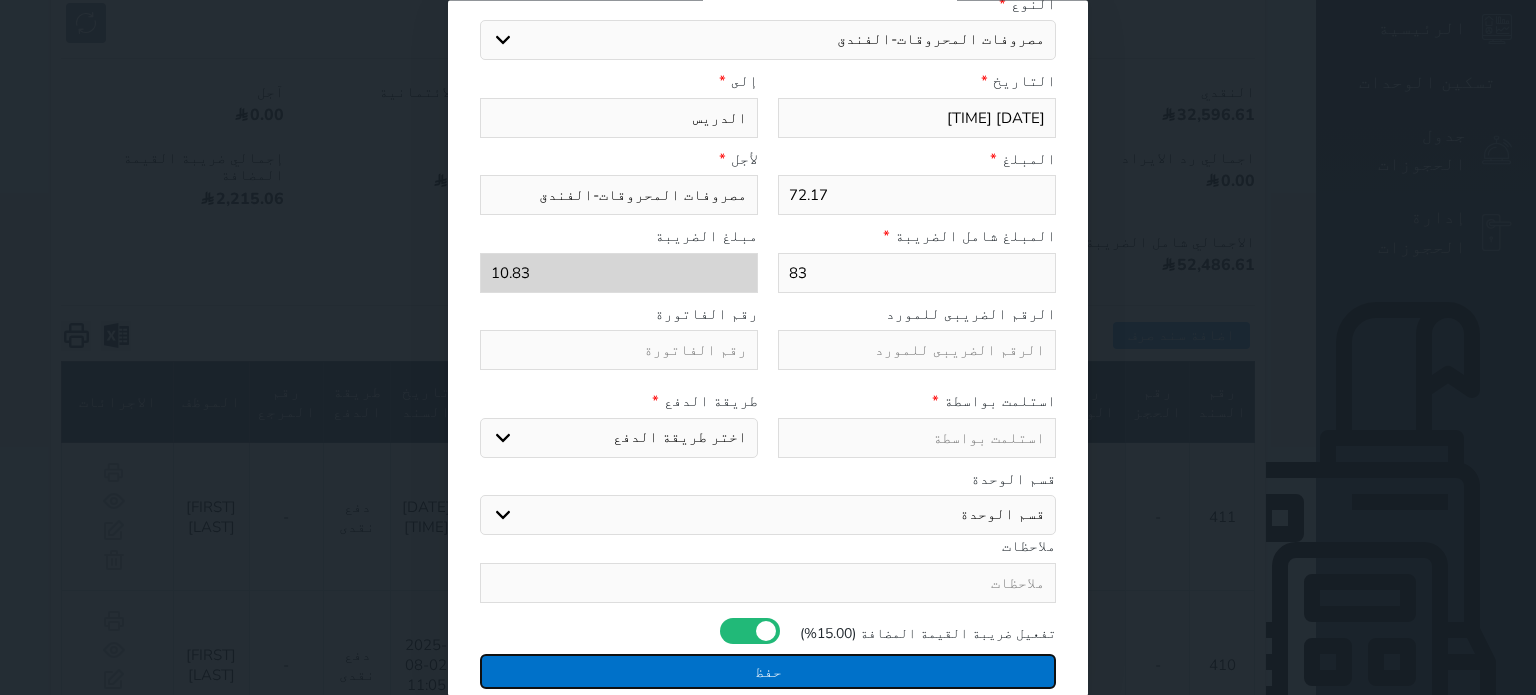 drag, startPoint x: 965, startPoint y: 350, endPoint x: 798, endPoint y: 680, distance: 369.84998 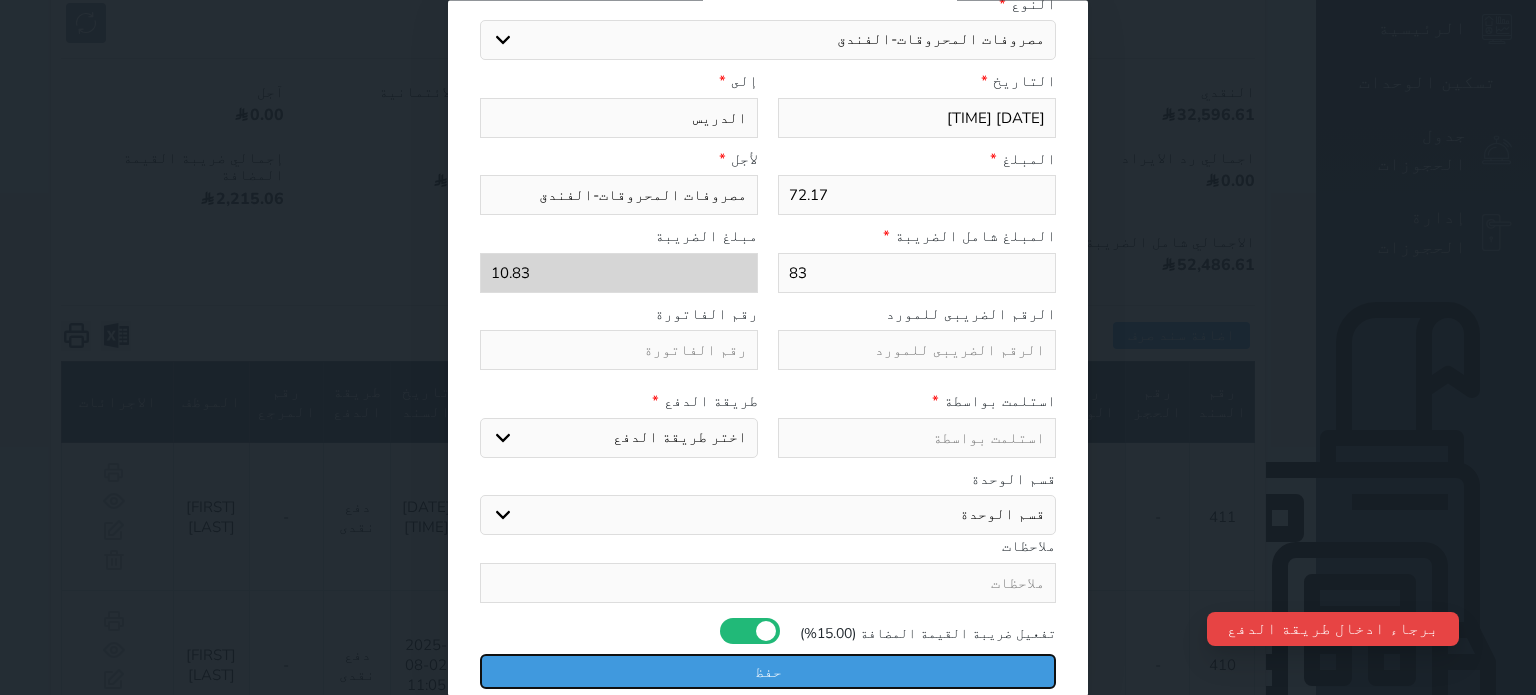 scroll, scrollTop: 0, scrollLeft: 0, axis: both 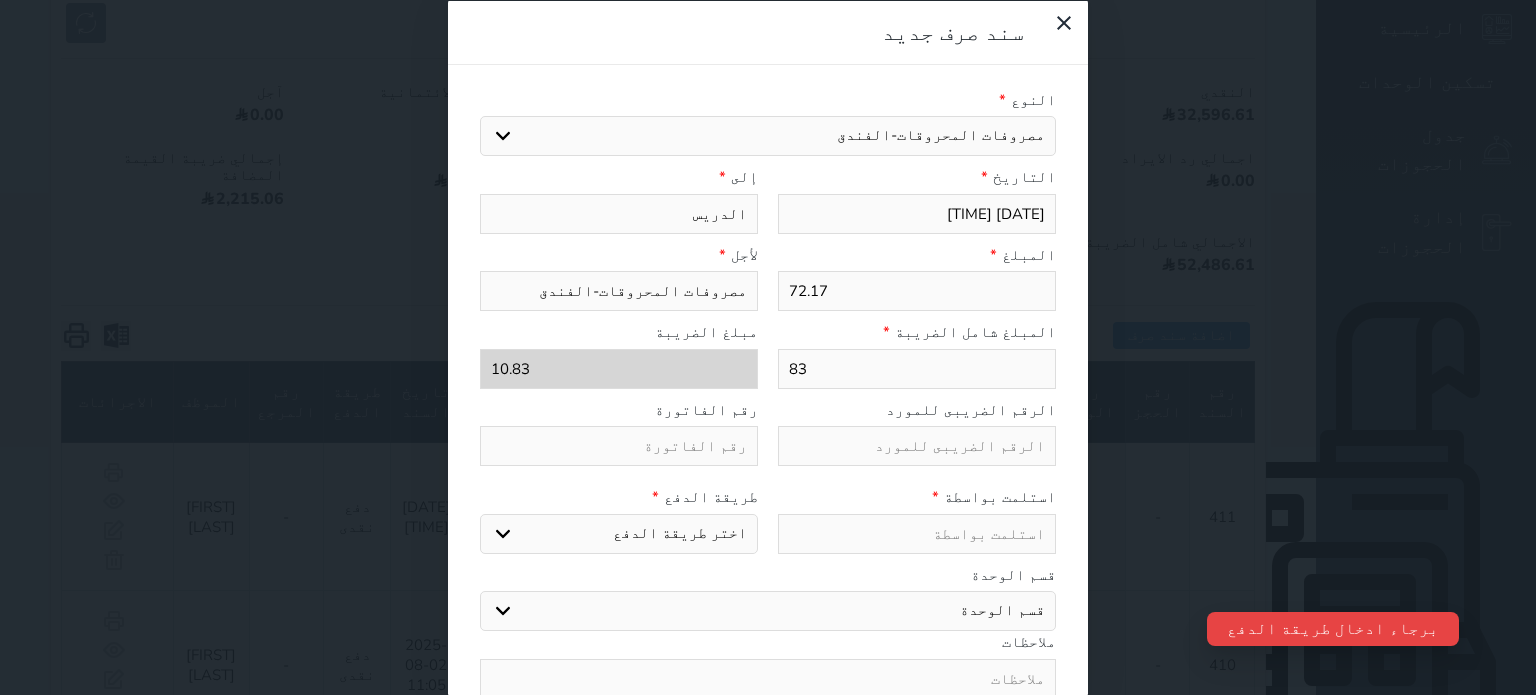 click on "اختر طريقة الدفع   دفع نقدى   تحويل بنكى   مدى   بطاقة ائتمان" at bounding box center (619, 533) 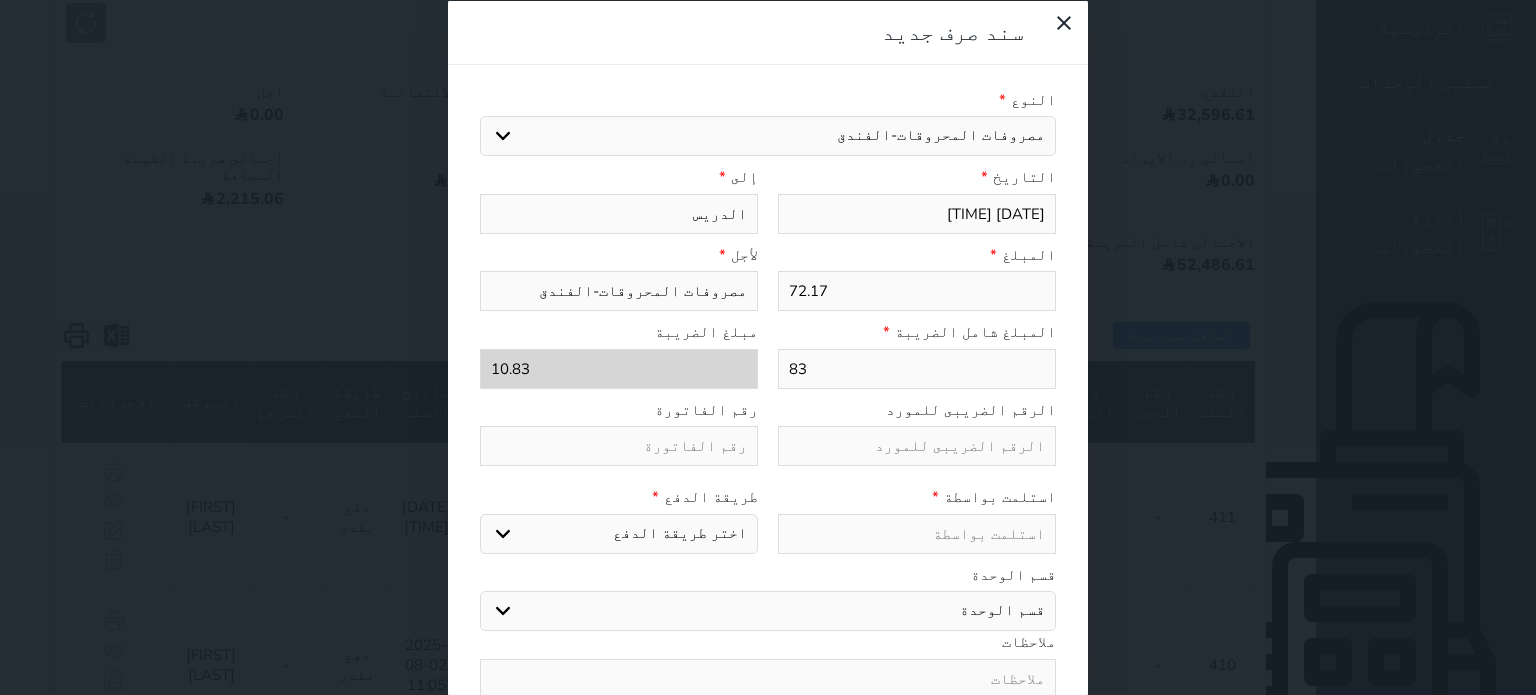 select on "cash" 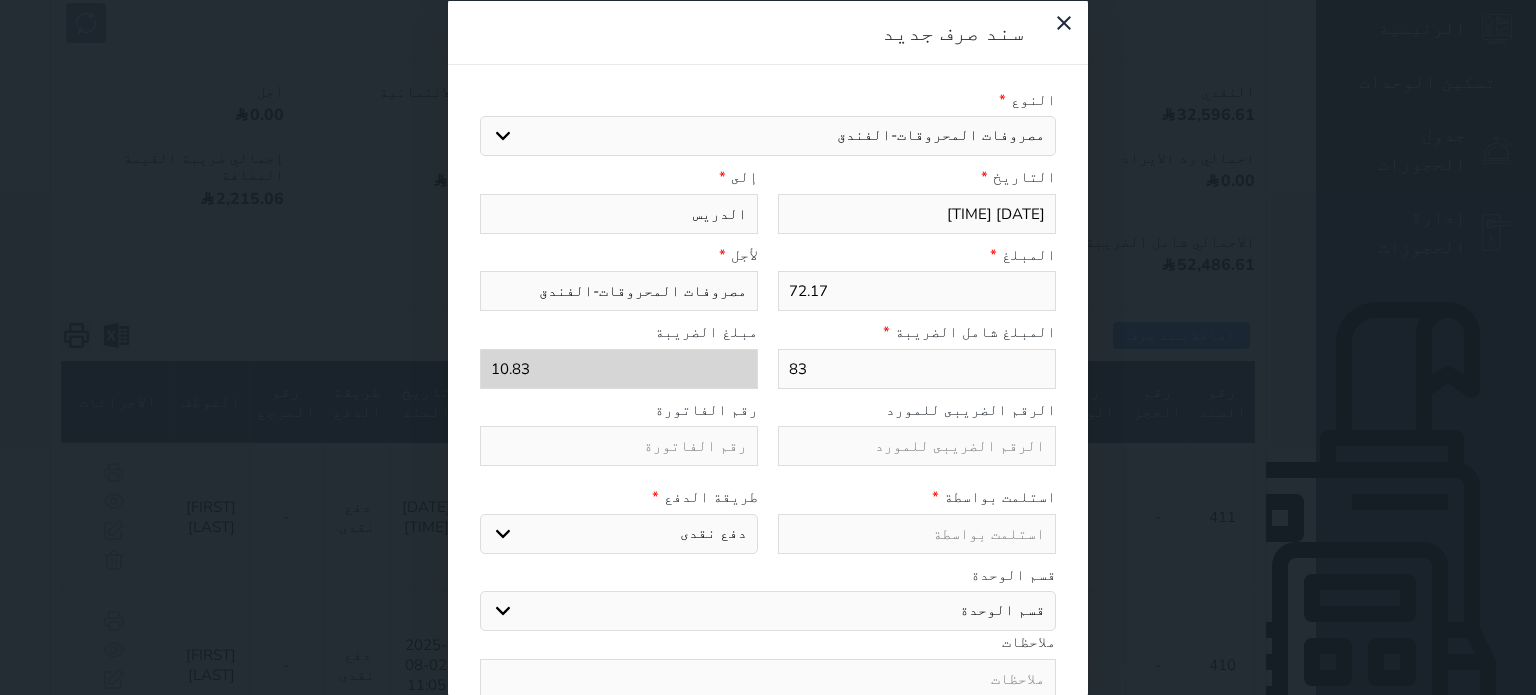 click at bounding box center [917, 533] 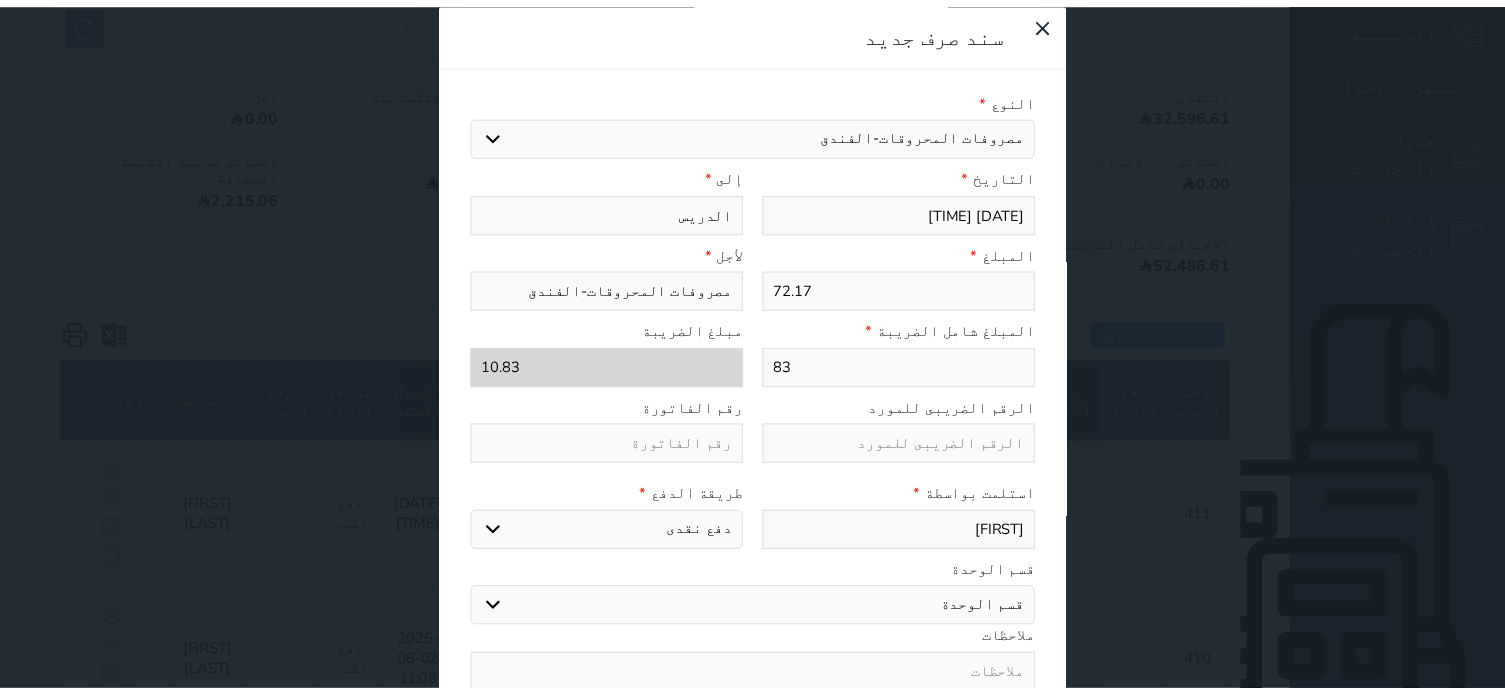 scroll, scrollTop: 95, scrollLeft: 0, axis: vertical 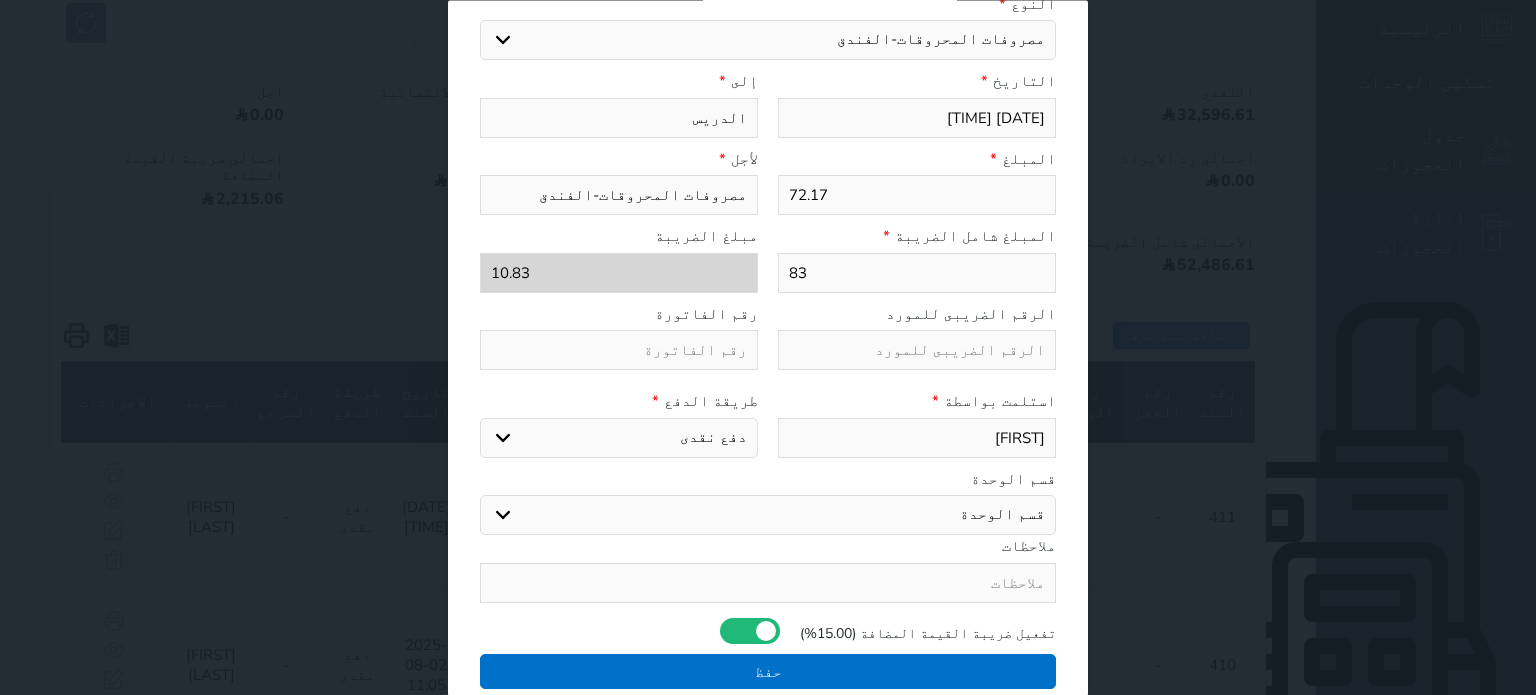 type on "[FIRST]" 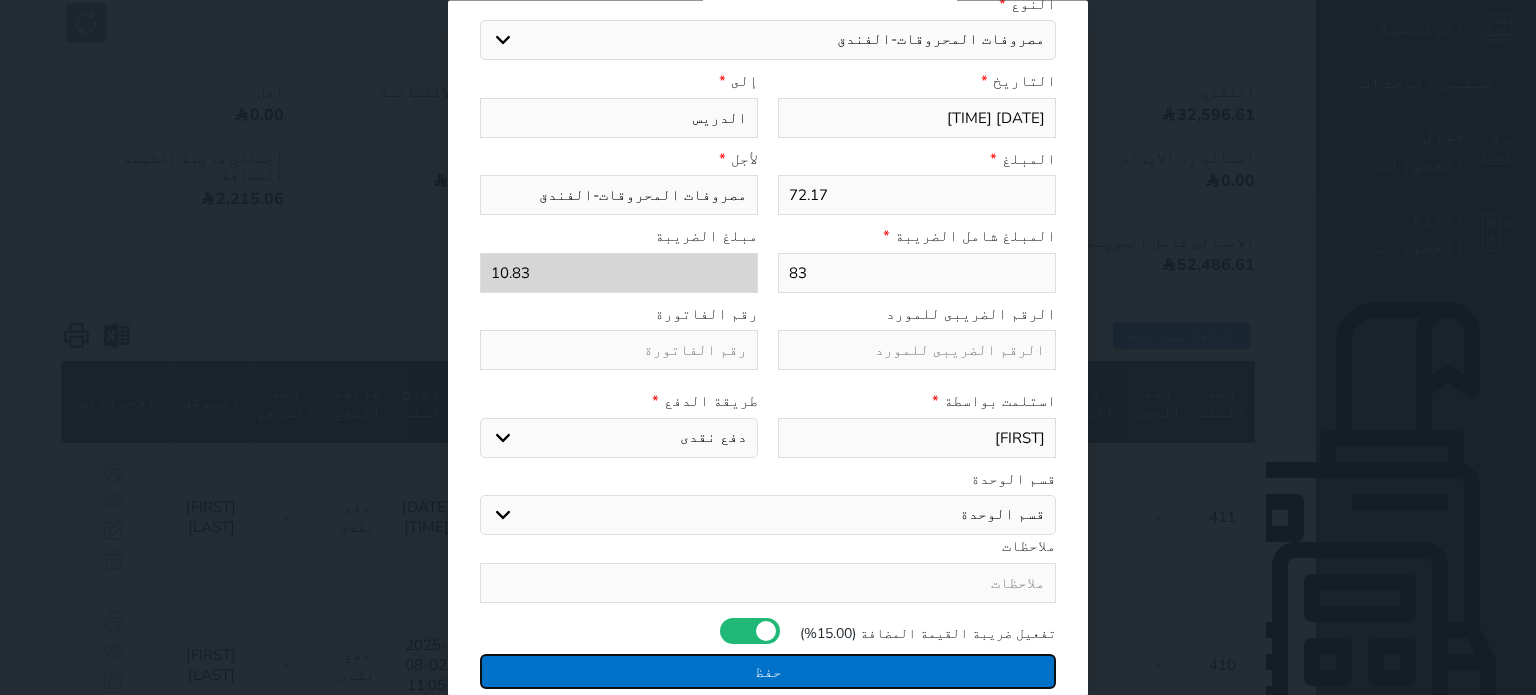 click on "حفظ" at bounding box center [768, 671] 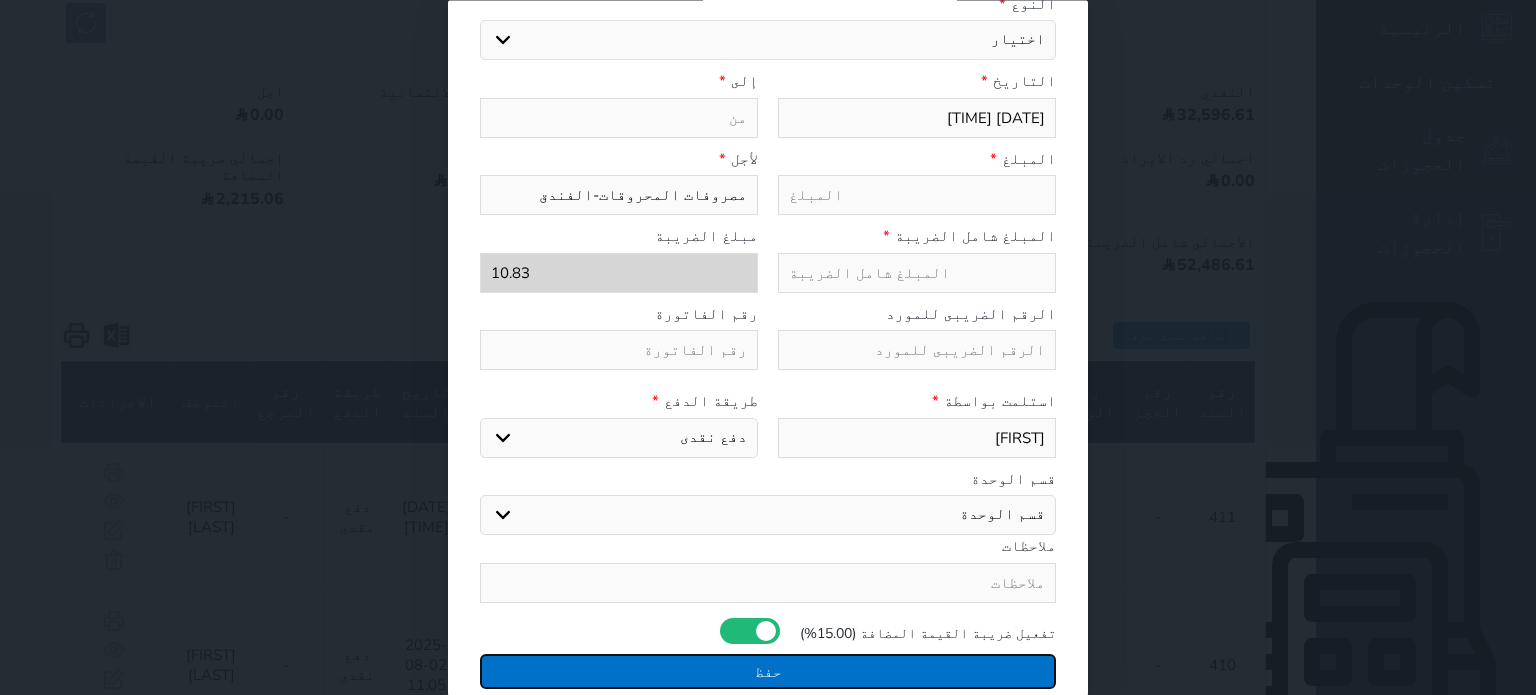 type 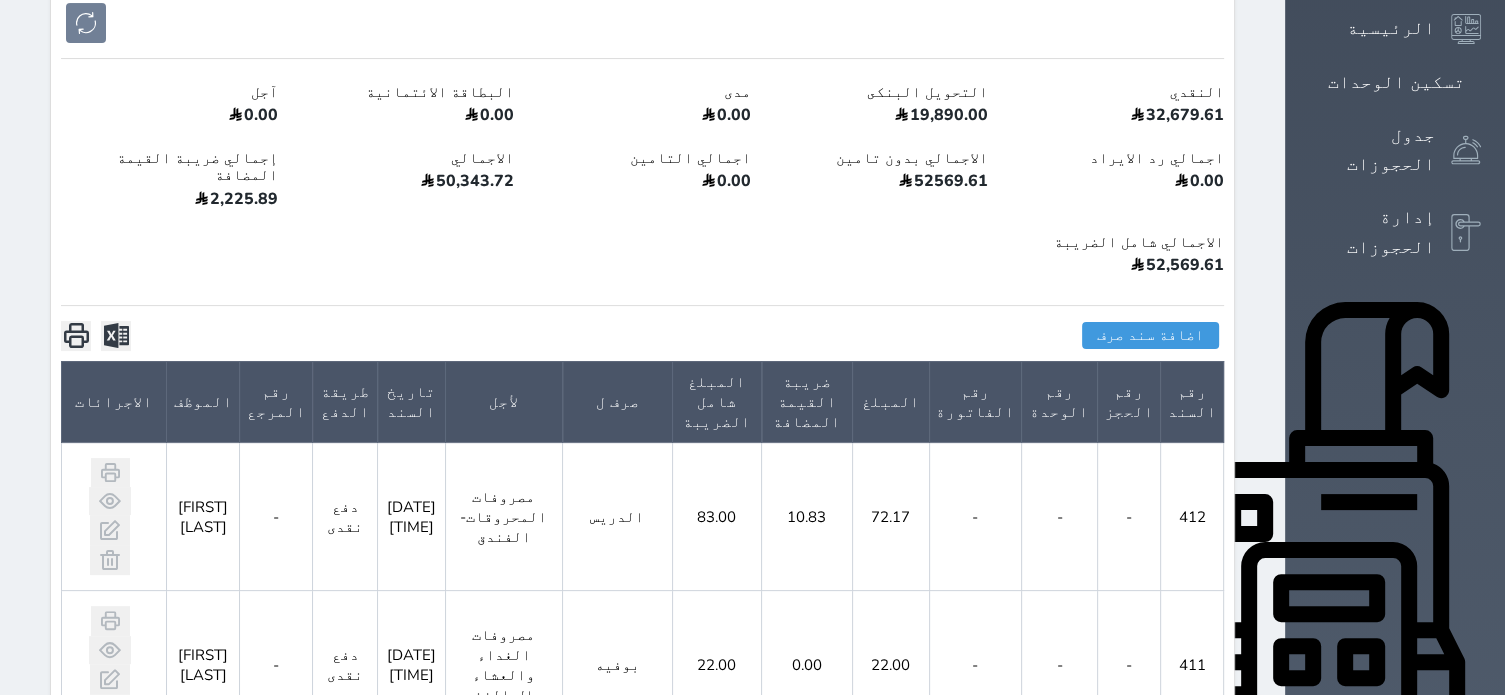 click 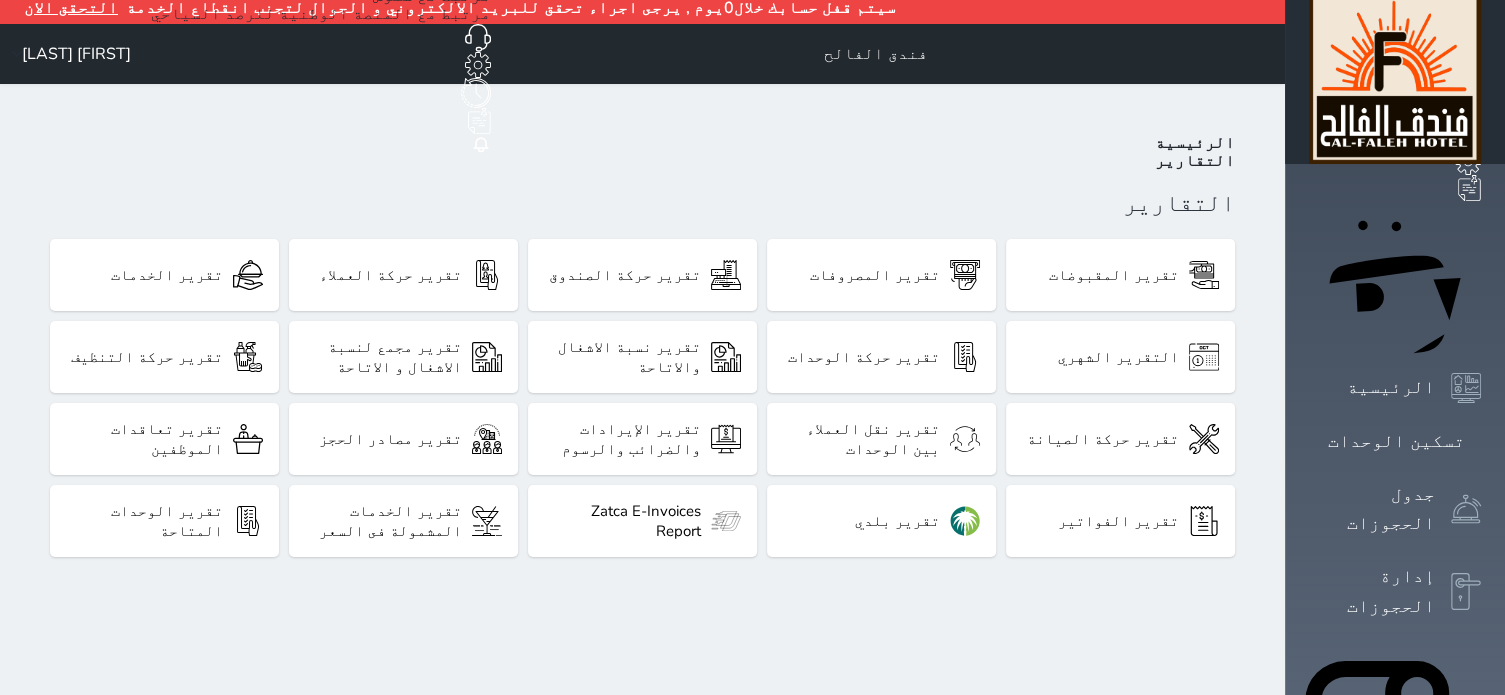 scroll, scrollTop: 0, scrollLeft: 0, axis: both 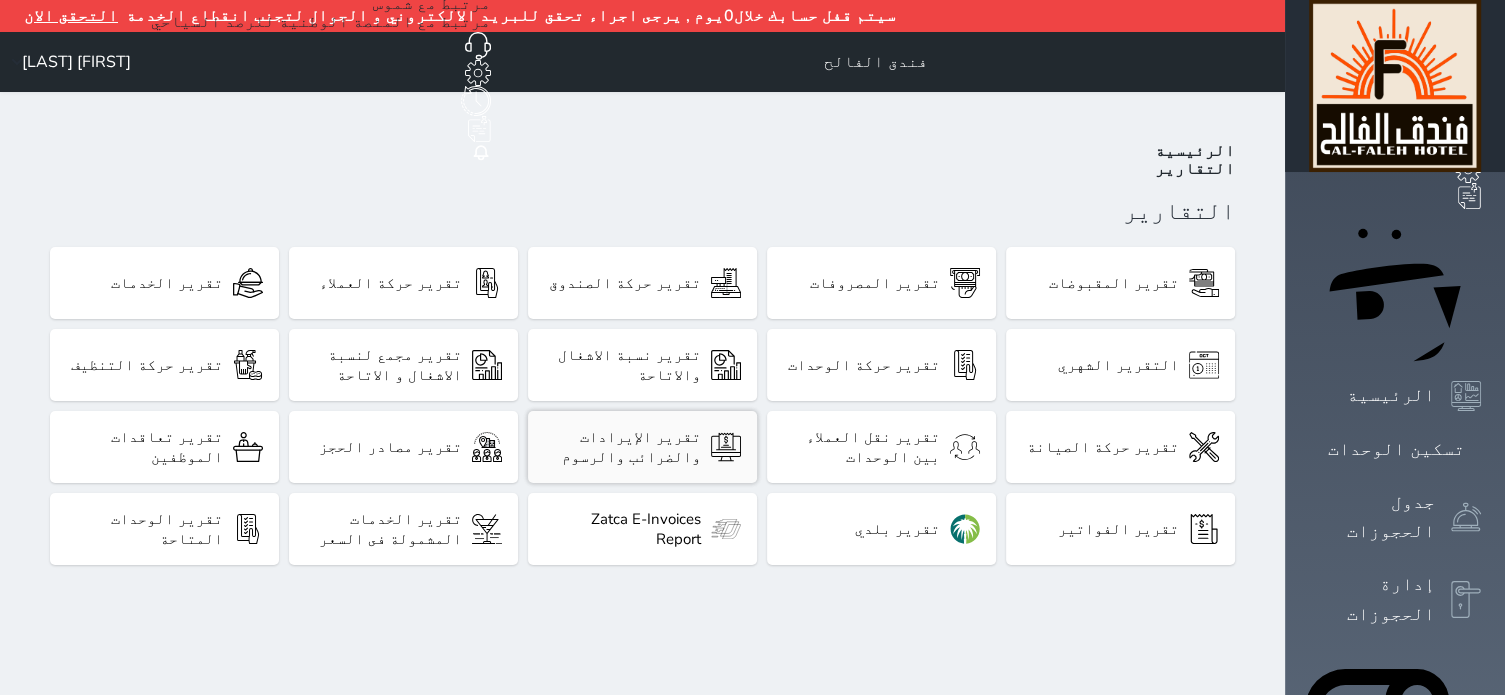 click on "تقرير الإيرادات والضرائب والرسوم" at bounding box center [622, 447] 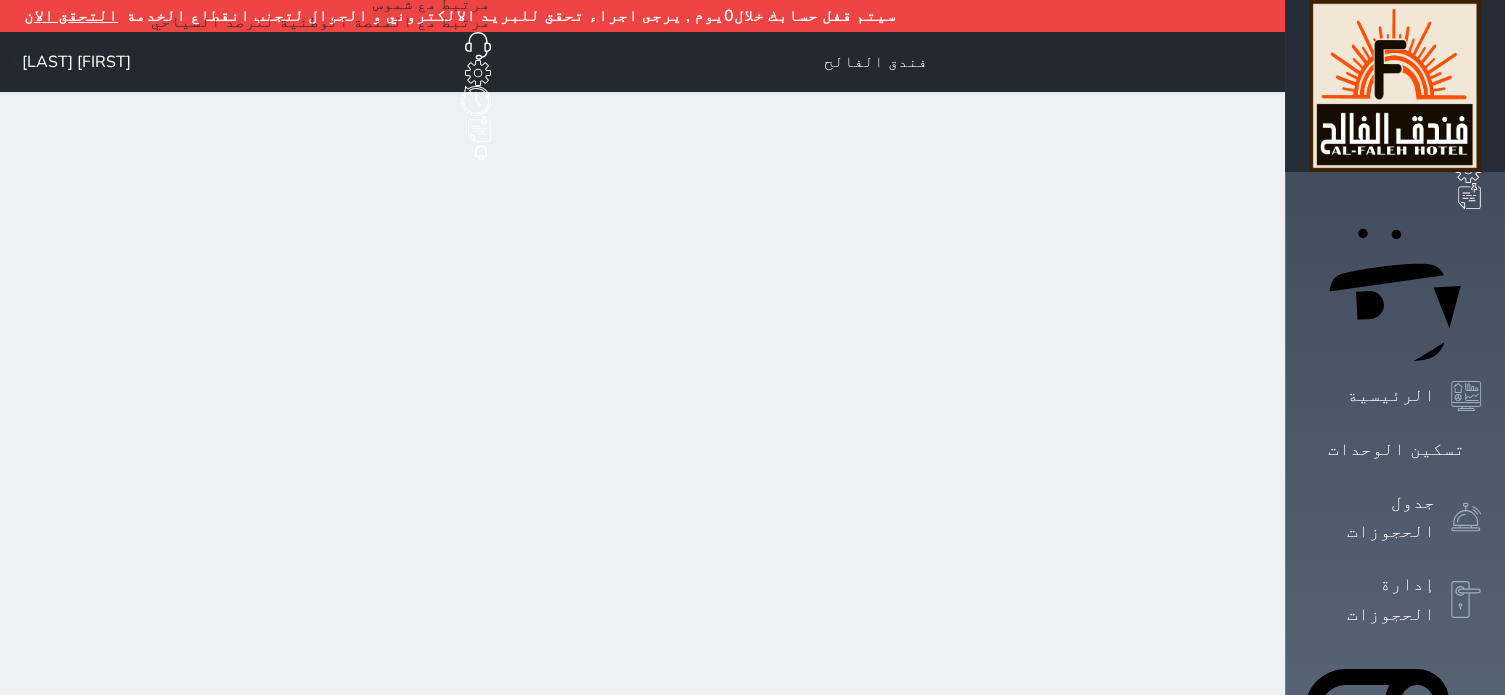 select on "full" 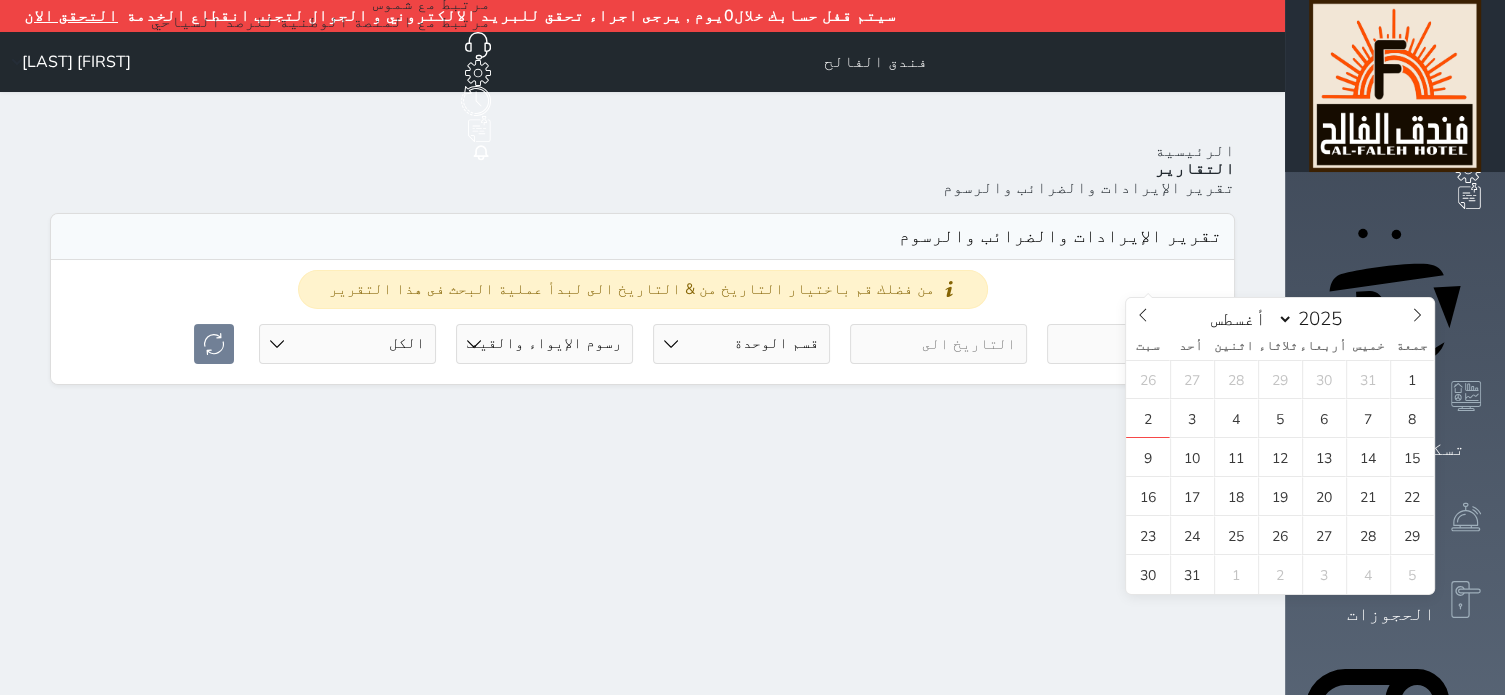 click at bounding box center [1135, 344] 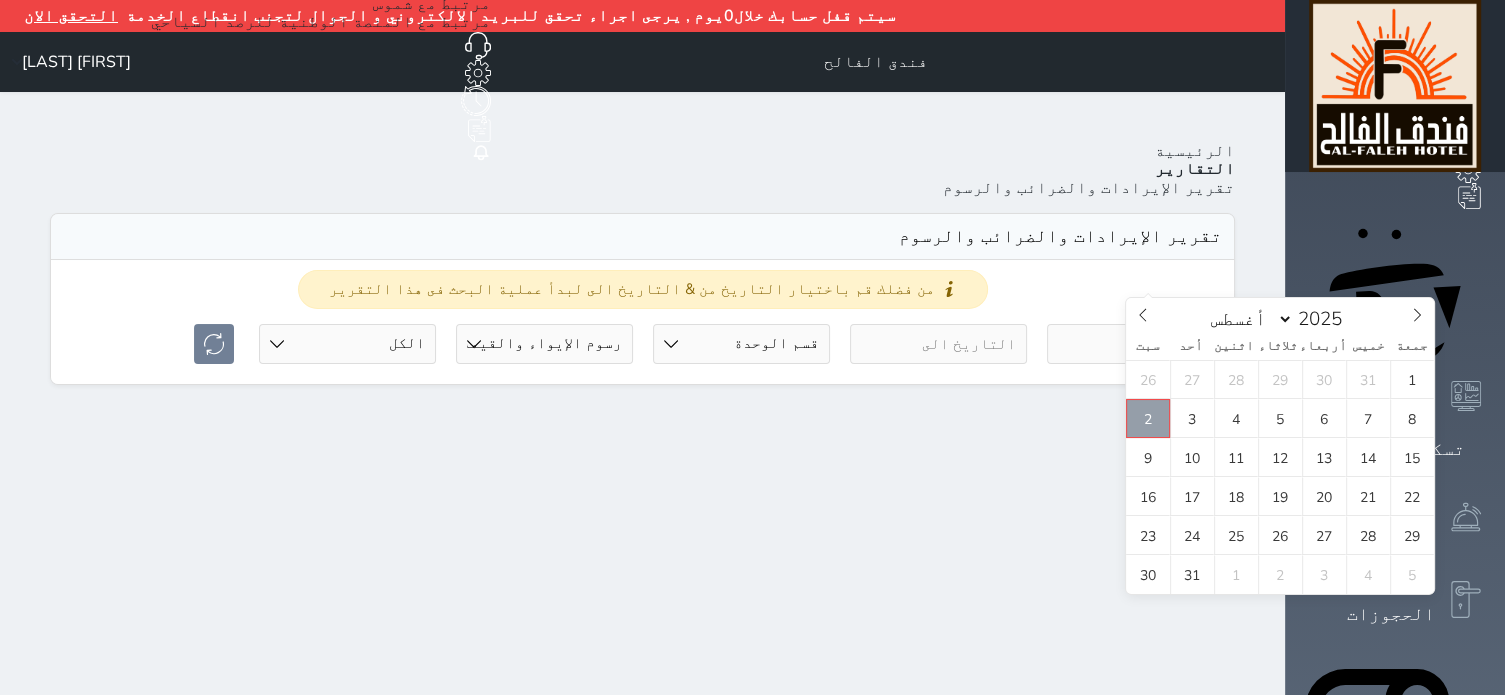 click on "2" at bounding box center (1148, 418) 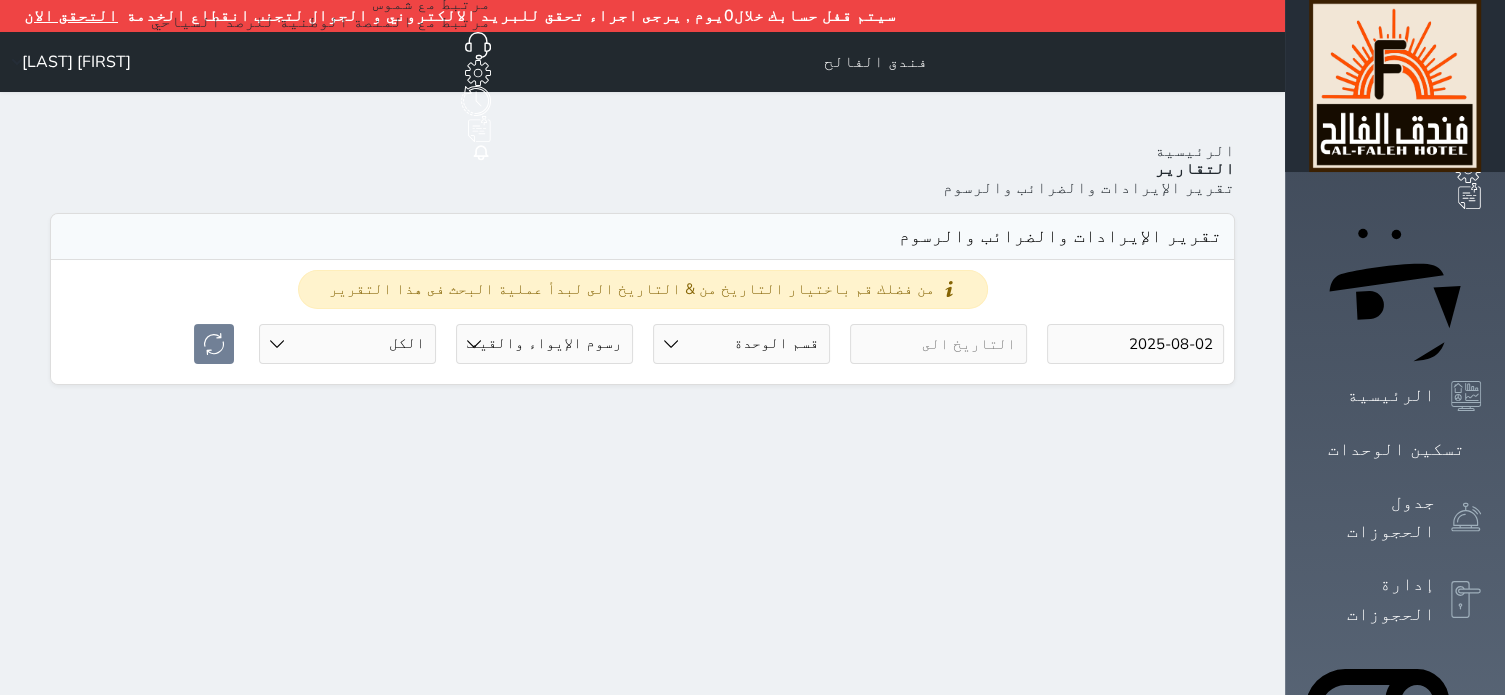 click at bounding box center (938, 344) 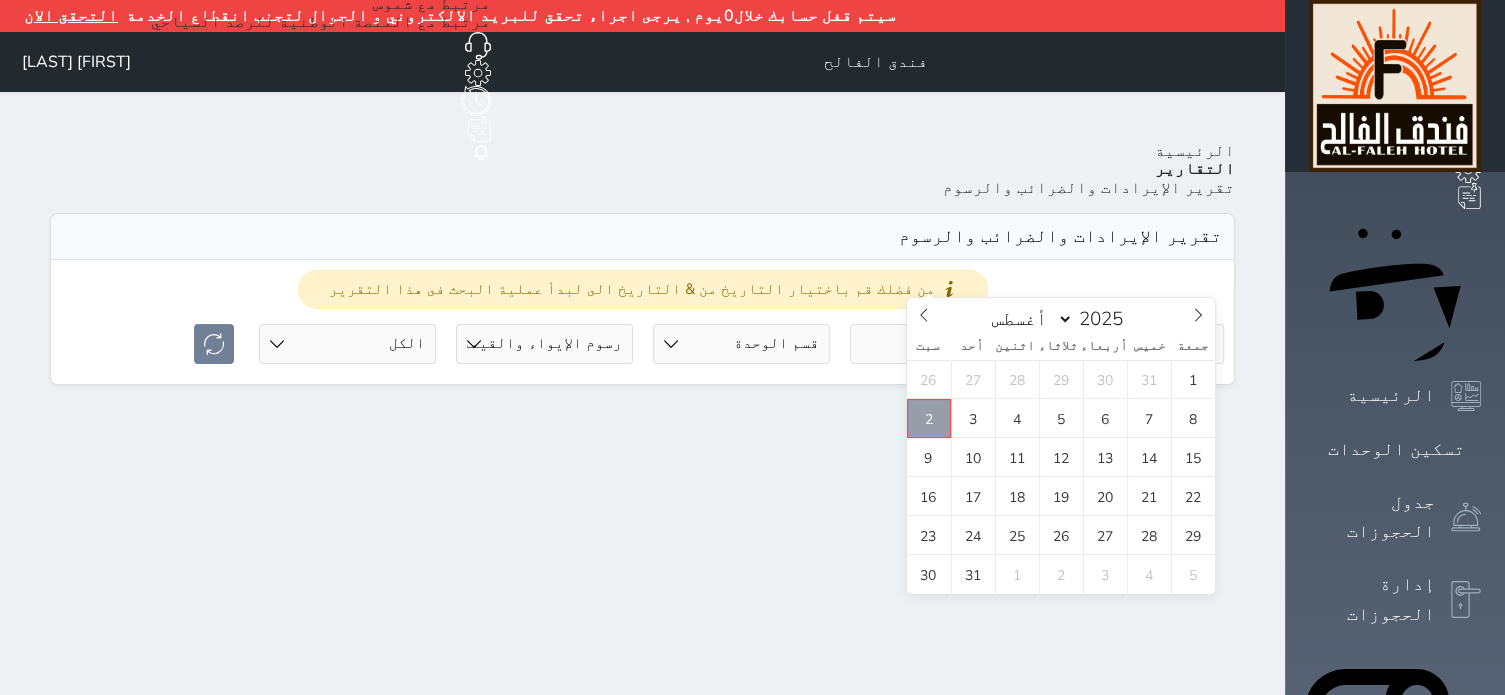 click on "2" at bounding box center [929, 418] 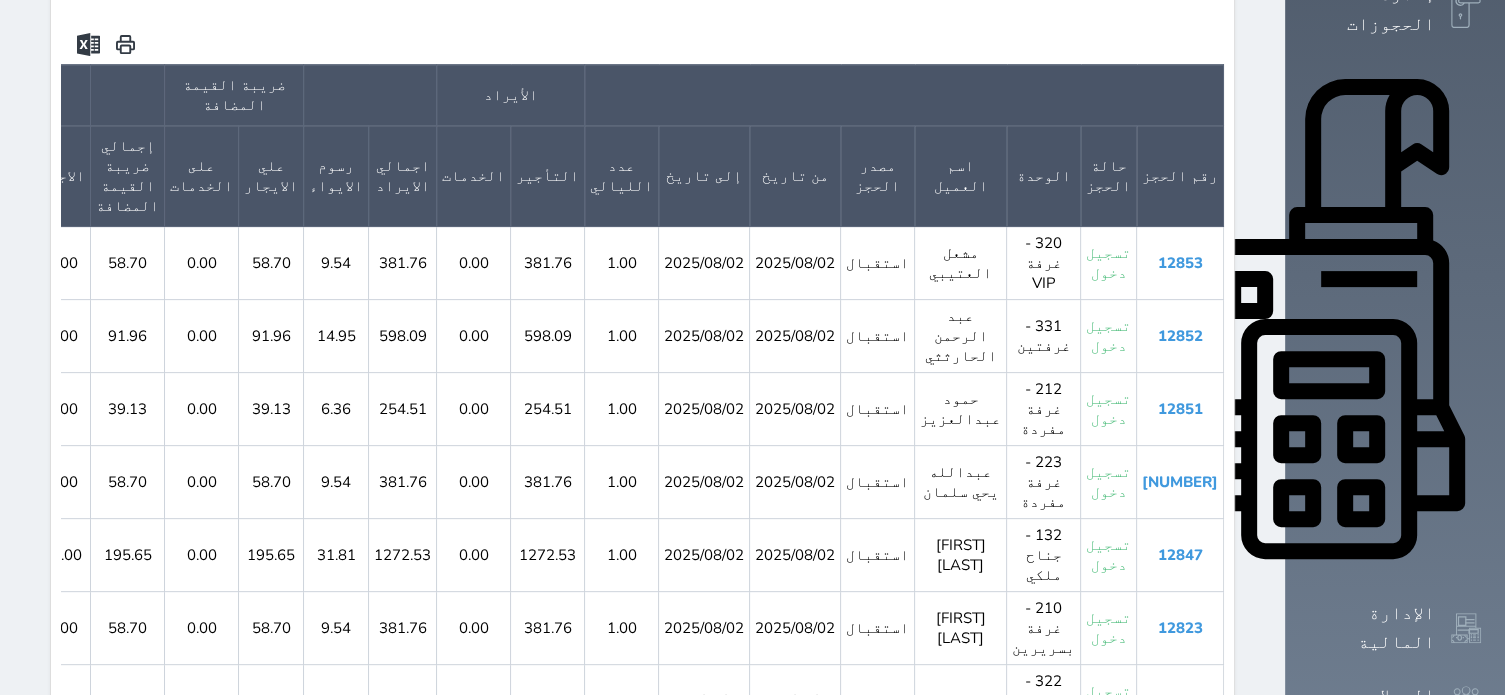 scroll, scrollTop: 0, scrollLeft: 0, axis: both 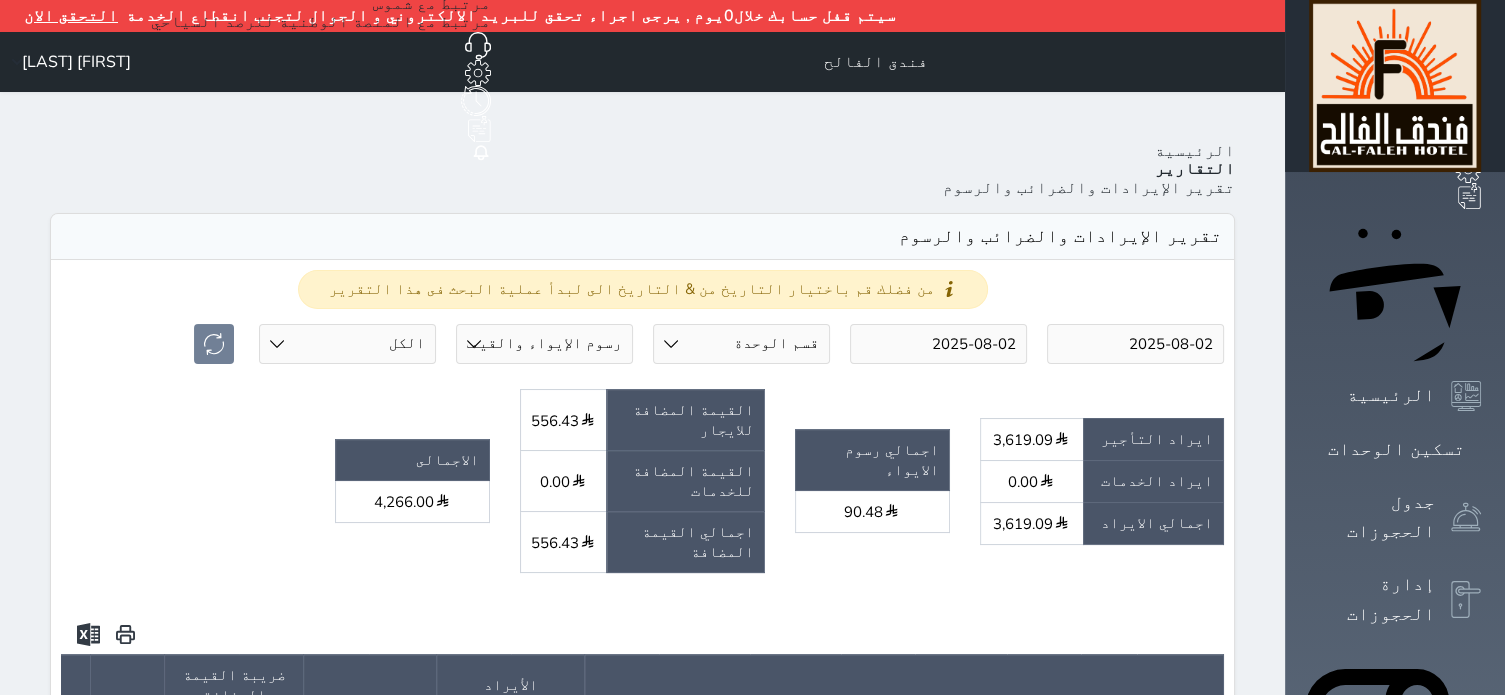 click on "رسوم الإيواء
رسوم الإيواء والقيمه المضافة" at bounding box center [544, 344] 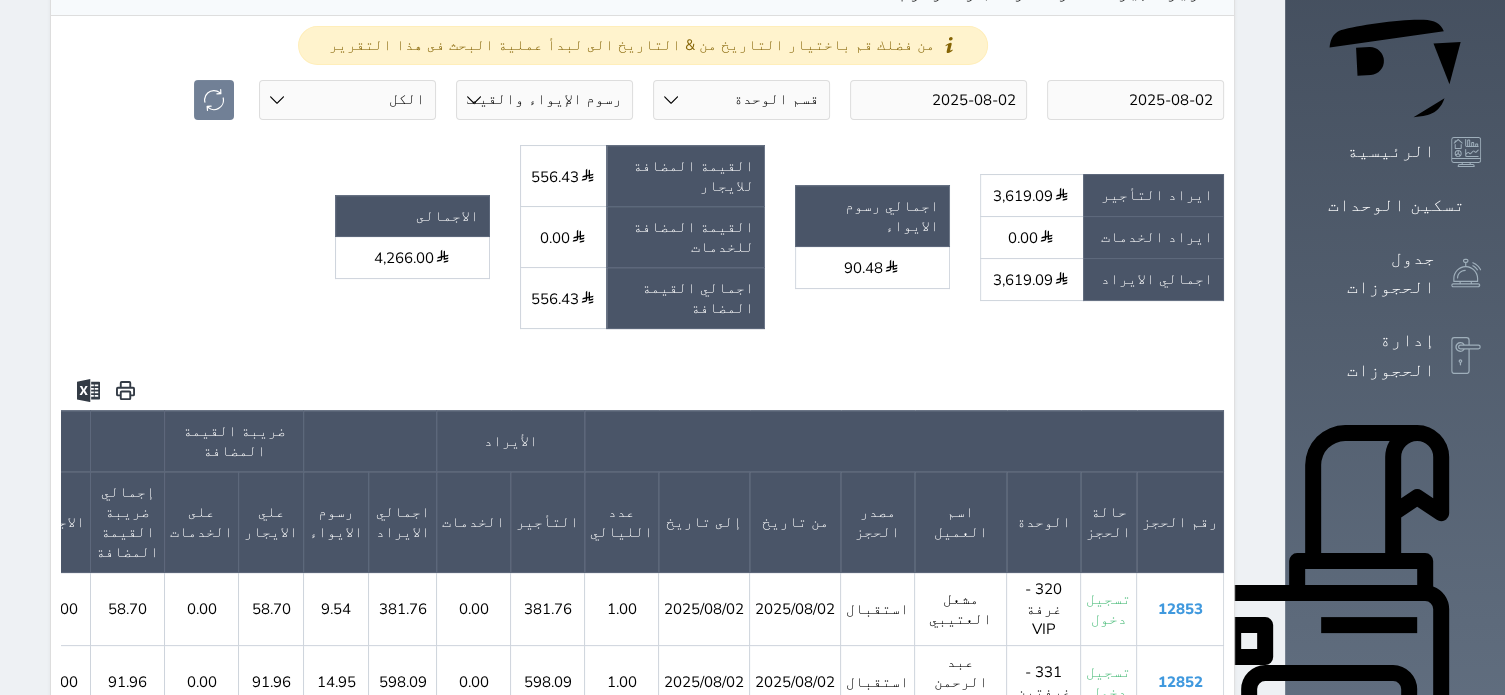 scroll, scrollTop: 0, scrollLeft: 0, axis: both 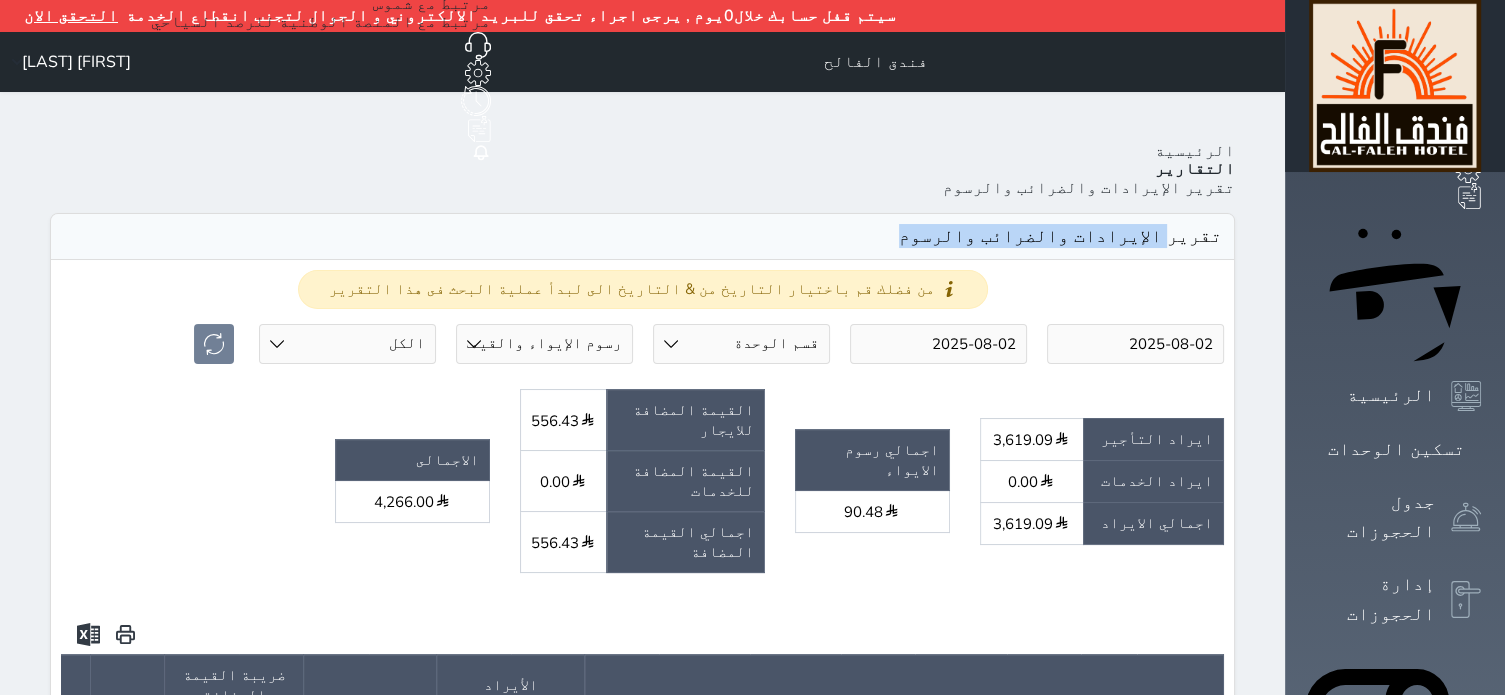 drag, startPoint x: 1291, startPoint y: 161, endPoint x: 1093, endPoint y: 163, distance: 198.0101 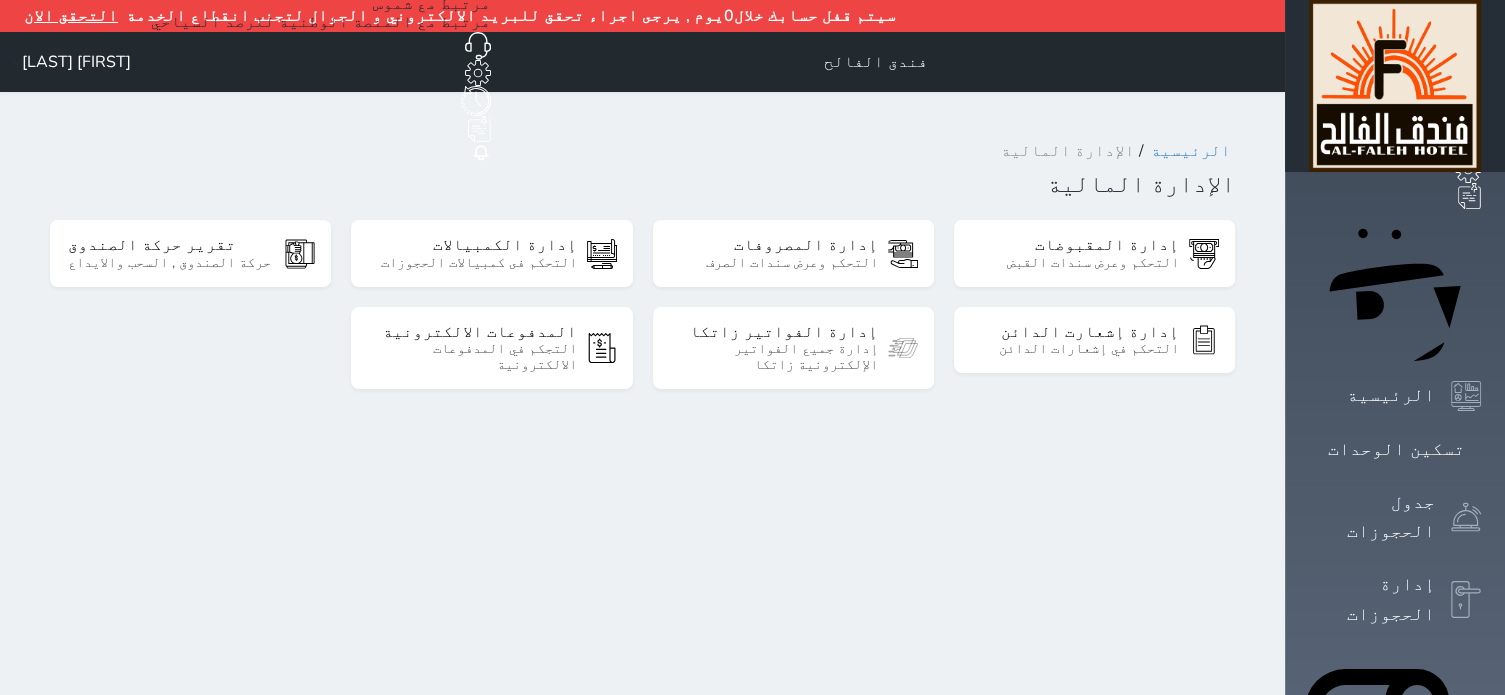 click 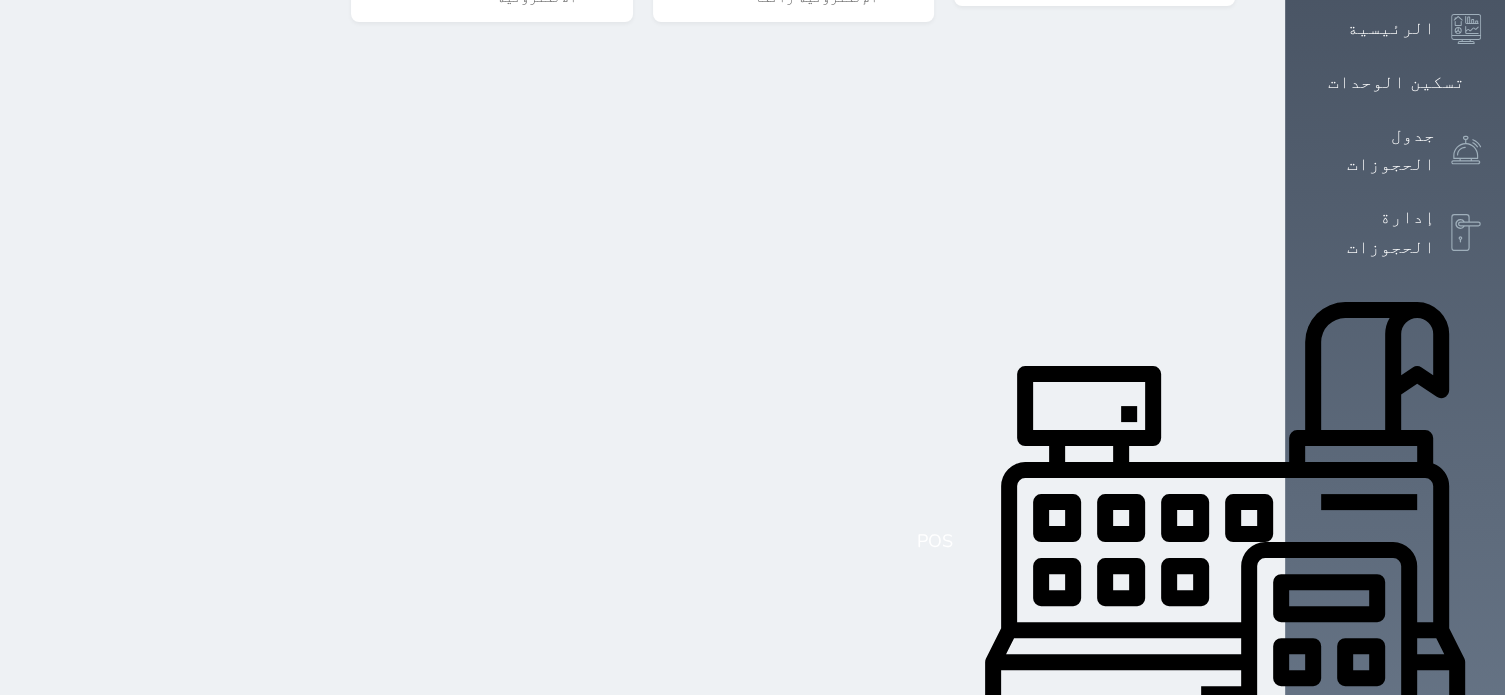 click 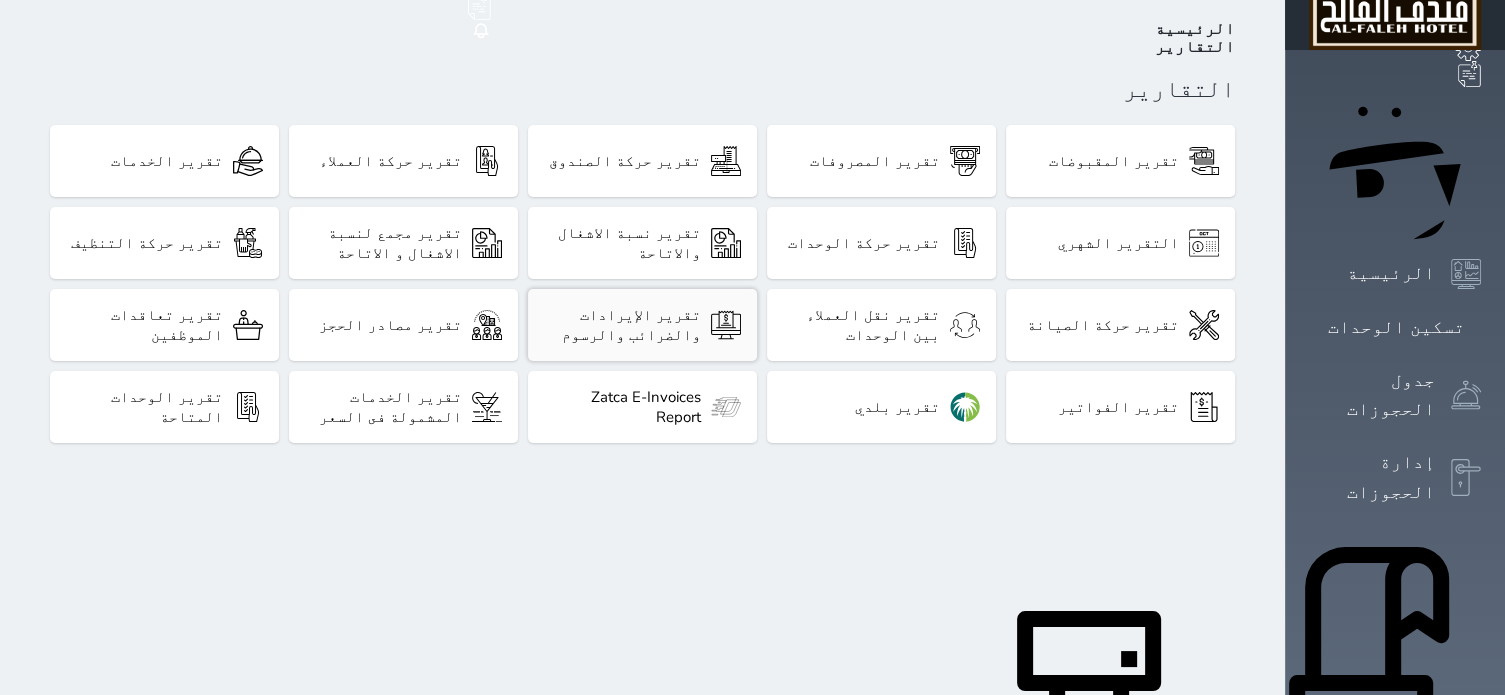 scroll, scrollTop: 0, scrollLeft: 0, axis: both 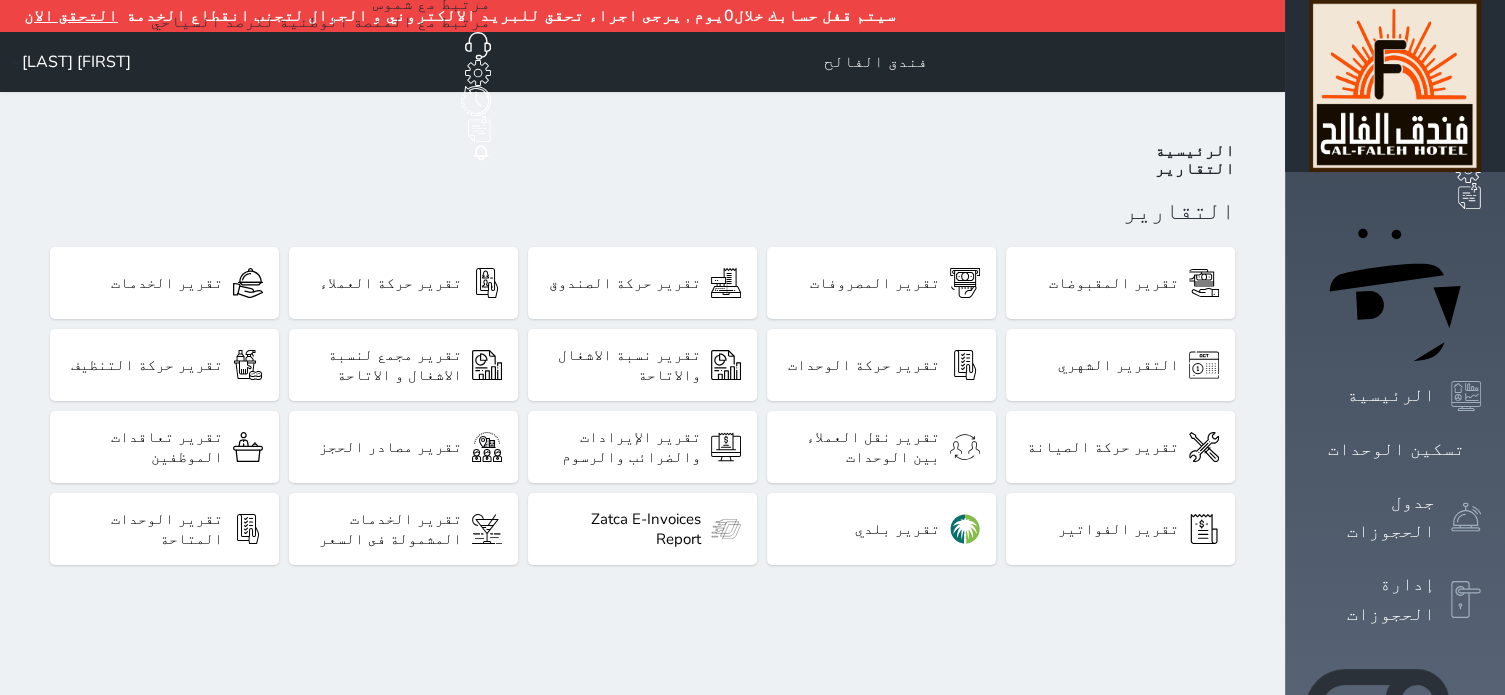 click 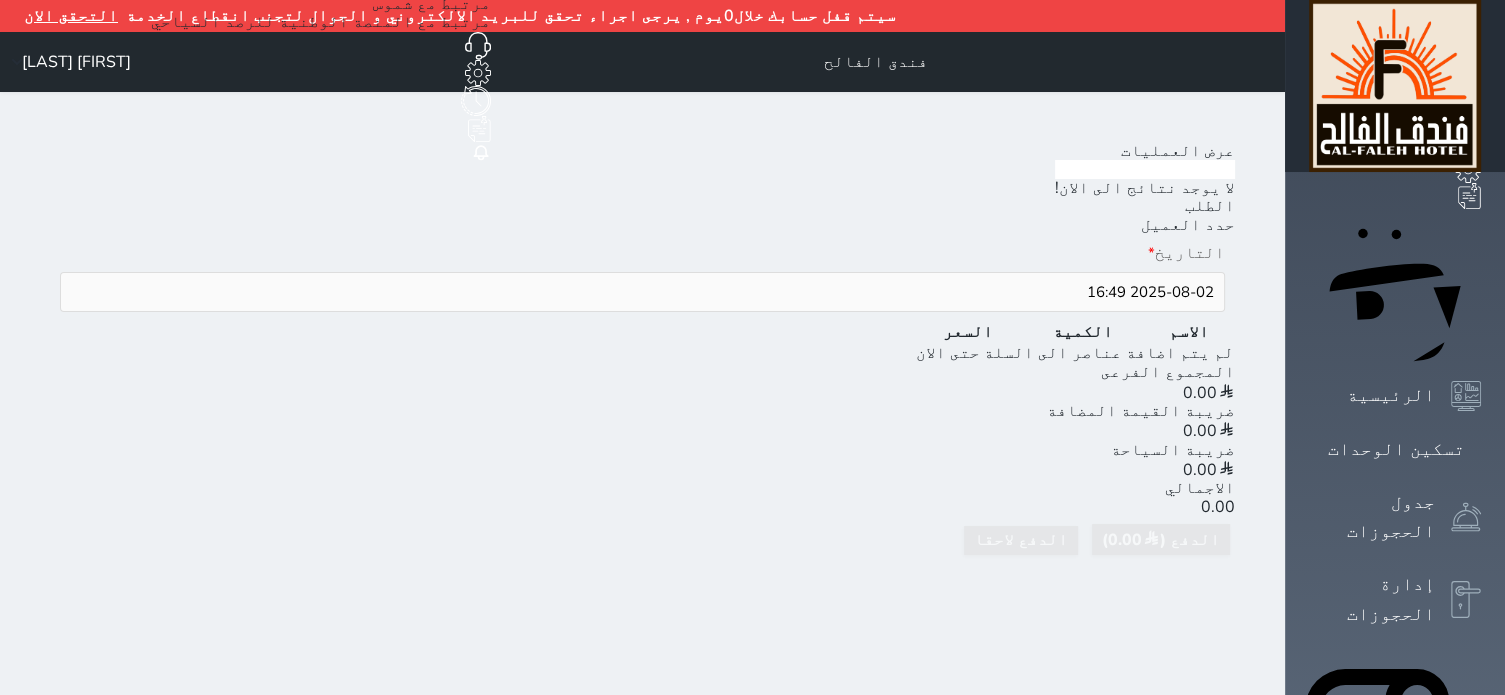 click 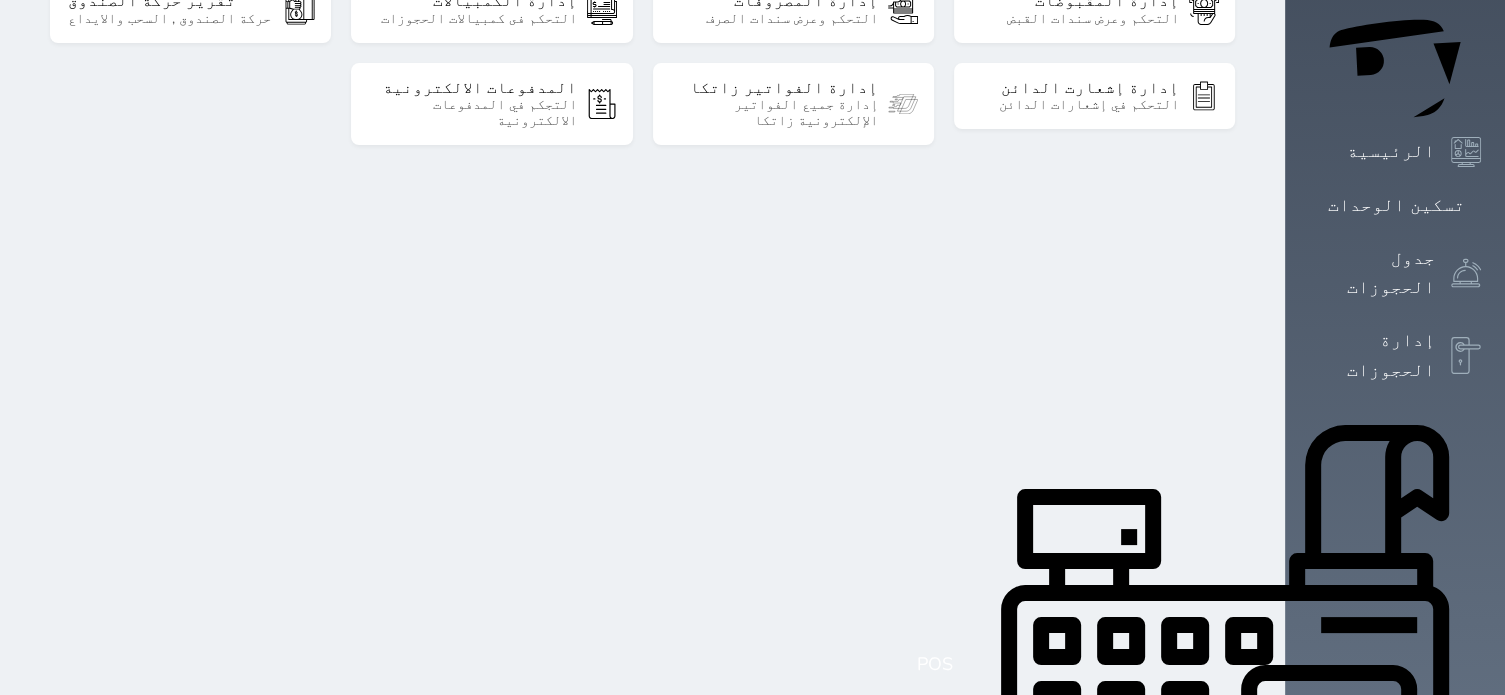 scroll, scrollTop: 122, scrollLeft: 0, axis: vertical 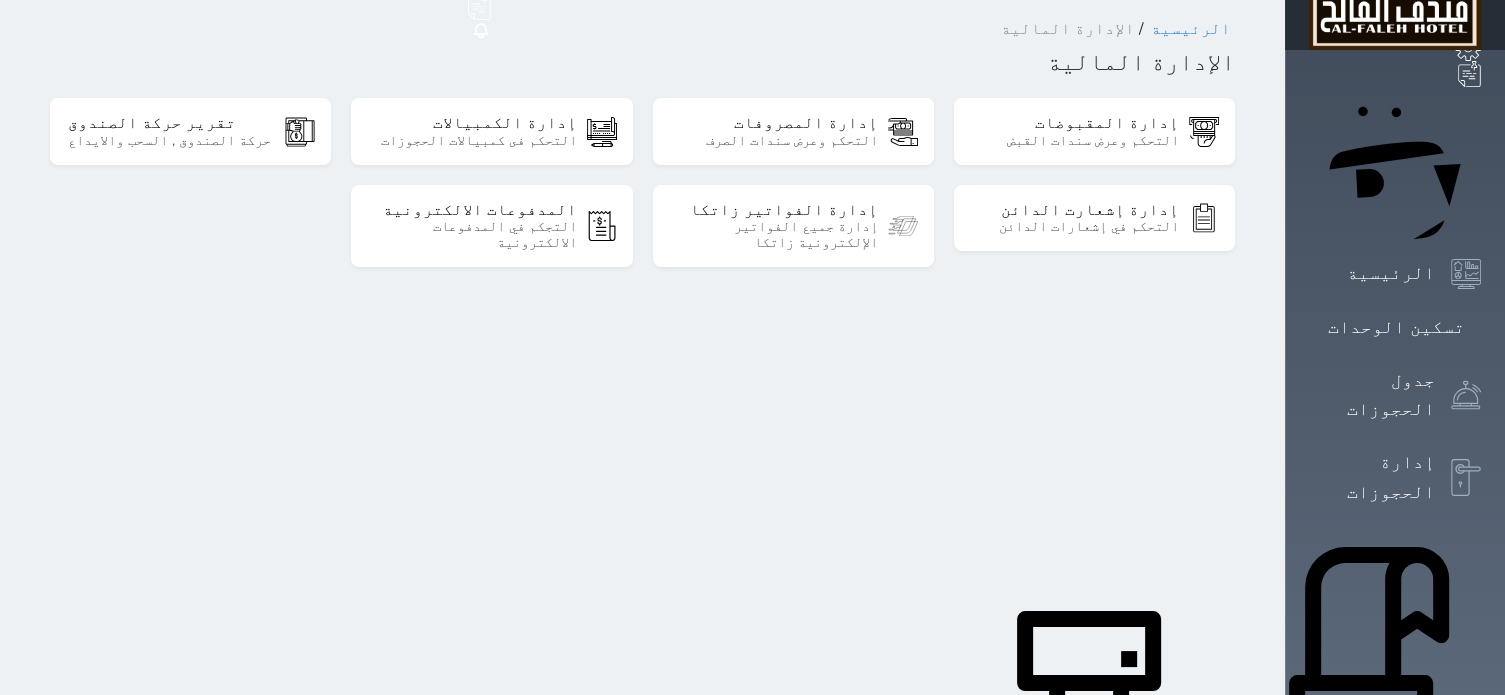 click on "الإدارة المالية" at bounding box center (1372, 1096) 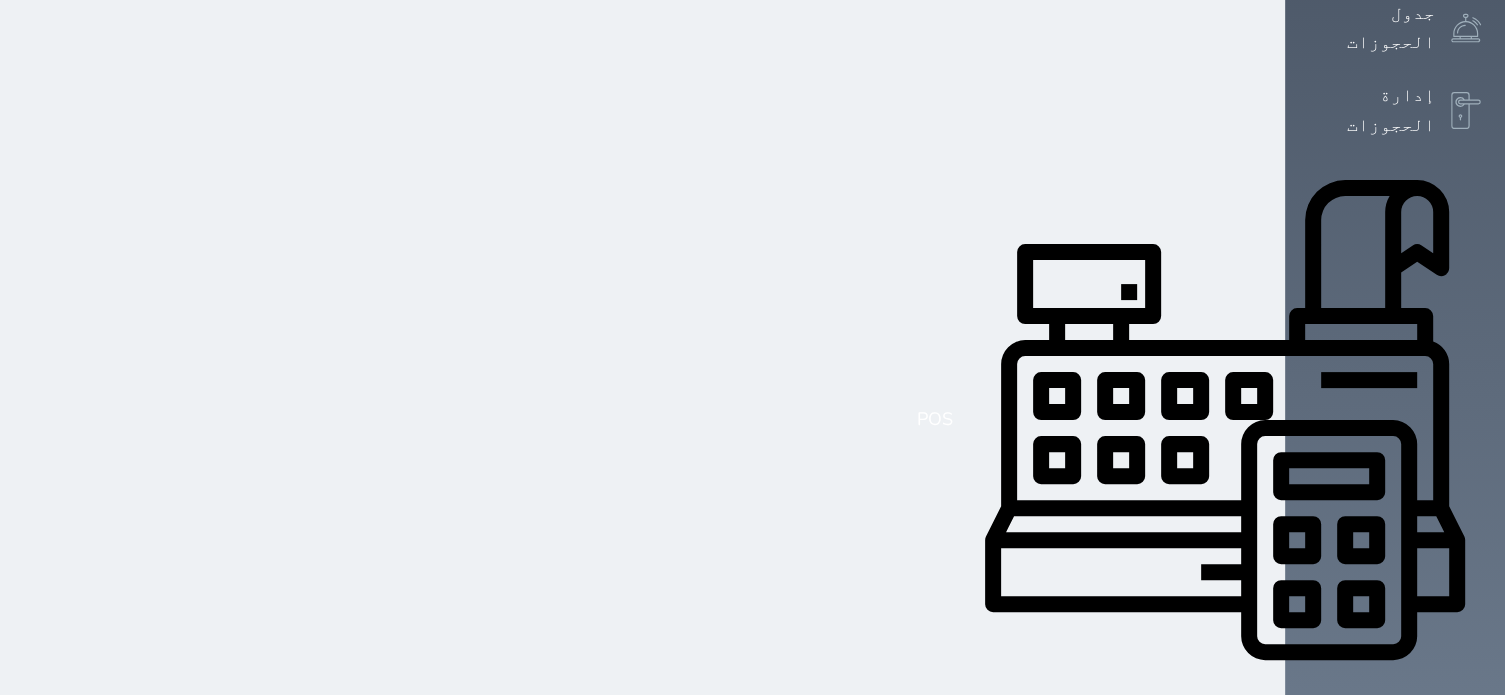 click on "التقارير" at bounding box center (1391, 1010) 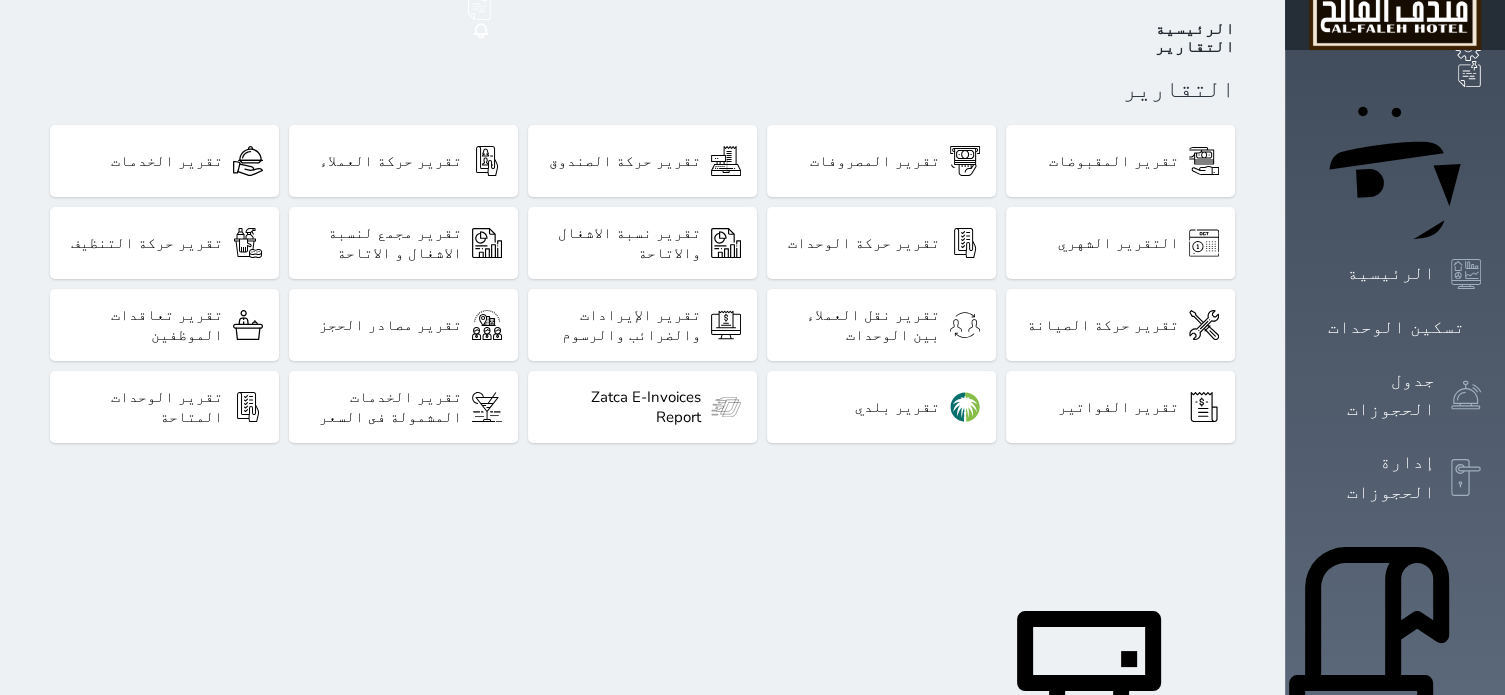 scroll, scrollTop: 244, scrollLeft: 0, axis: vertical 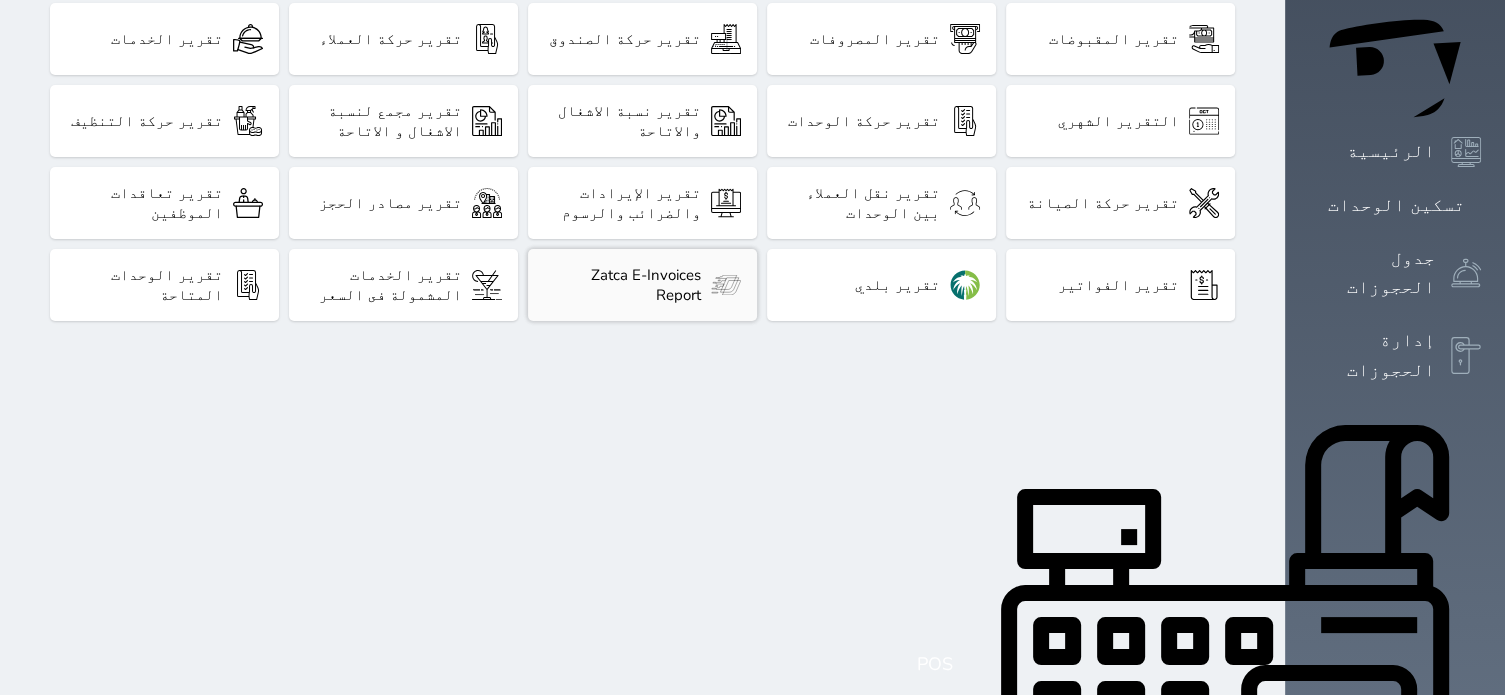 click on "Zatca E-Invoices Report" at bounding box center [622, 285] 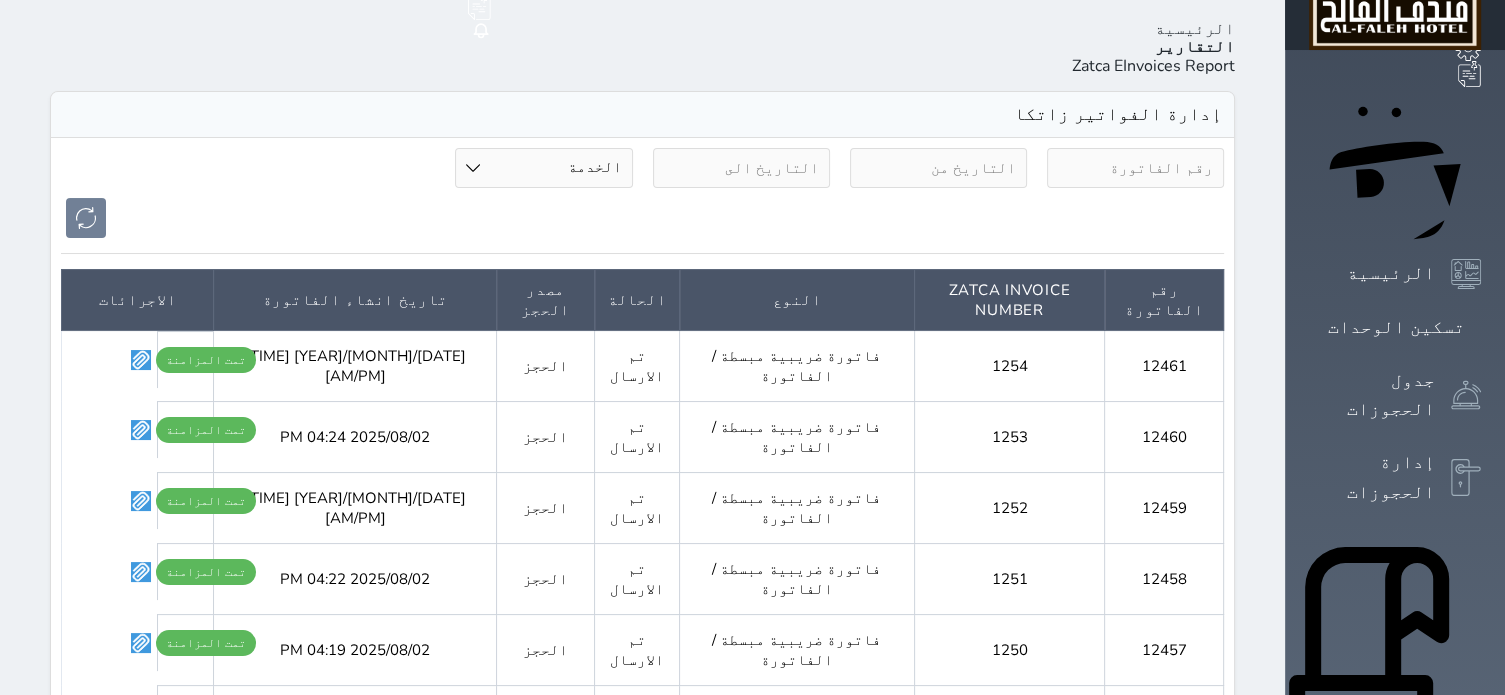 scroll, scrollTop: 0, scrollLeft: 0, axis: both 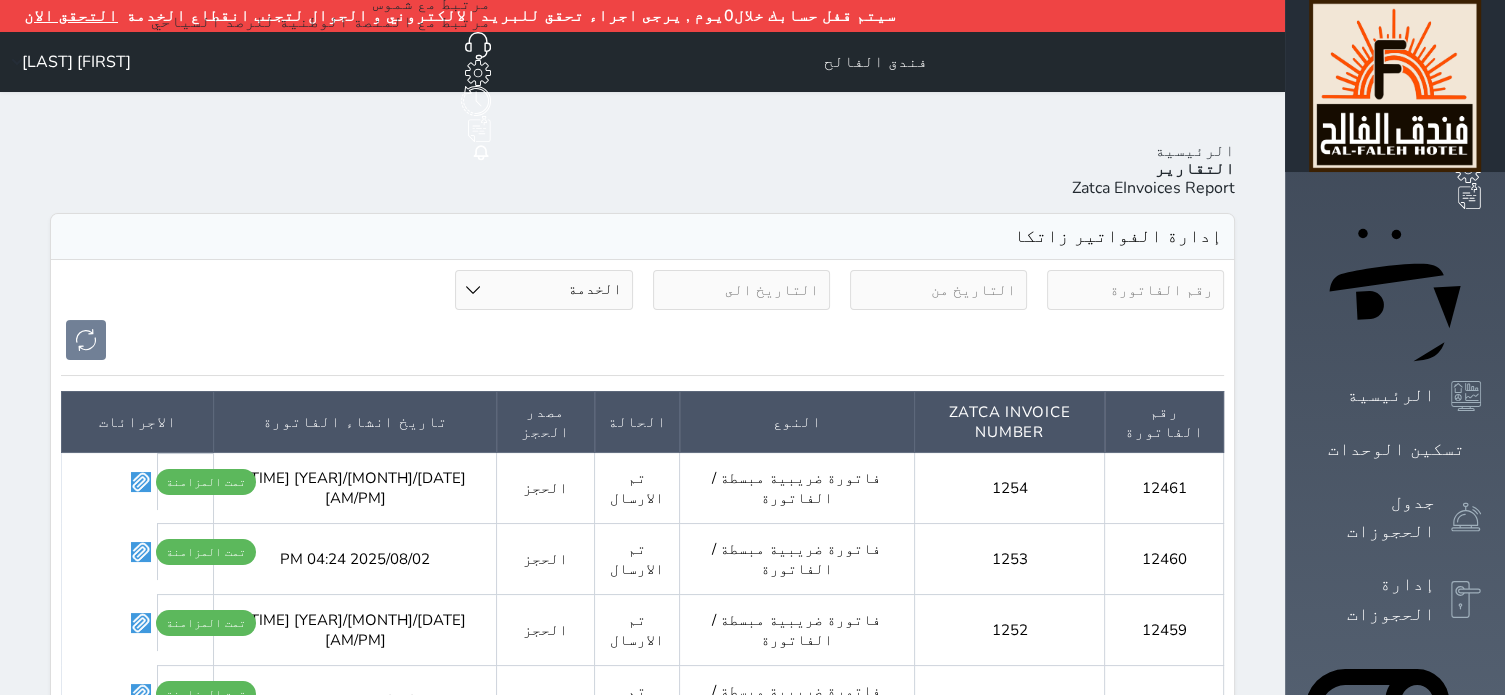 click at bounding box center [938, 290] 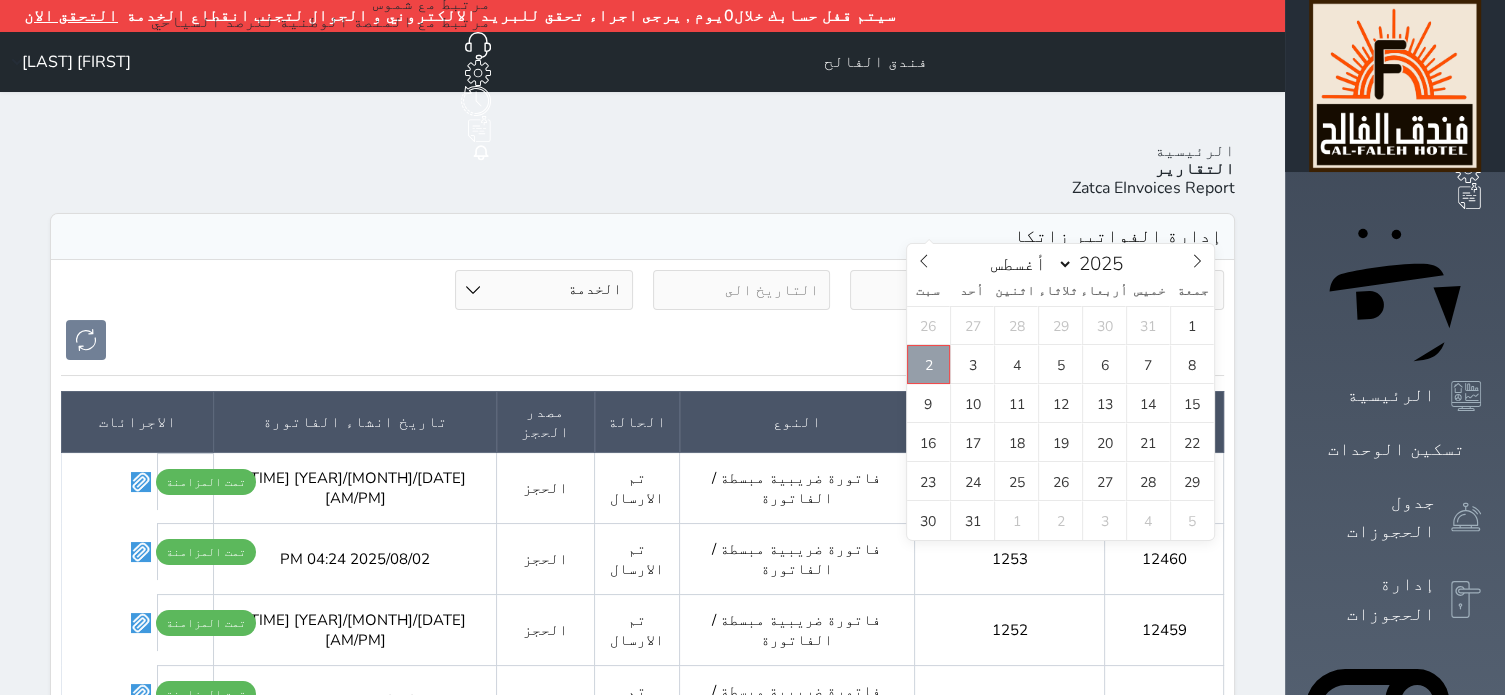 click on "2" at bounding box center (929, 364) 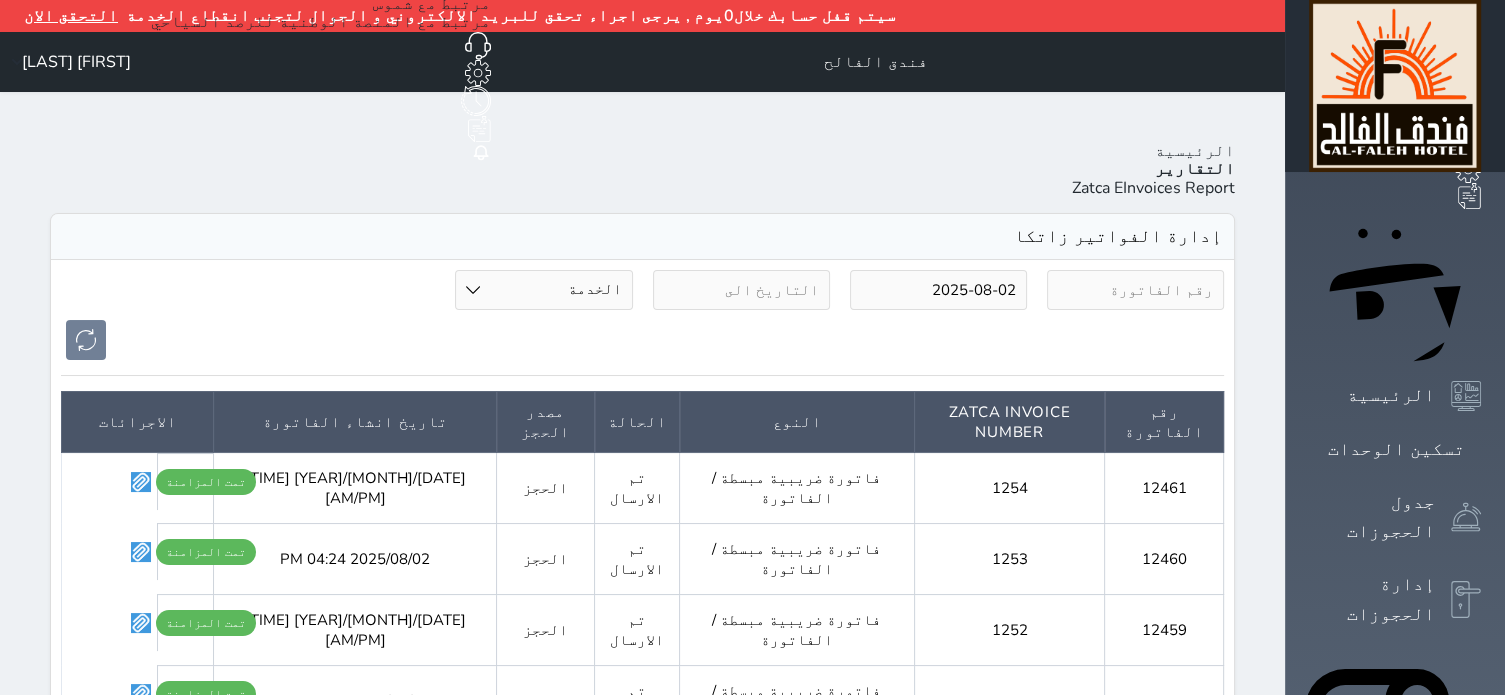 click at bounding box center [741, 290] 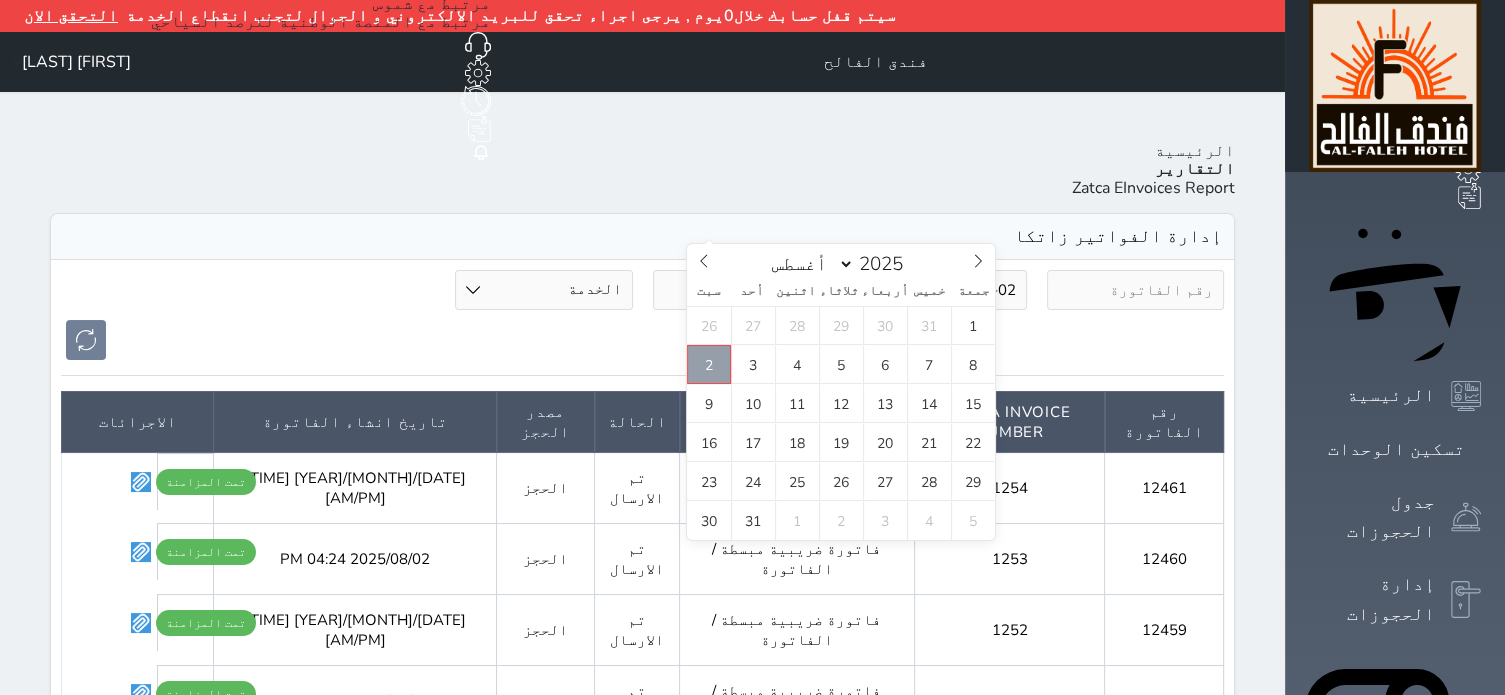 click on "2" at bounding box center (709, 364) 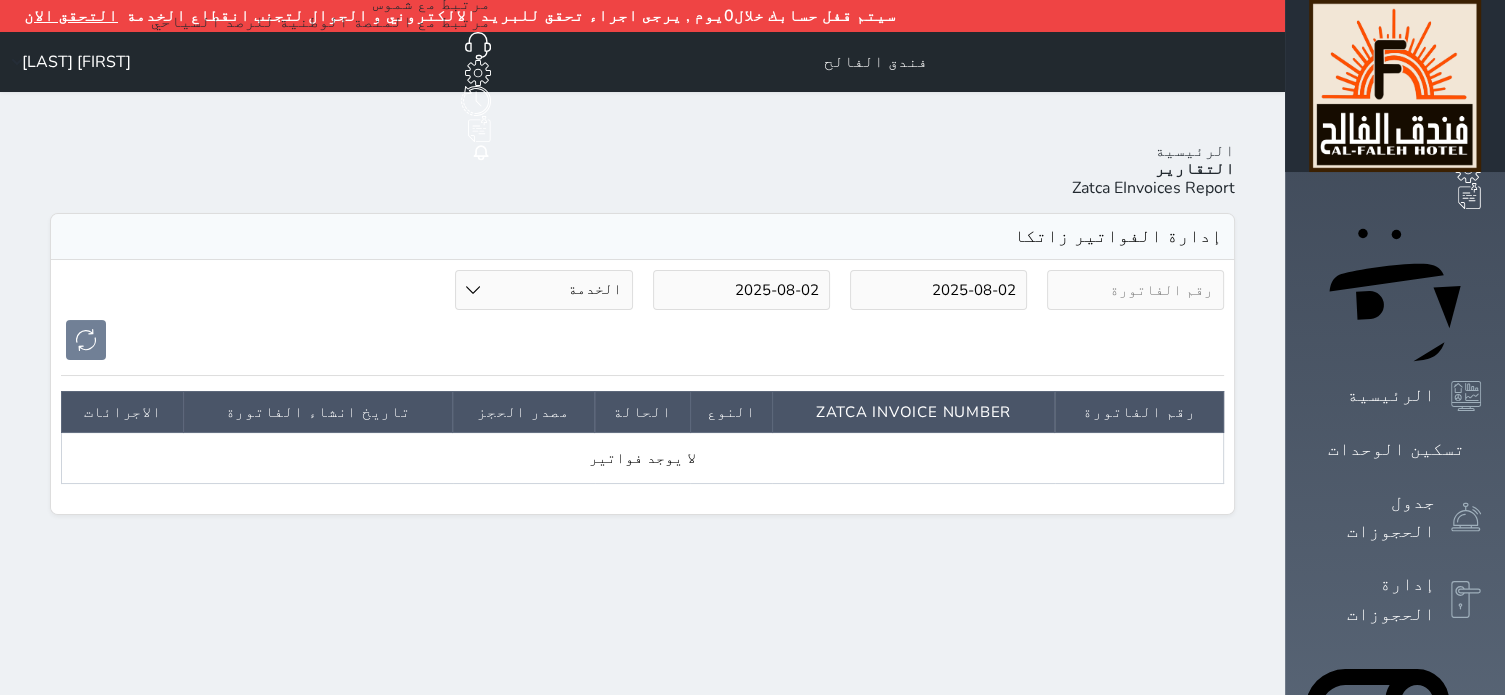 click on "الخدمة
الحجز
نقاط البيع" at bounding box center [543, 290] 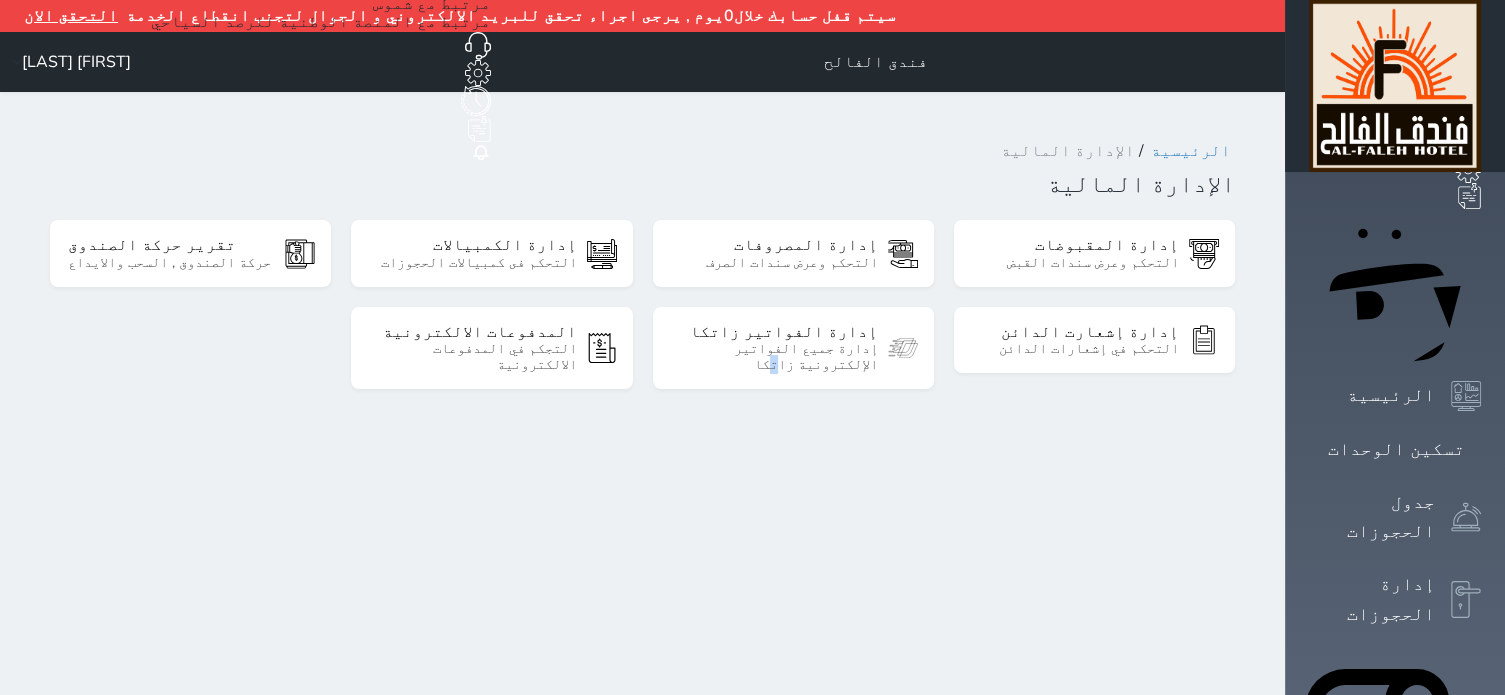 click on "سيتم قفل حسابك خلال0يوم , يرجى اجراء تحقق للبريد الالكتروني و الجوال لتجنب انقطاع الخدمة
التحقق الان
فندق الفالح
حجز جماعي جديد   حجز جديد   مرتبط مع منصة زاتكا المرحلة الثانية   مرتبط مع شموس   مرتبط مع المنصة الوطنية للرصد السياحي             إشعار   الغرفة   النزيل   المصدر
[FIRST] [LAST]
الرئيسية الإدارة المالية   الإدارة المالية         إدارة المقبوضات
التحكم وعرض سندات القبض
إدارة المصروفات
التحكم وعرض سندات الصرف" at bounding box center [642, 865] 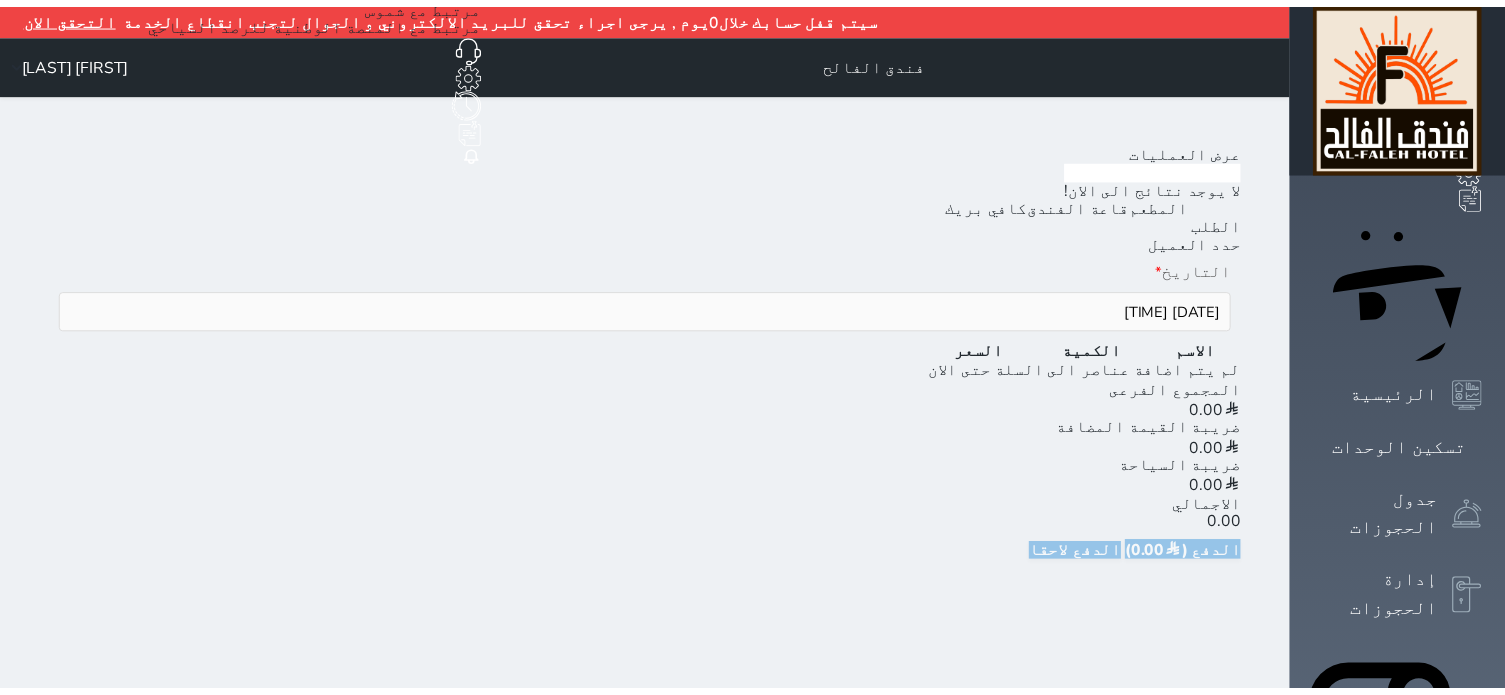 scroll, scrollTop: 0, scrollLeft: 0, axis: both 